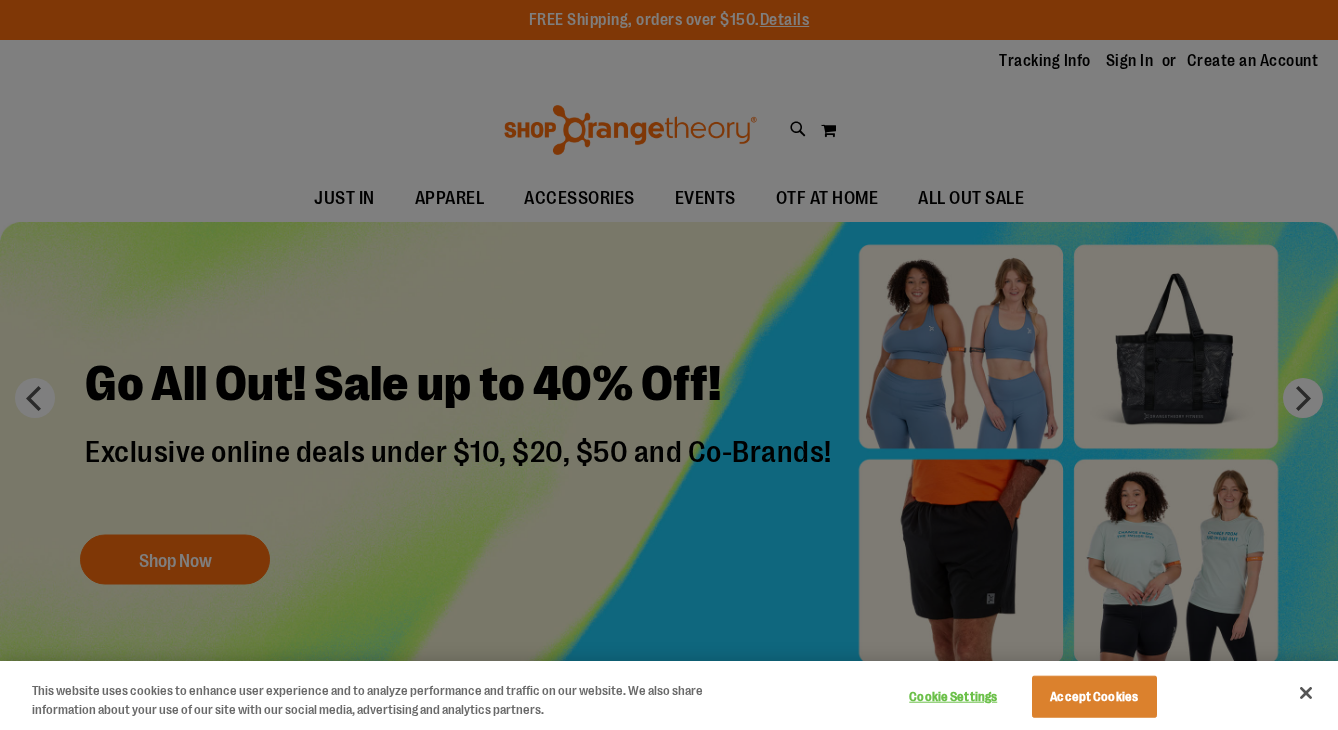 scroll, scrollTop: 0, scrollLeft: 0, axis: both 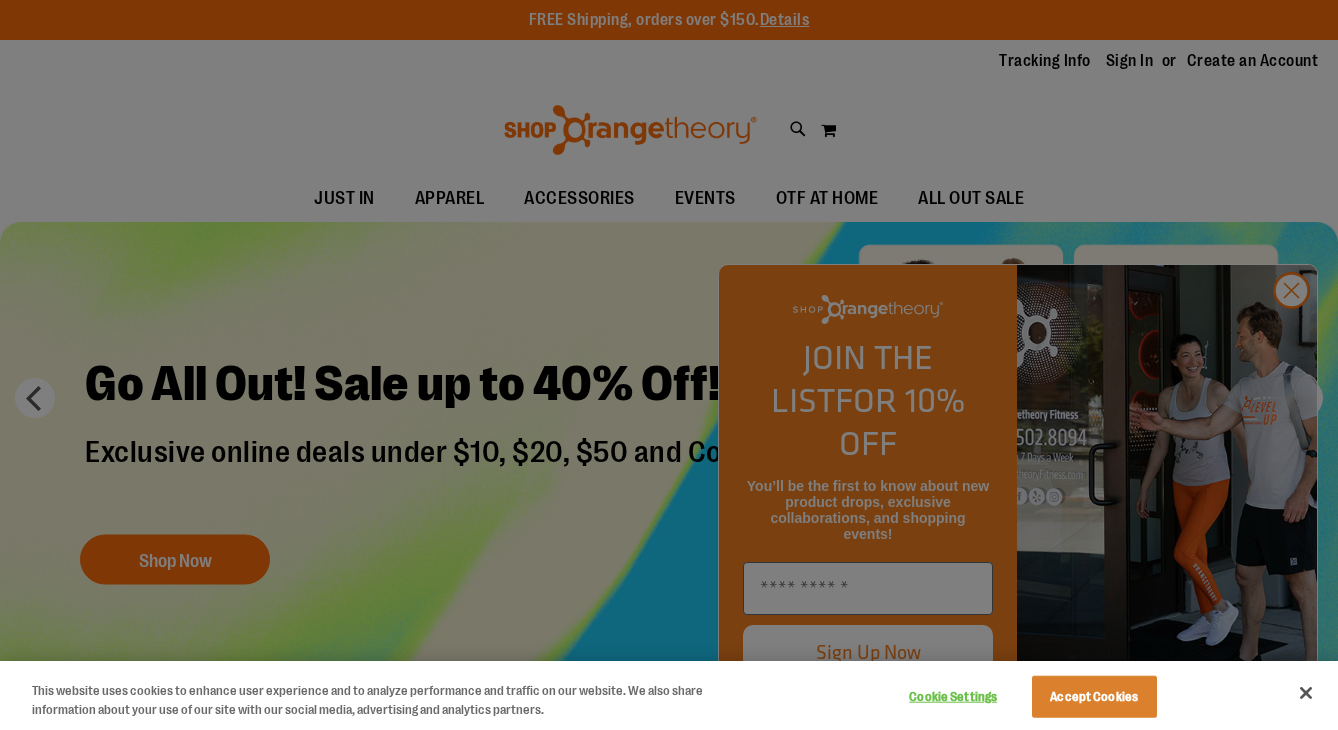 click at bounding box center [1306, 693] 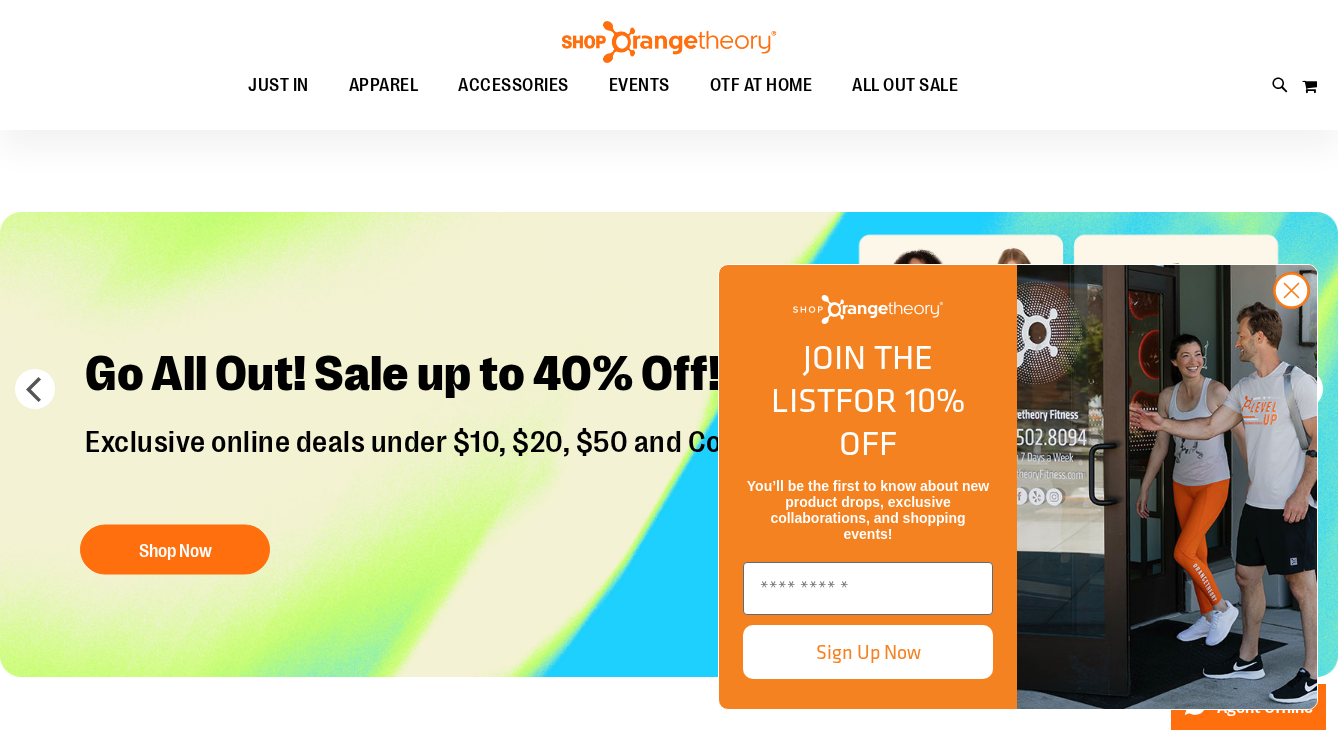 scroll, scrollTop: 5, scrollLeft: 0, axis: vertical 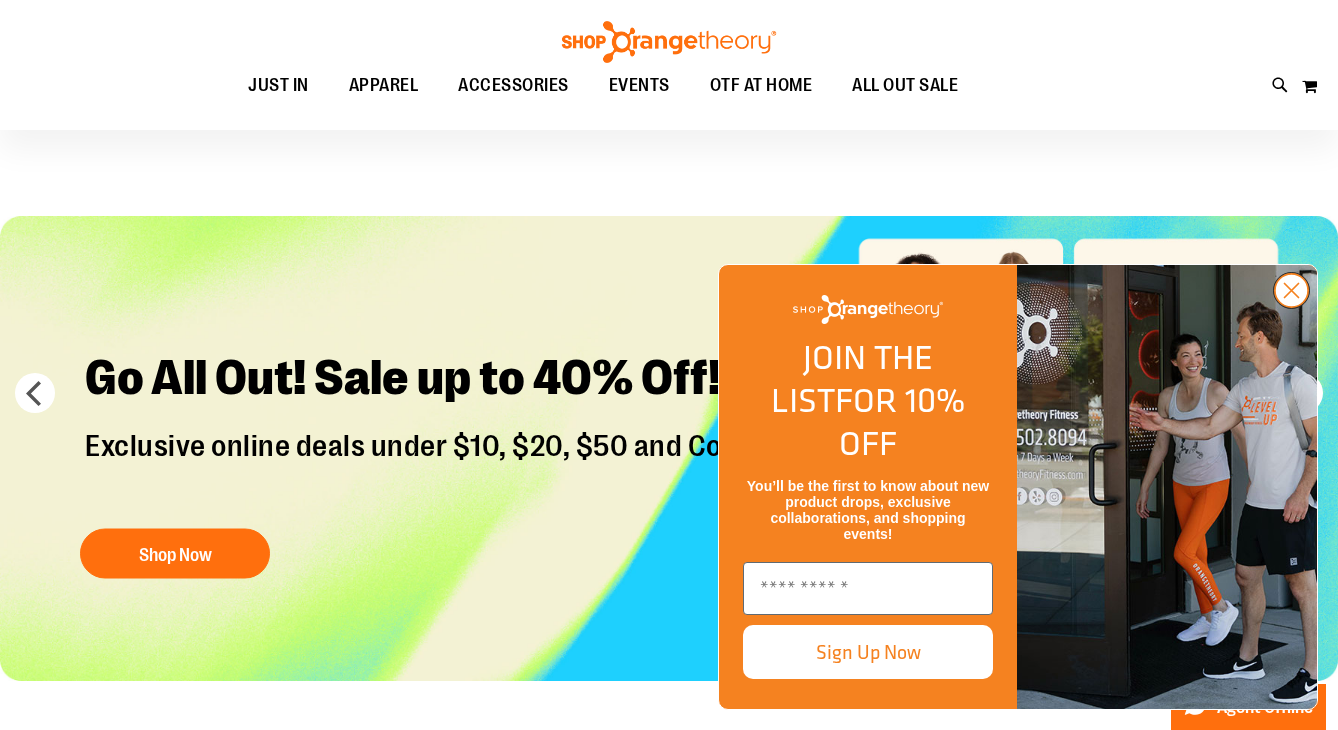 click 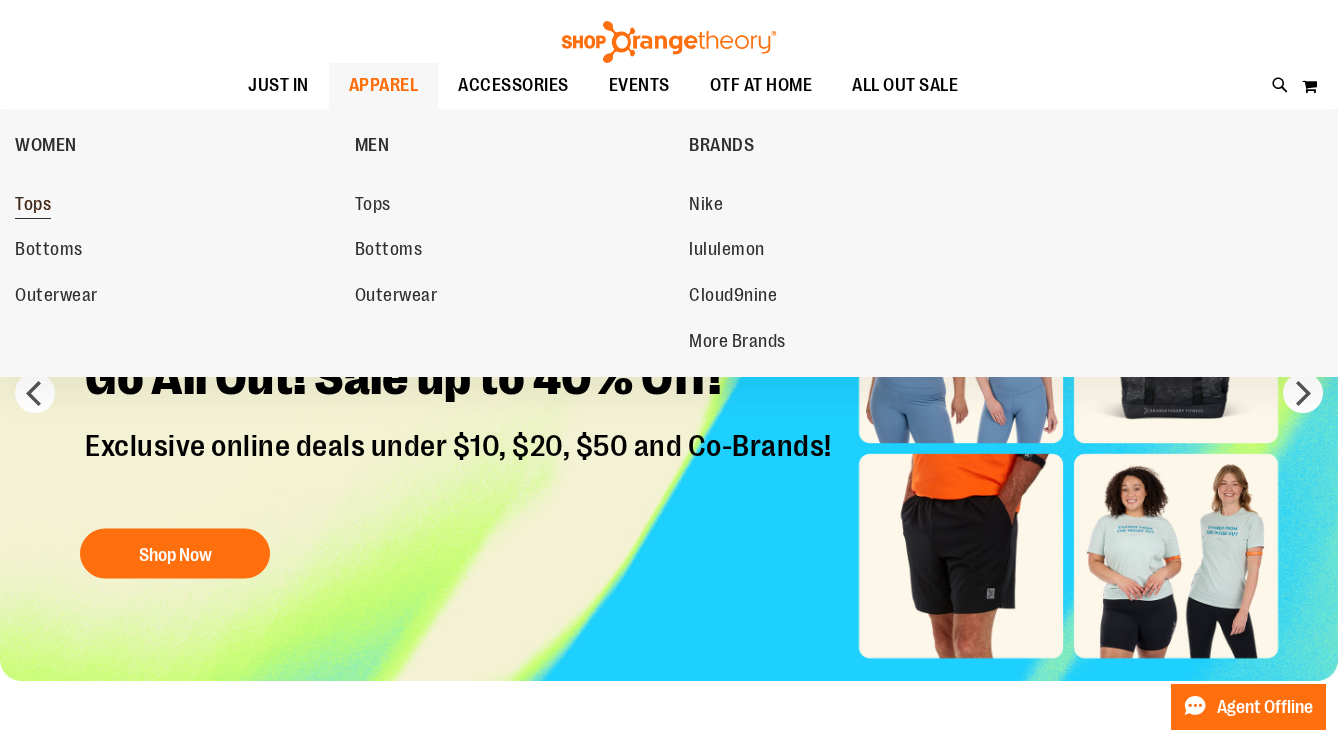 click on "Tops" at bounding box center [175, 205] 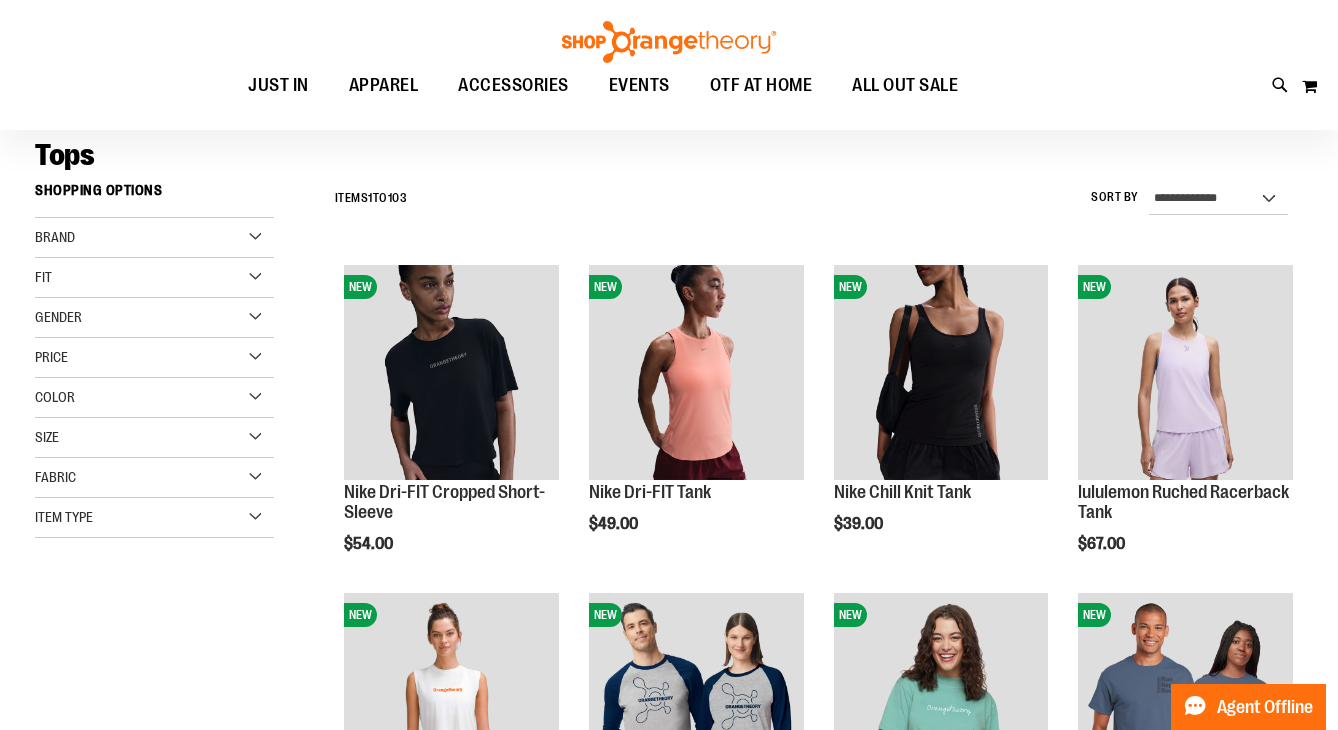 scroll, scrollTop: 157, scrollLeft: 0, axis: vertical 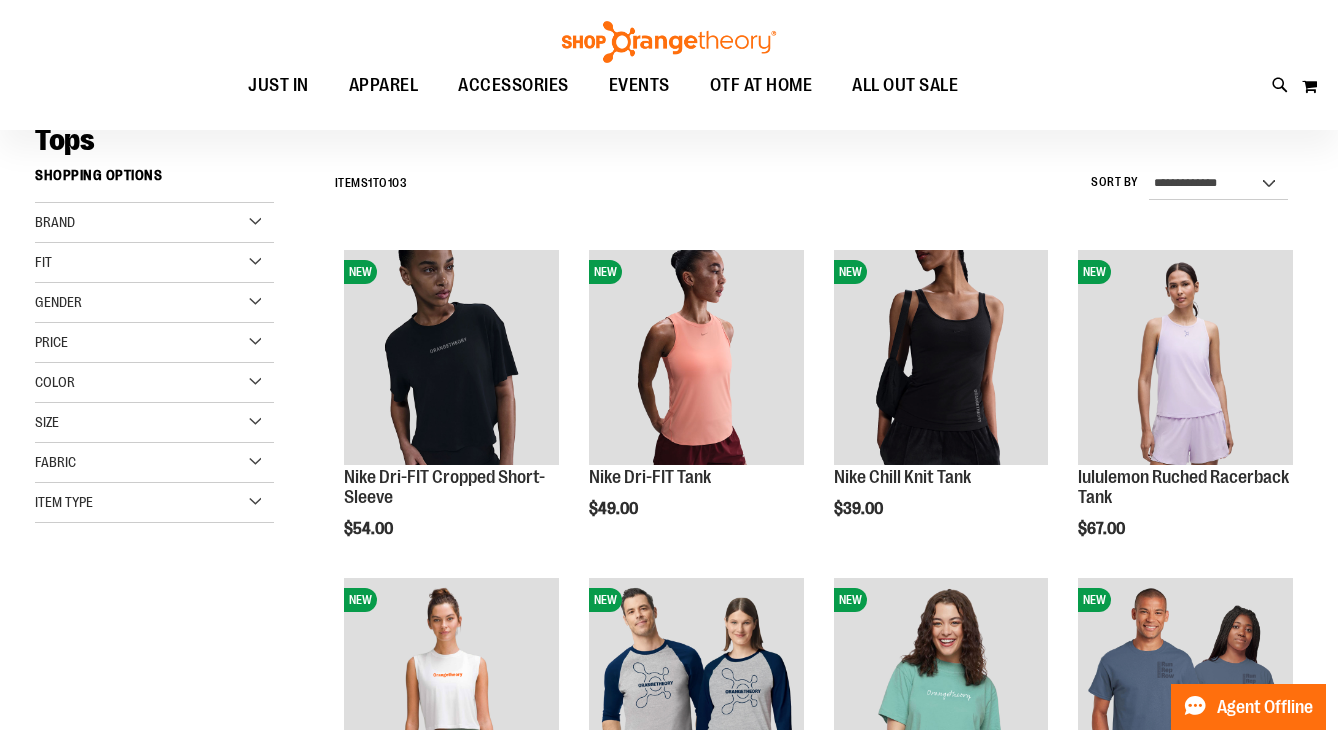 click on "Brand" at bounding box center (154, 223) 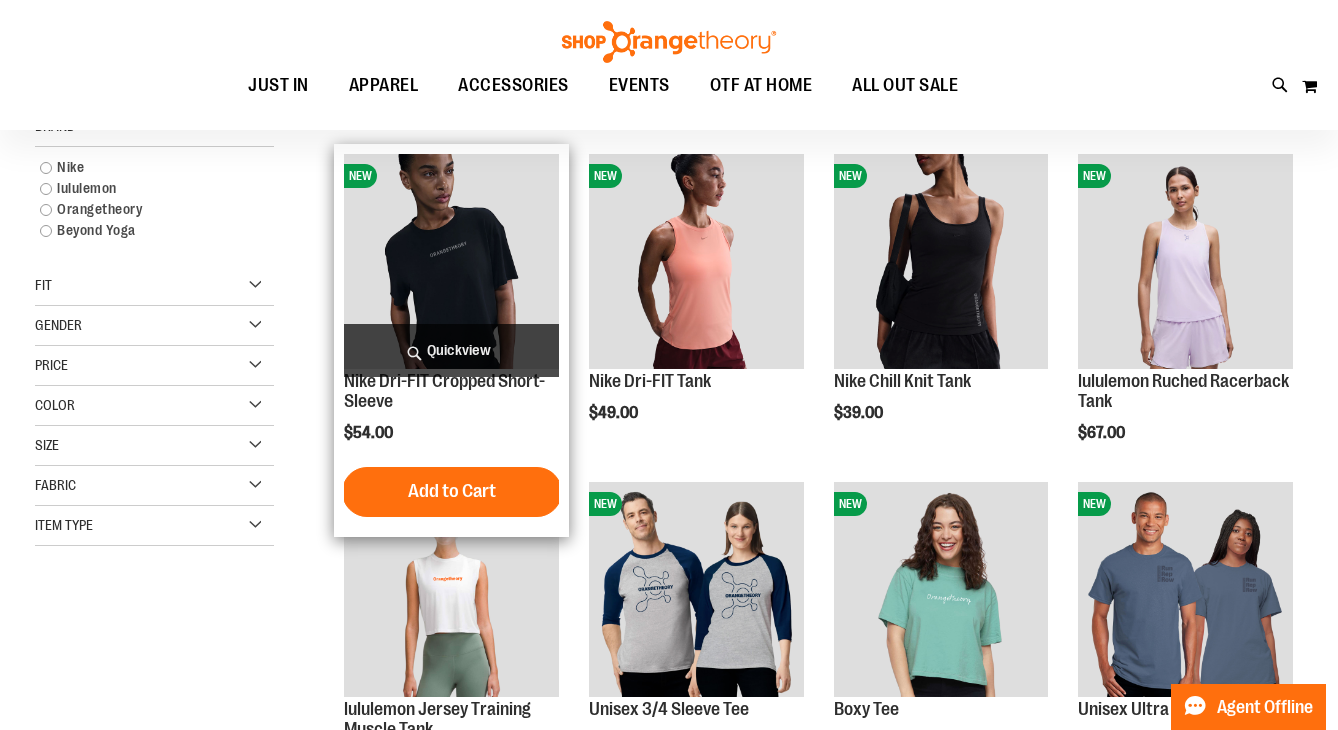 scroll, scrollTop: 244, scrollLeft: 0, axis: vertical 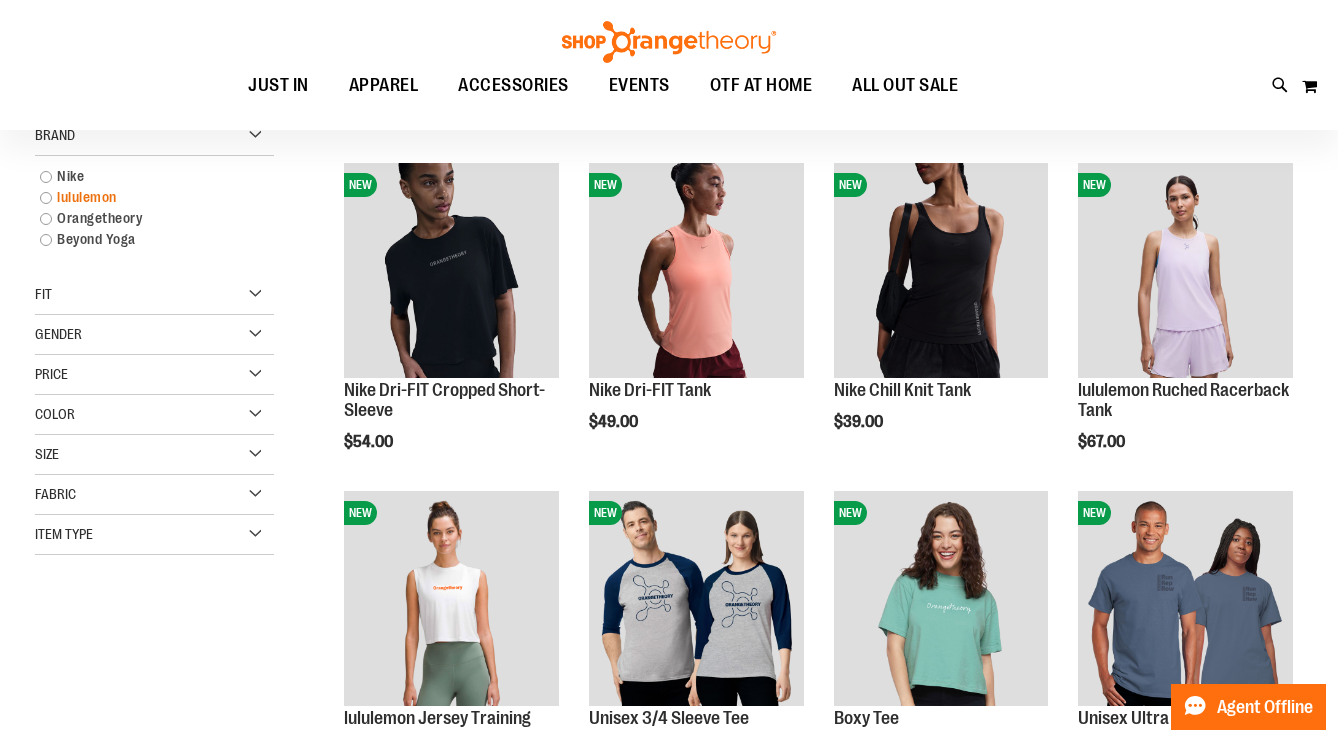 click on "lululemon" at bounding box center [144, 197] 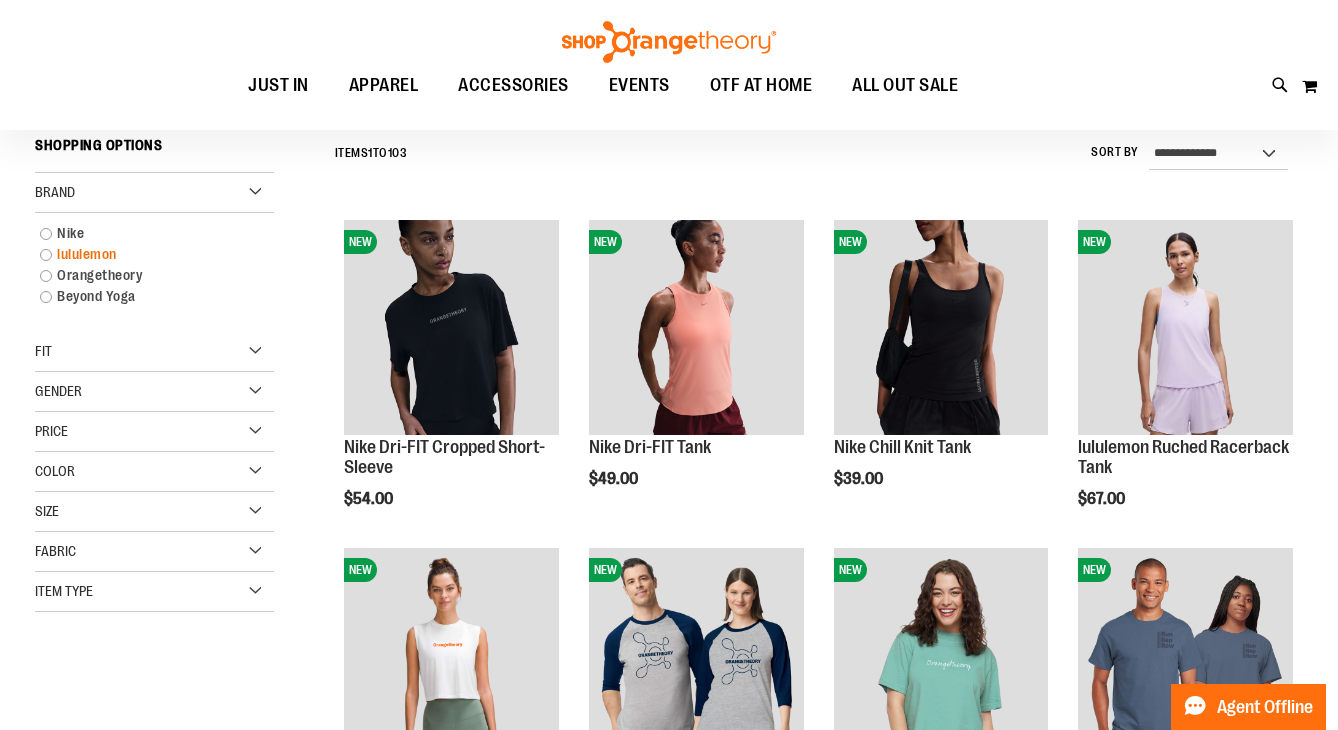 scroll, scrollTop: 186, scrollLeft: 0, axis: vertical 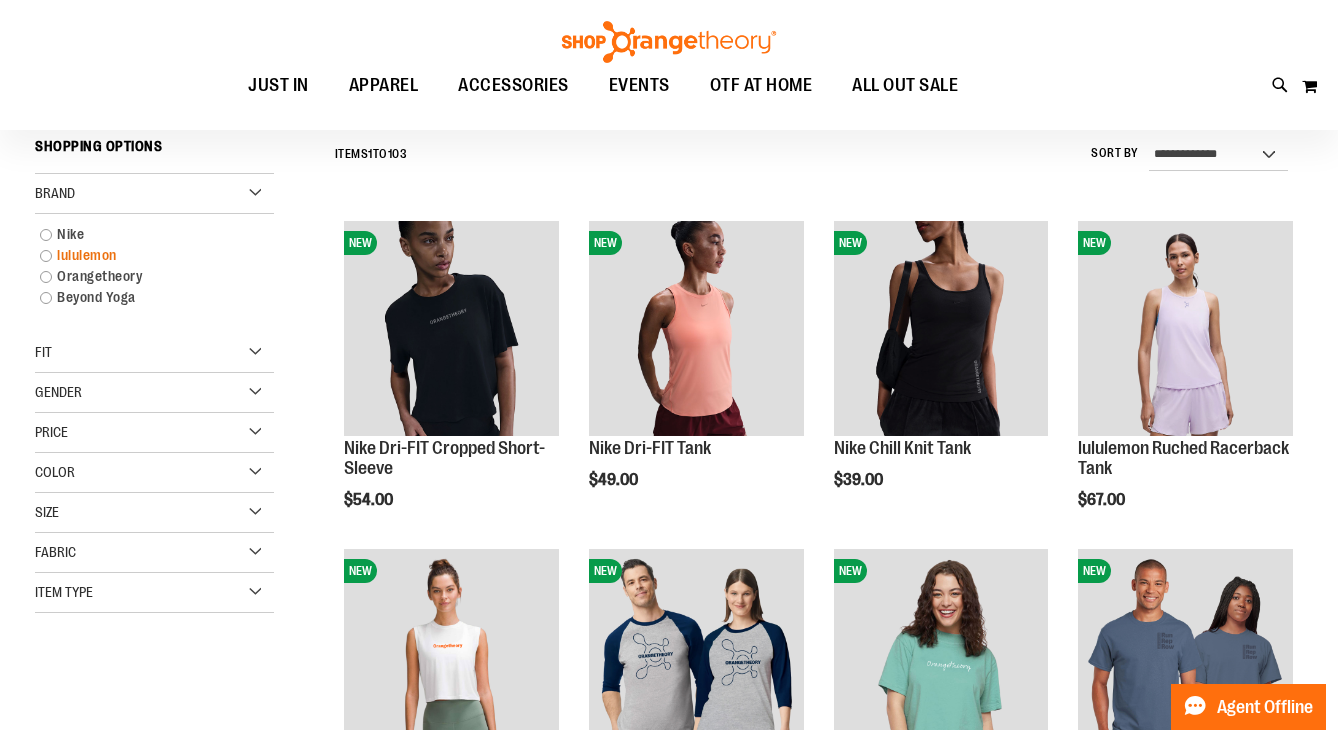 click on "lululemon" at bounding box center [144, 255] 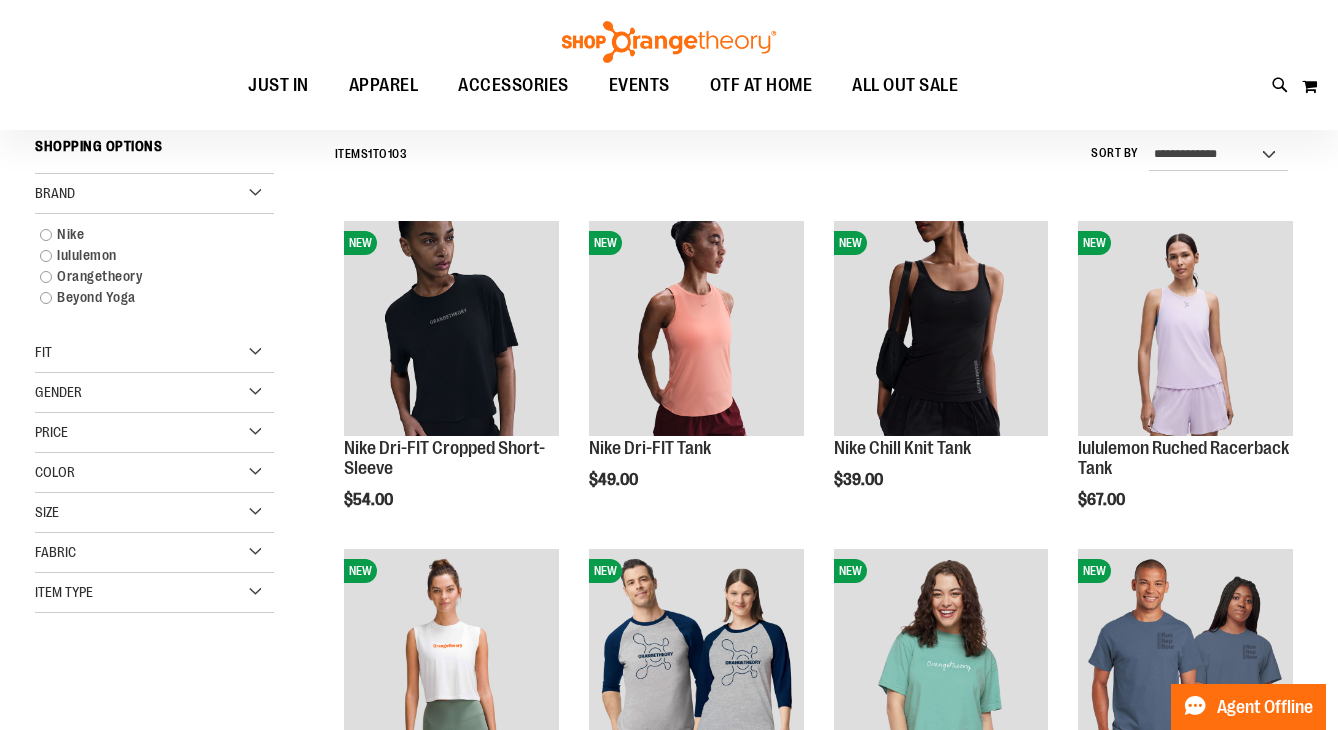 click on "Brand" at bounding box center (154, 194) 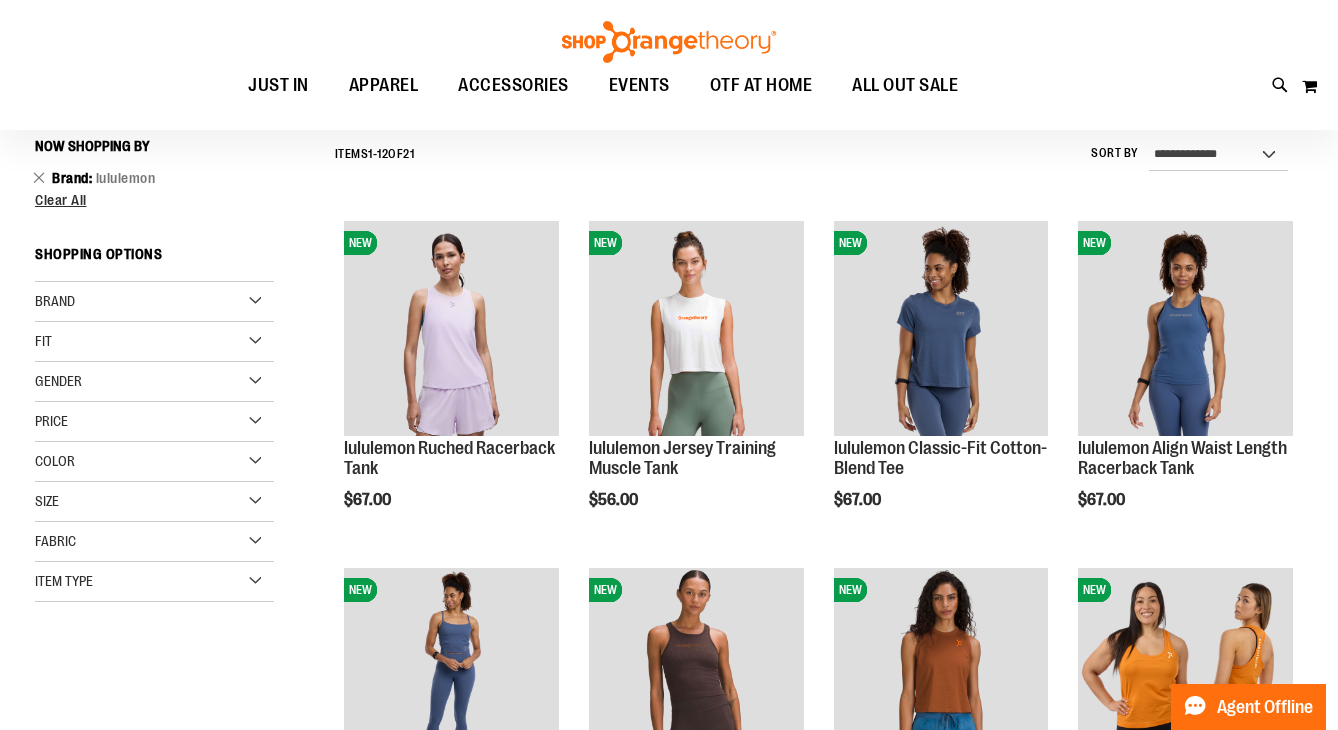 click on "Gender" at bounding box center [154, 382] 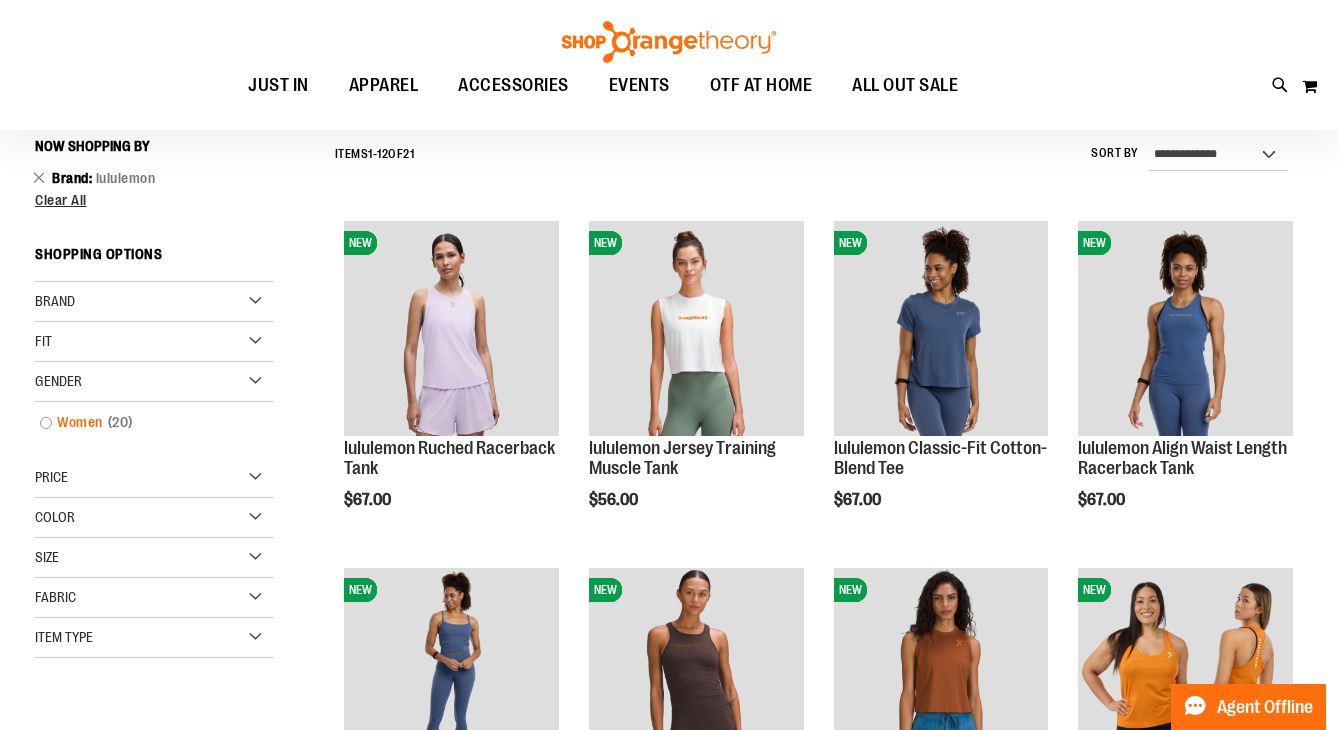 click on "20
items" at bounding box center (120, 422) 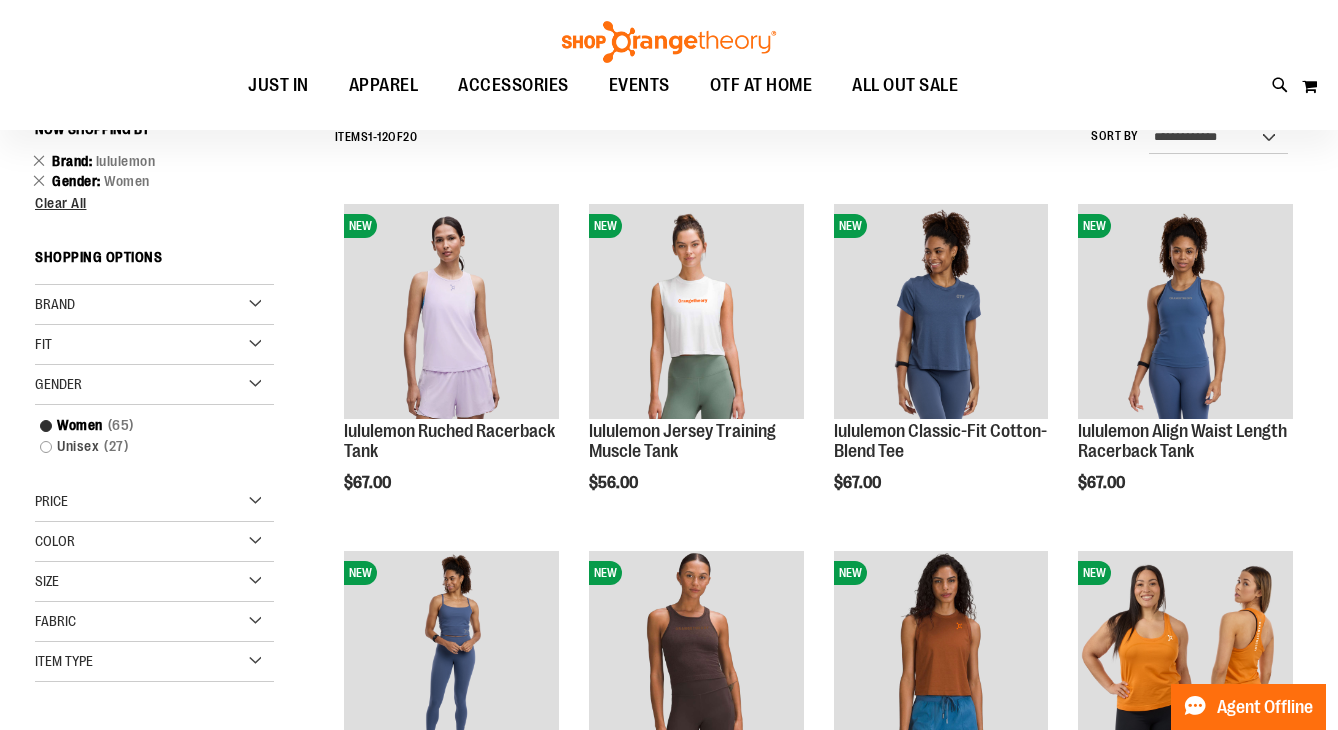 scroll, scrollTop: 182, scrollLeft: 1, axis: both 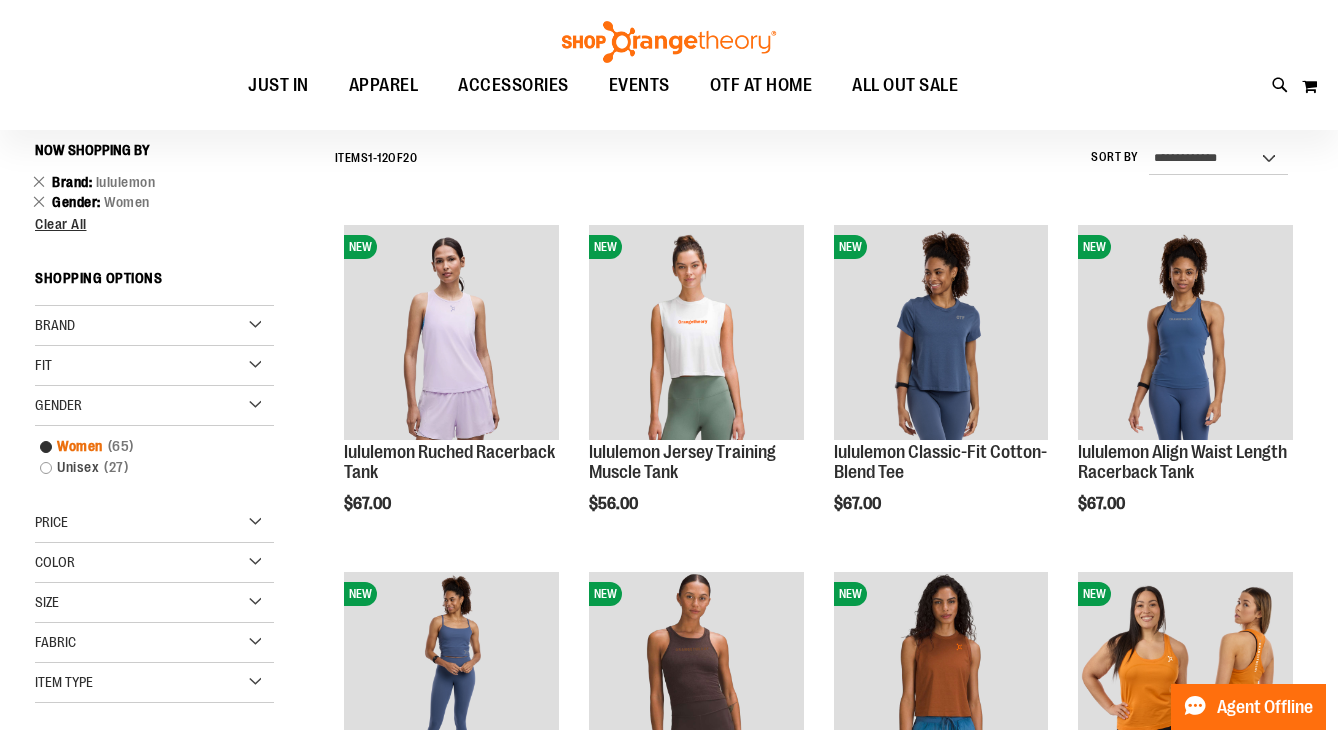click on "Women                                             65
items" at bounding box center (144, 446) 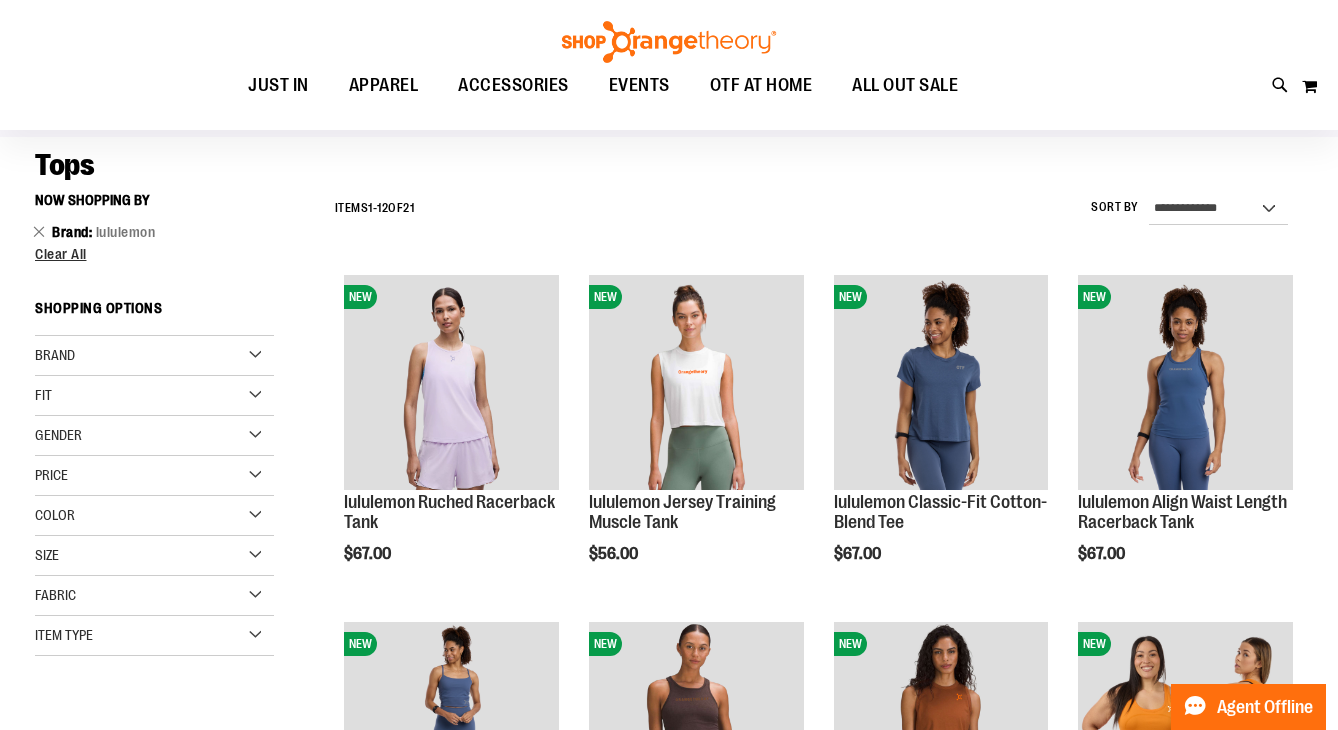 scroll, scrollTop: 128, scrollLeft: 0, axis: vertical 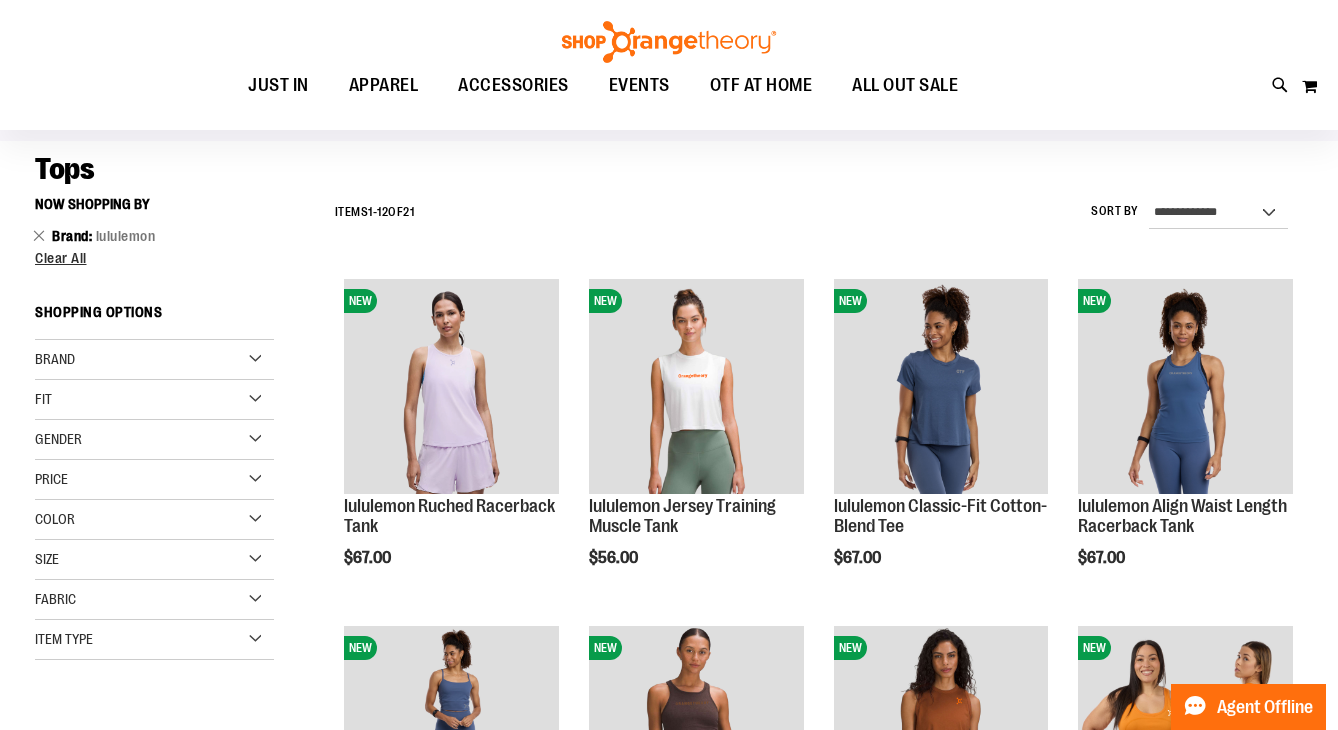 click on "Brand" at bounding box center (154, 360) 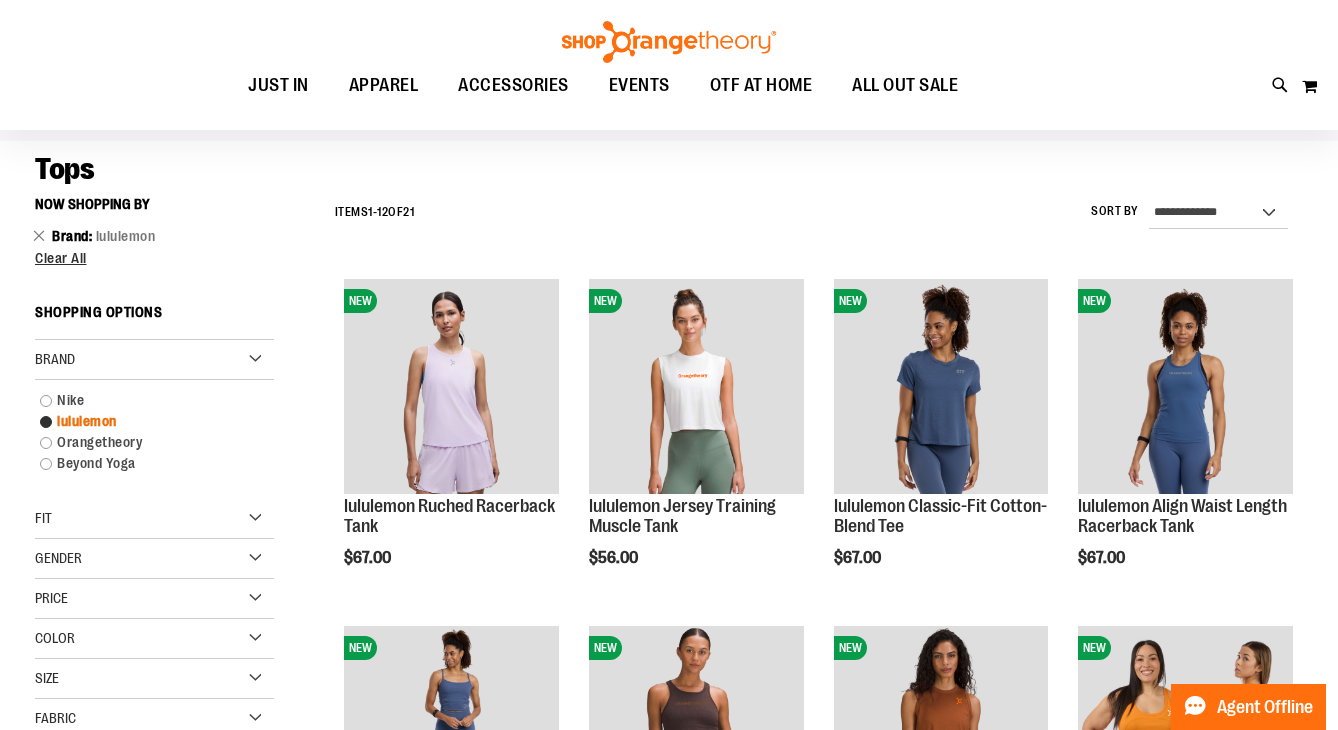 click on "lululemon" at bounding box center [144, 421] 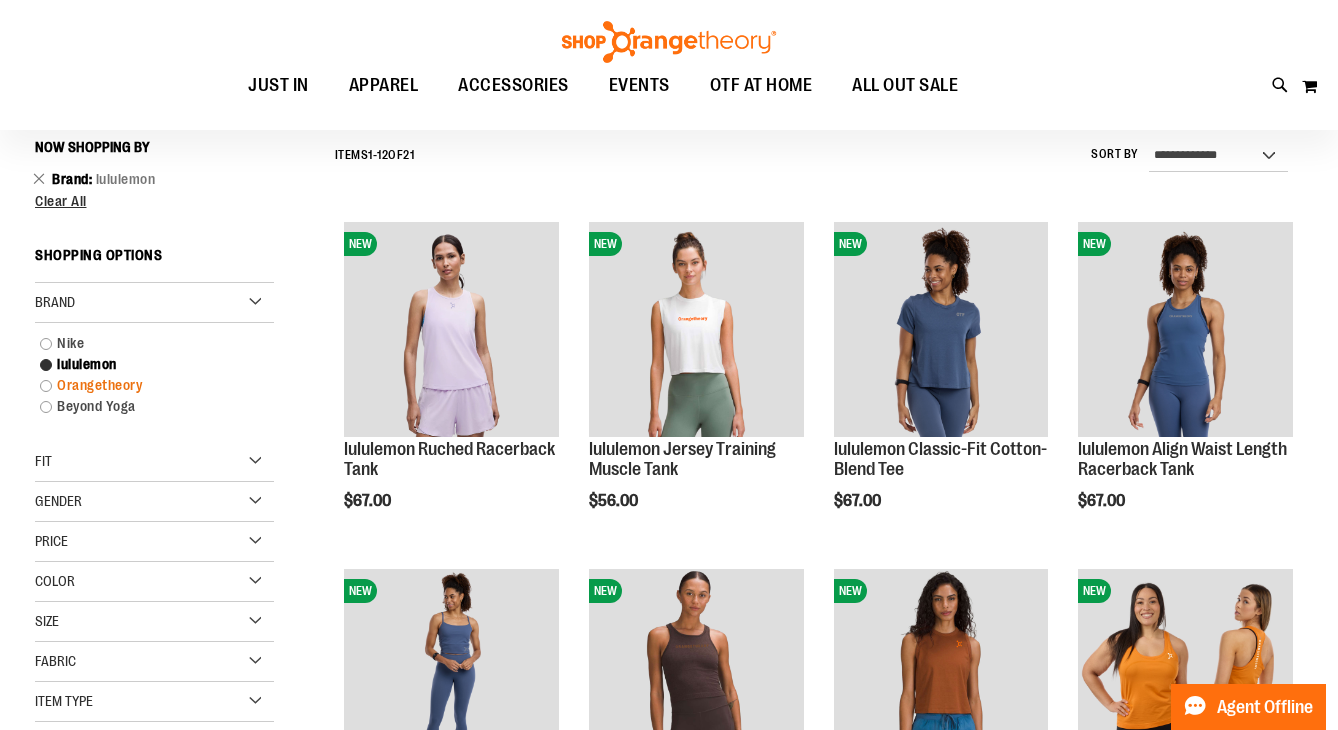 scroll, scrollTop: 186, scrollLeft: 0, axis: vertical 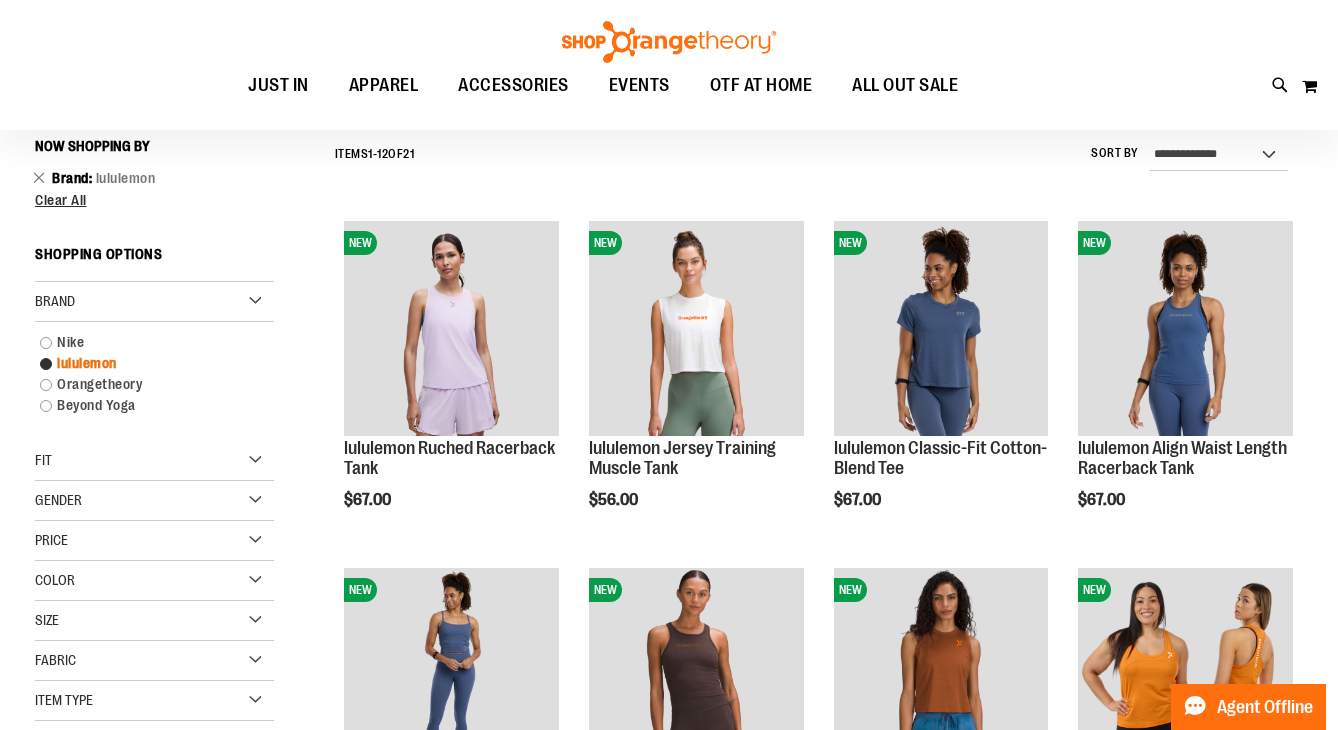 click on "lululemon" at bounding box center [144, 363] 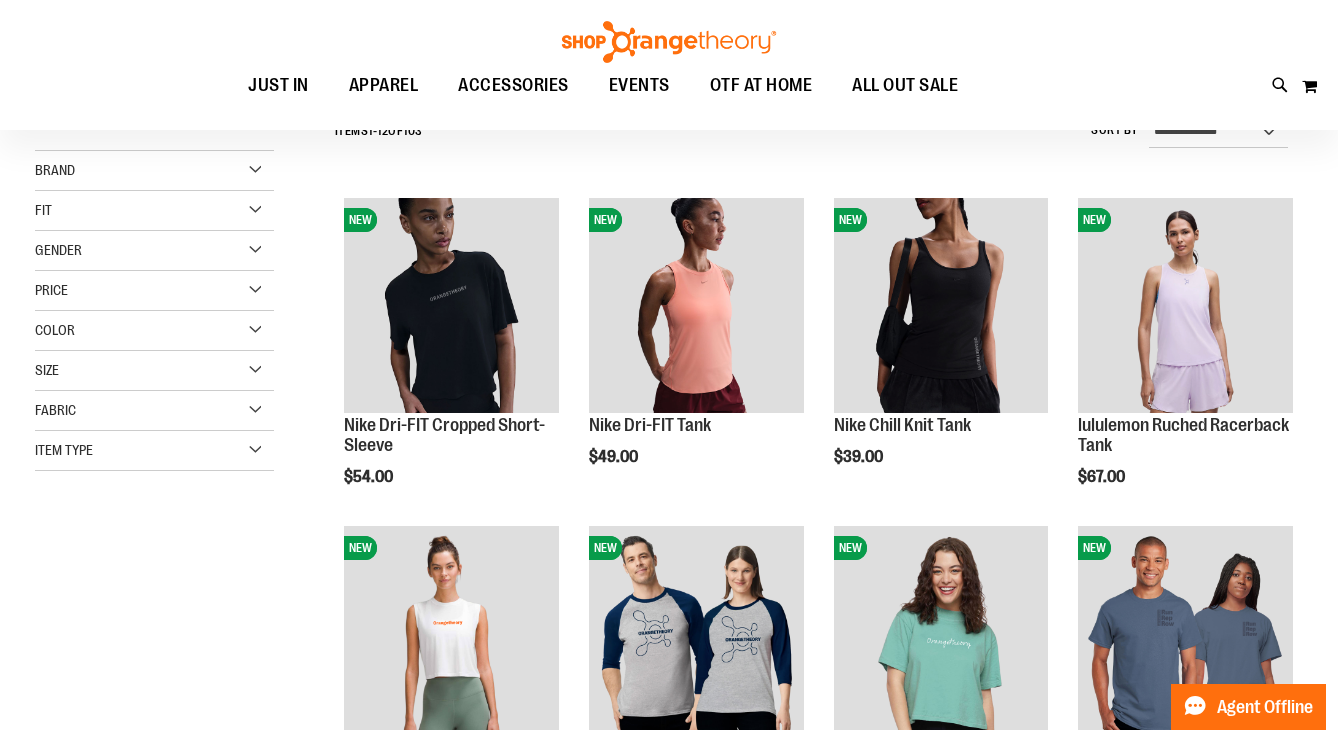 scroll, scrollTop: 213, scrollLeft: 0, axis: vertical 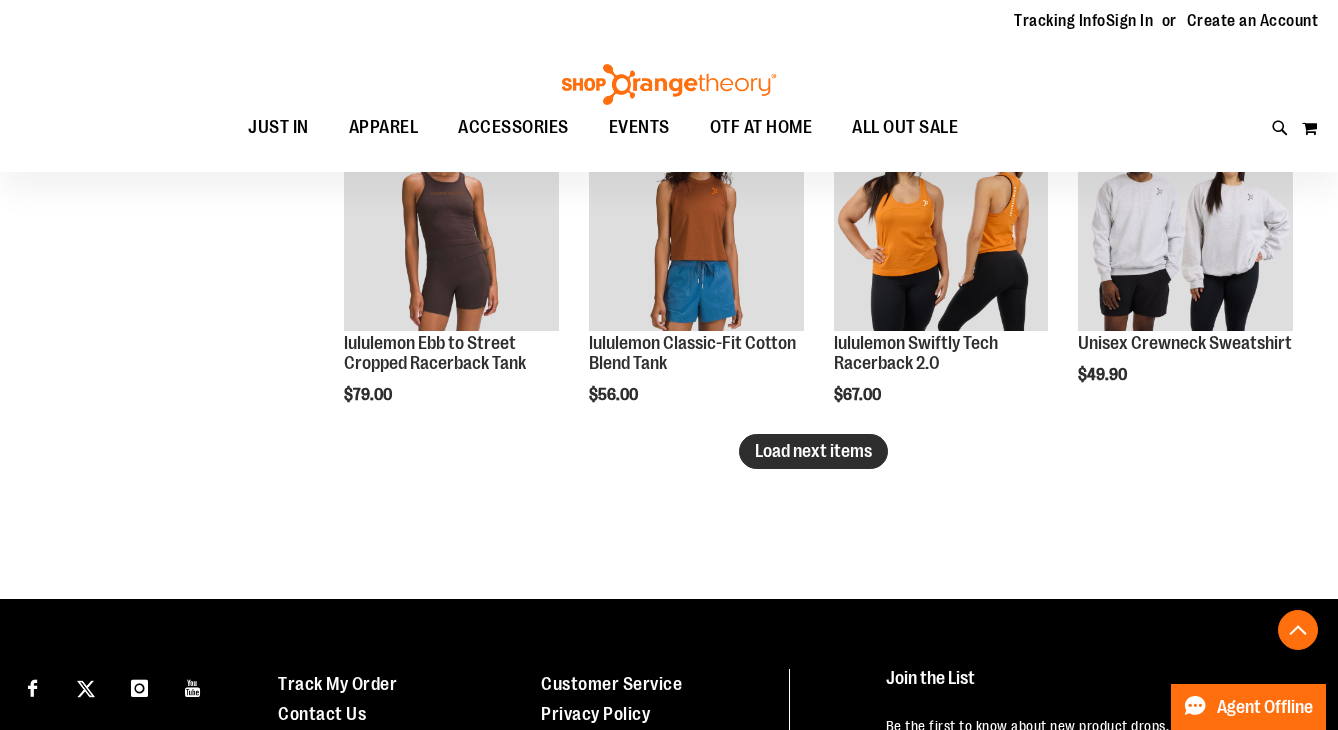 click on "Load next items" at bounding box center (813, 451) 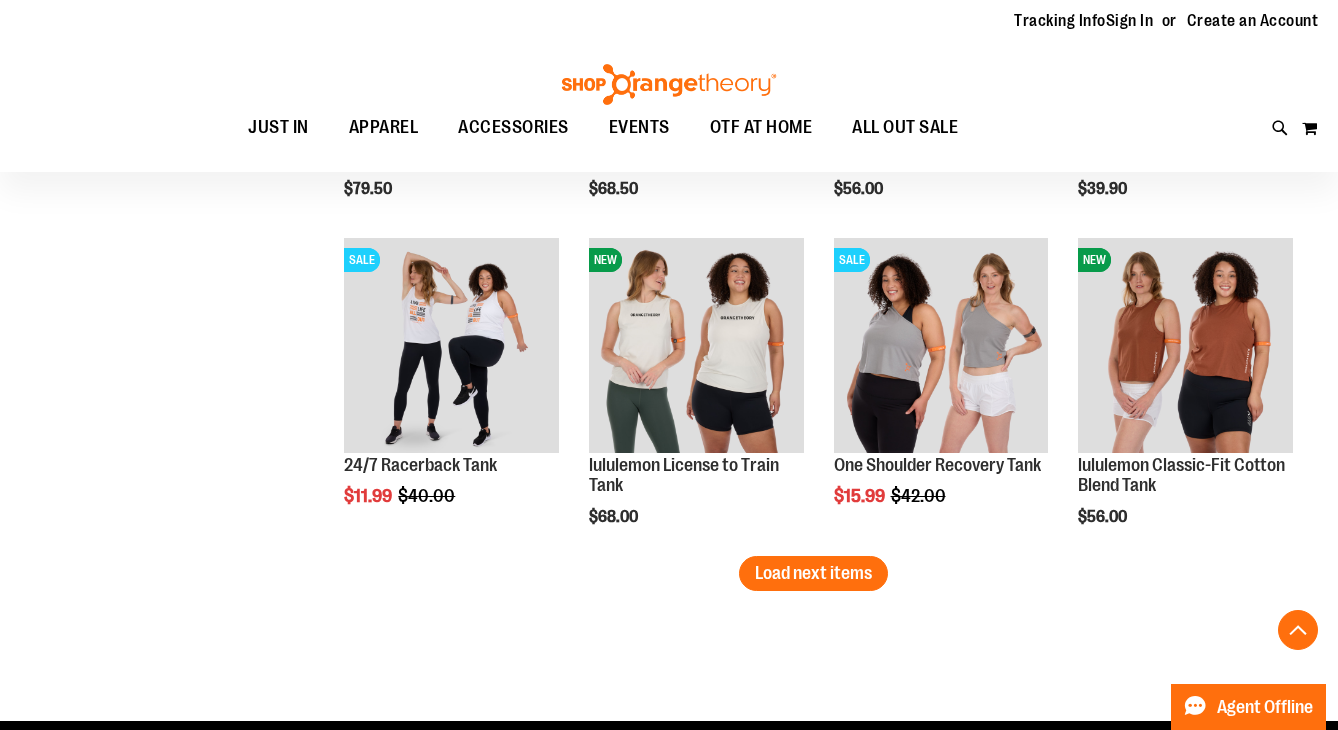 scroll, scrollTop: 3778, scrollLeft: 0, axis: vertical 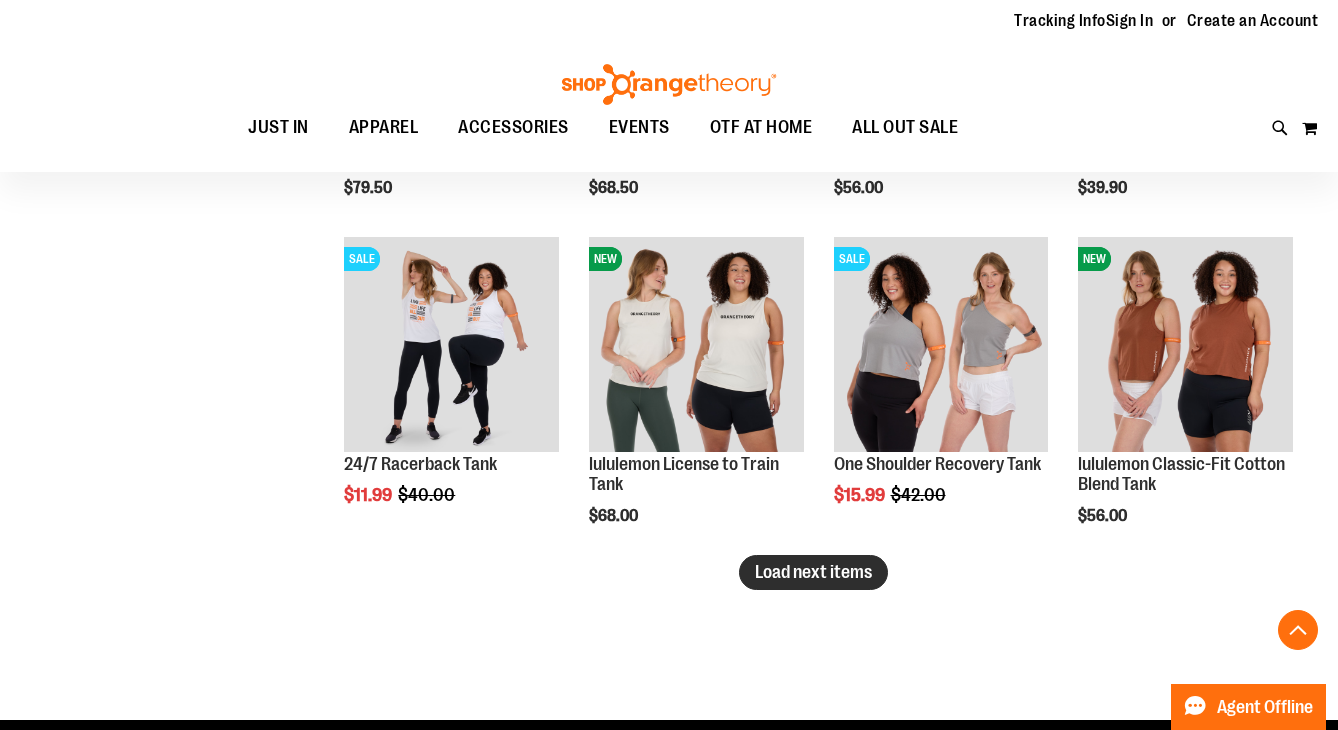 click on "Load next items" at bounding box center (813, 572) 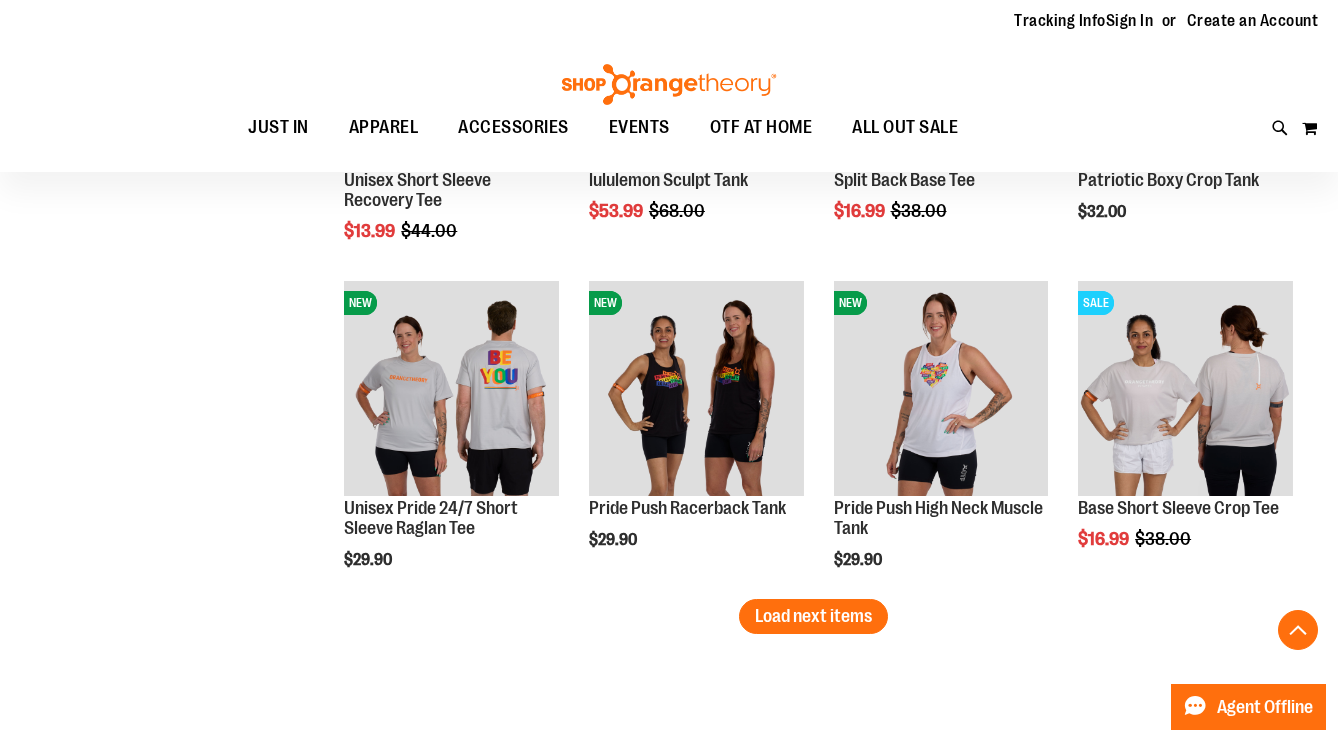 scroll, scrollTop: 4768, scrollLeft: 0, axis: vertical 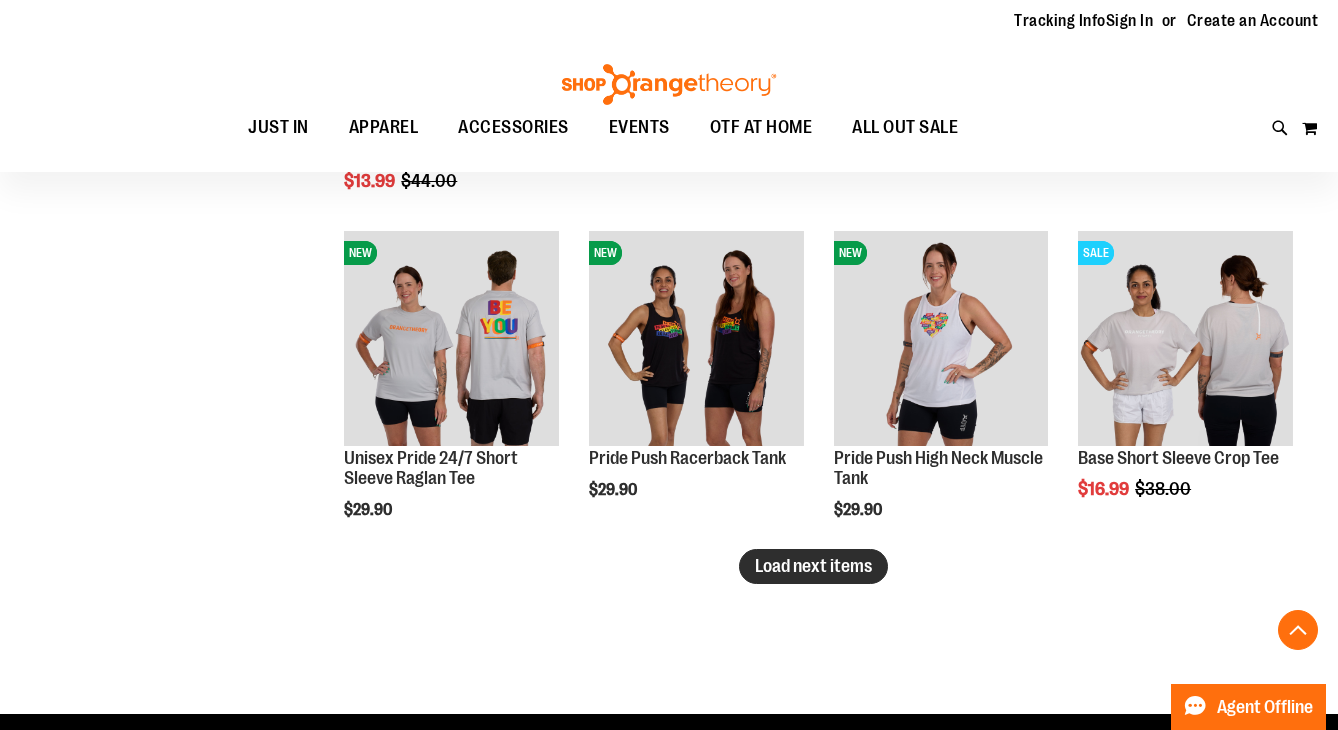 click on "Load next items" at bounding box center (813, 566) 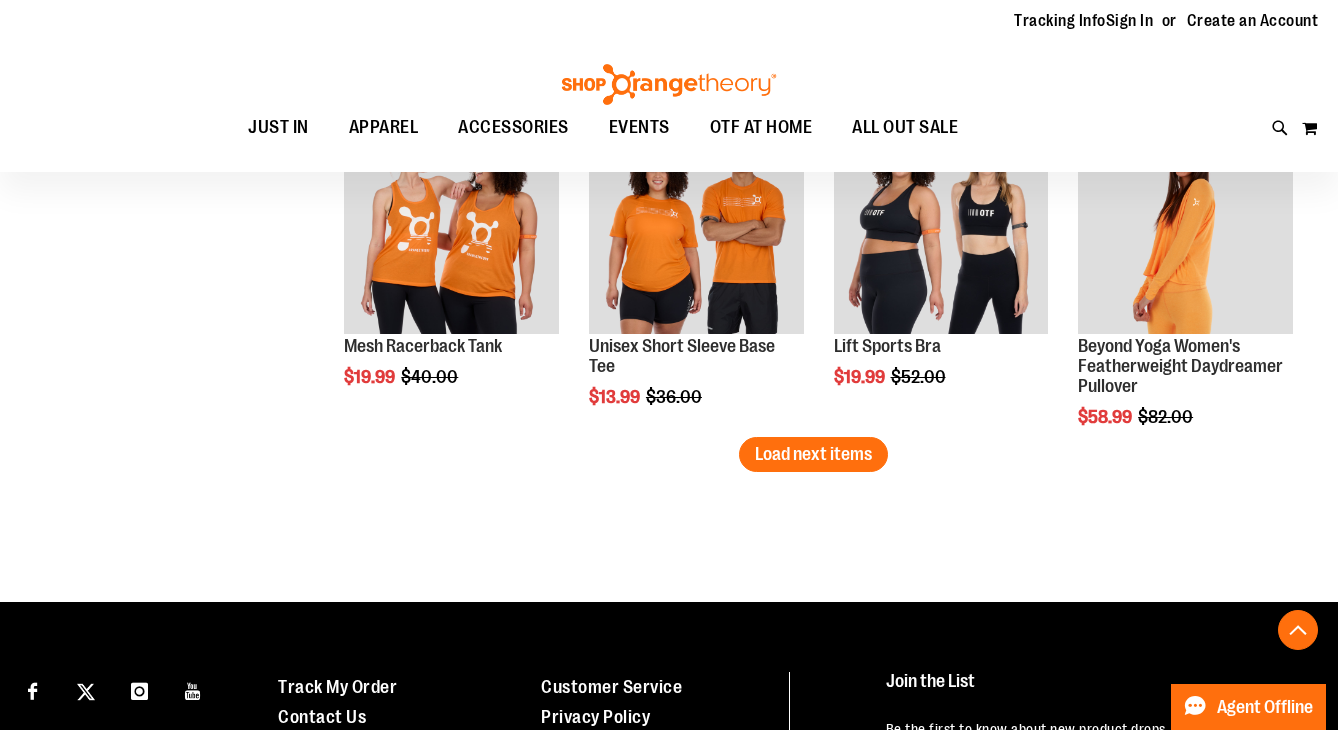 scroll, scrollTop: 5867, scrollLeft: 0, axis: vertical 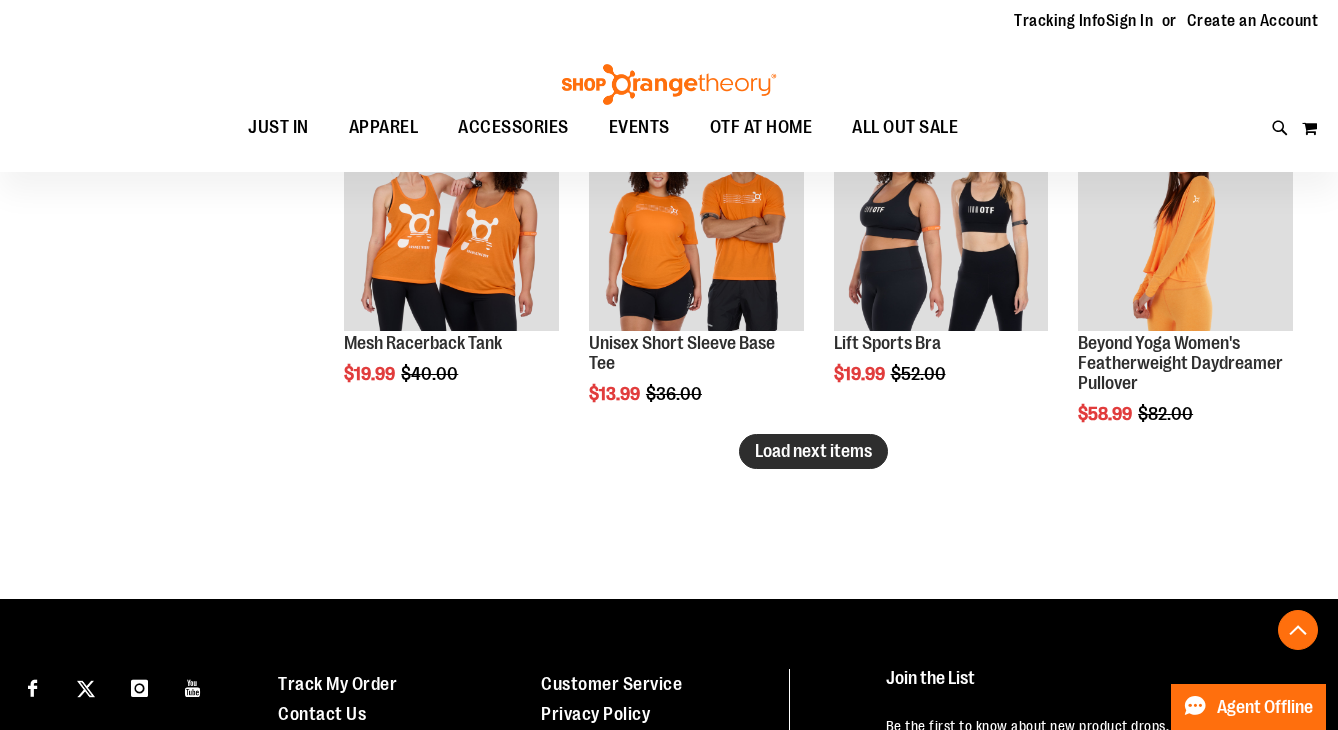 click on "Load next items" at bounding box center [813, 451] 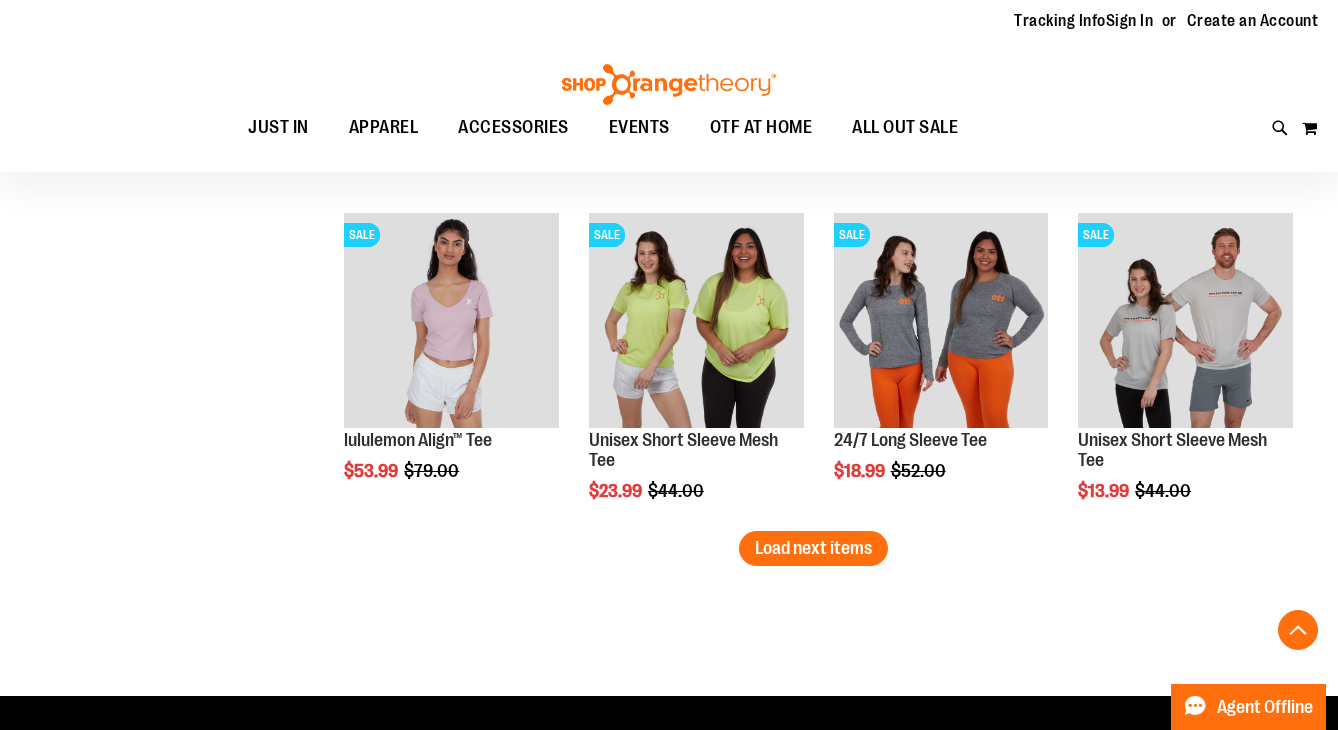 scroll, scrollTop: 6779, scrollLeft: 0, axis: vertical 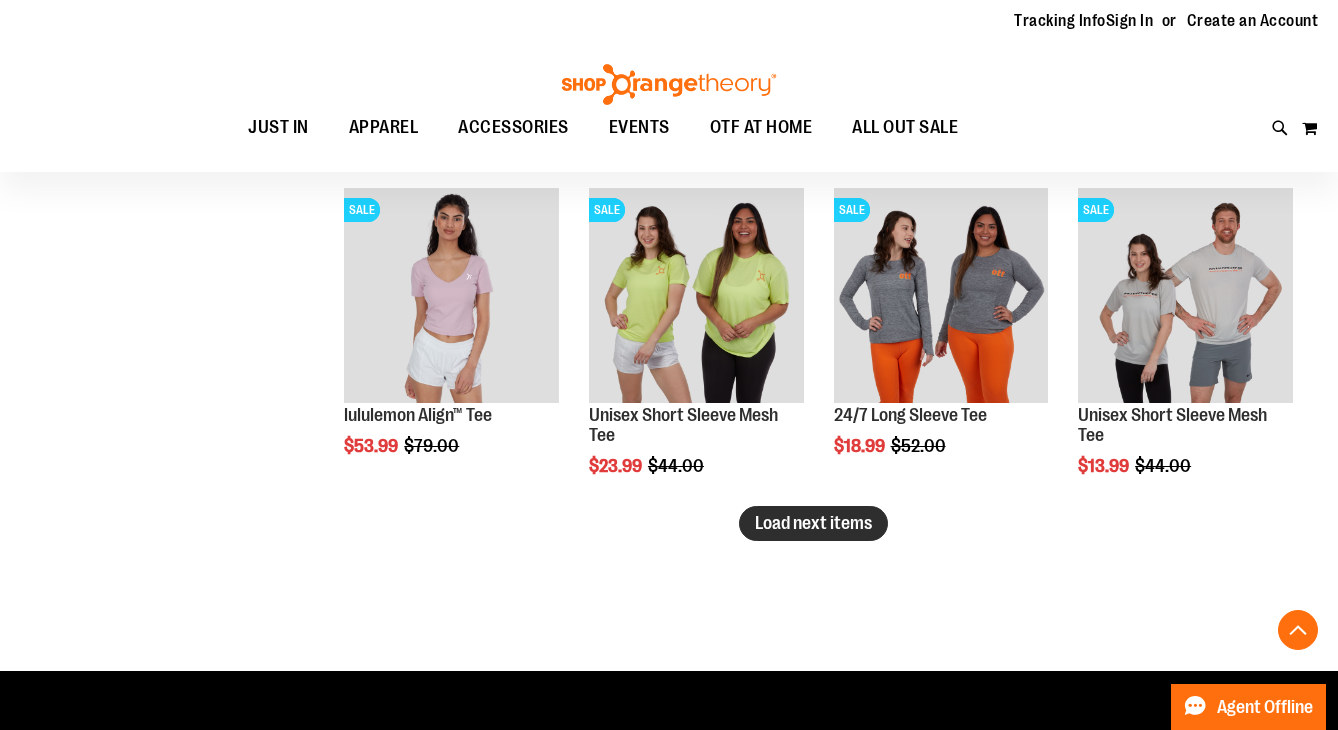 click on "Load next items" at bounding box center [813, 523] 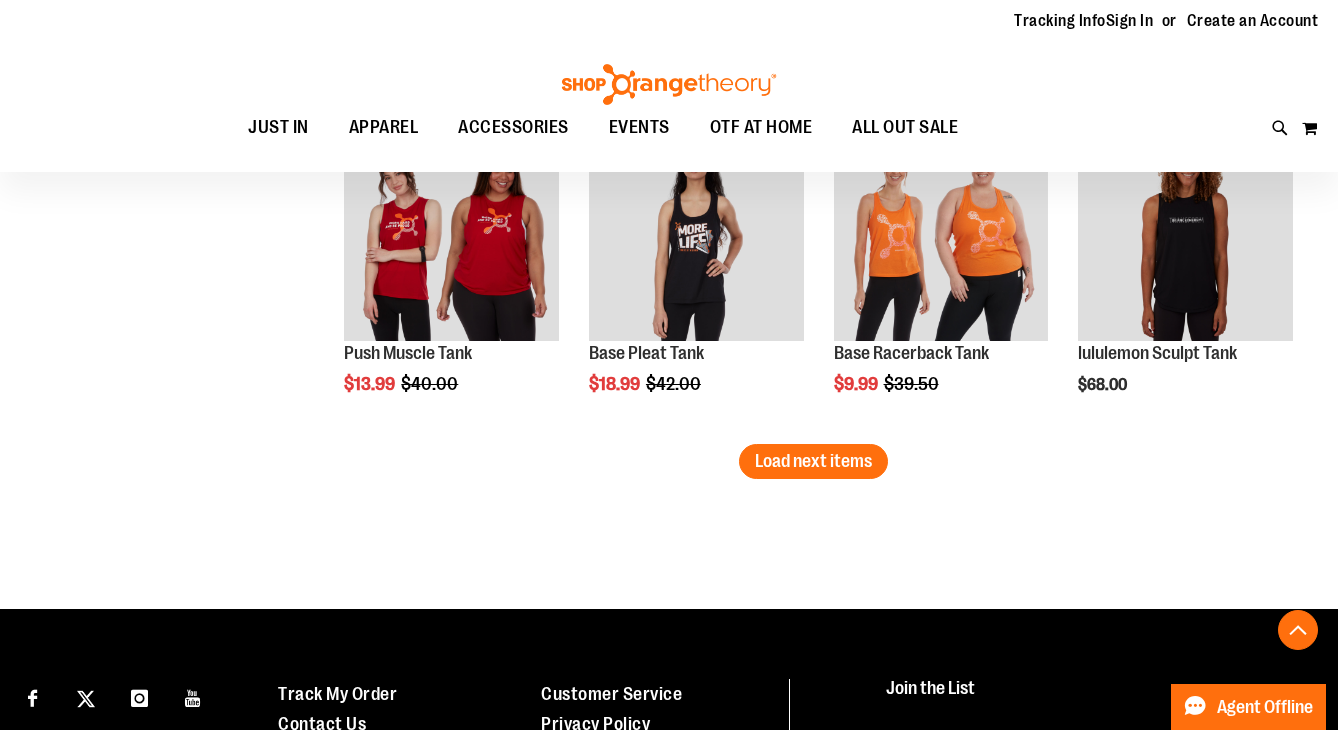 scroll, scrollTop: 7846, scrollLeft: 0, axis: vertical 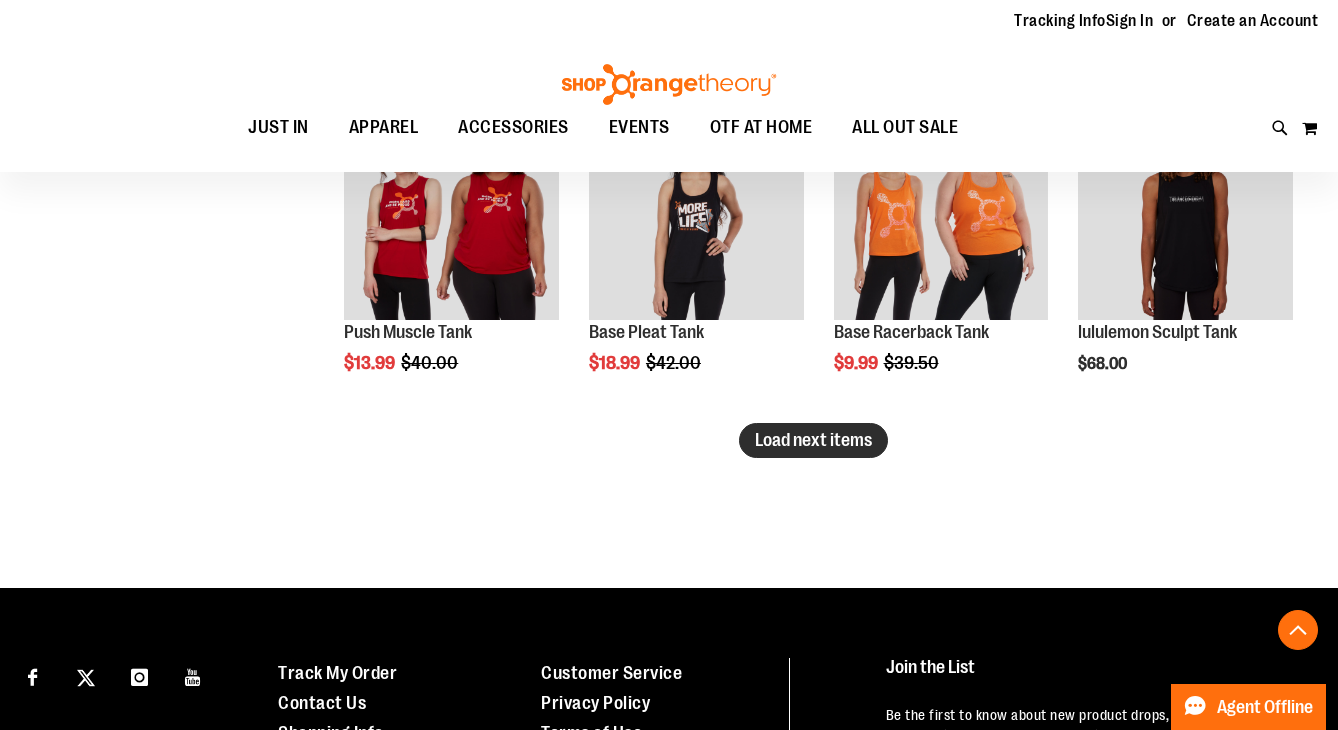 click on "Load next items" at bounding box center [813, 440] 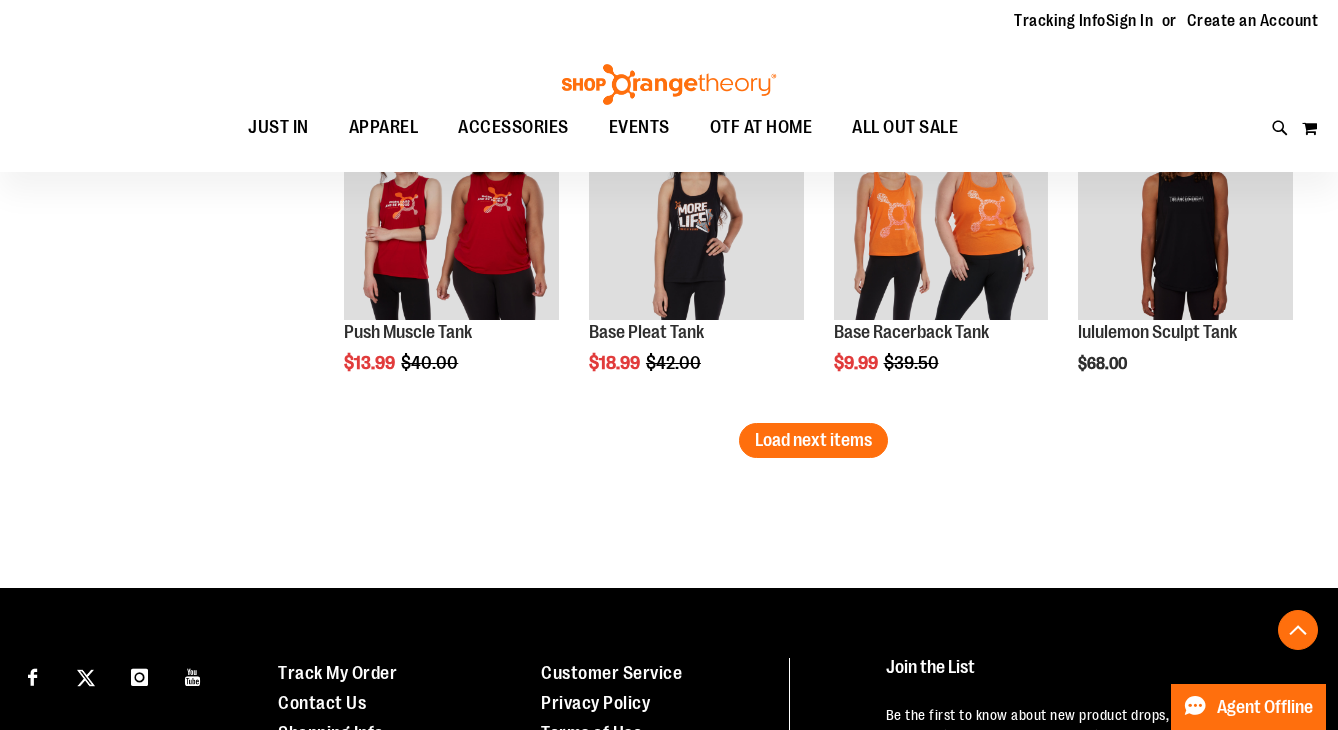click on "Load next items" at bounding box center (813, 440) 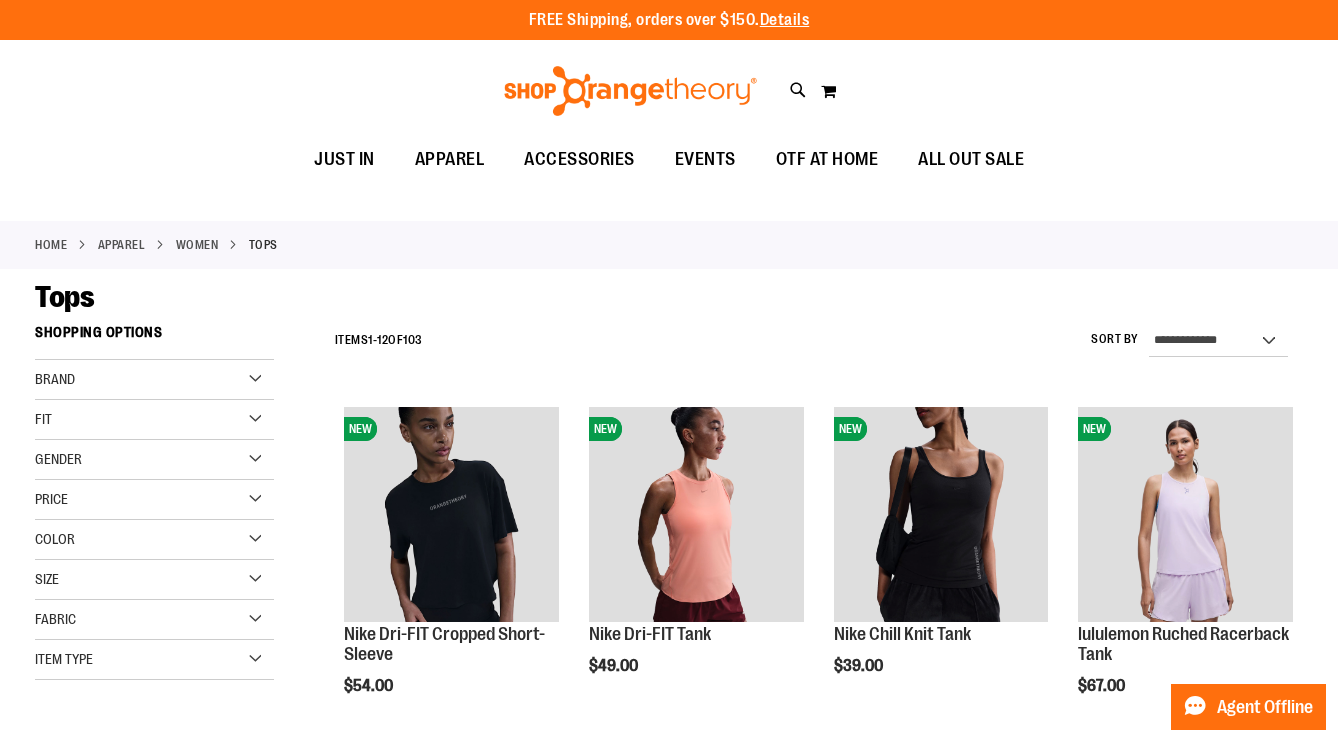 scroll, scrollTop: 0, scrollLeft: 0, axis: both 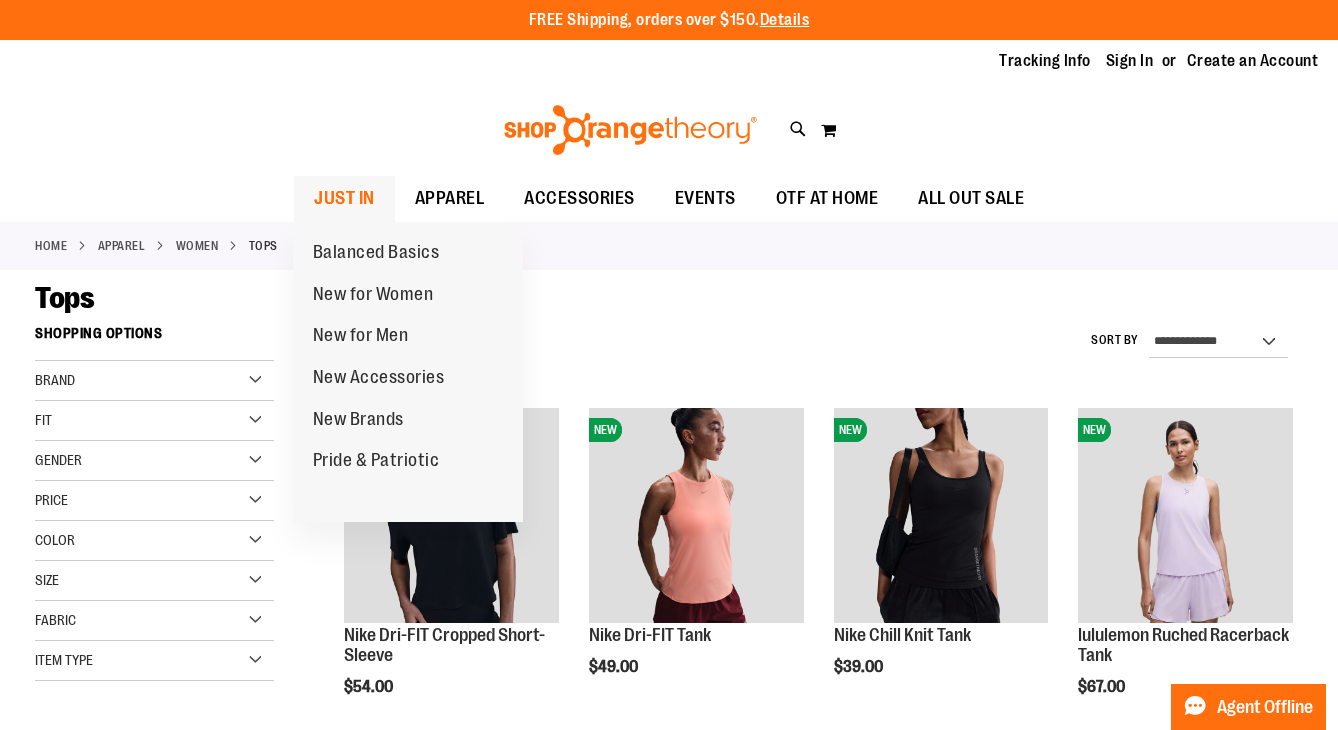 click on "JUST IN" at bounding box center [344, 198] 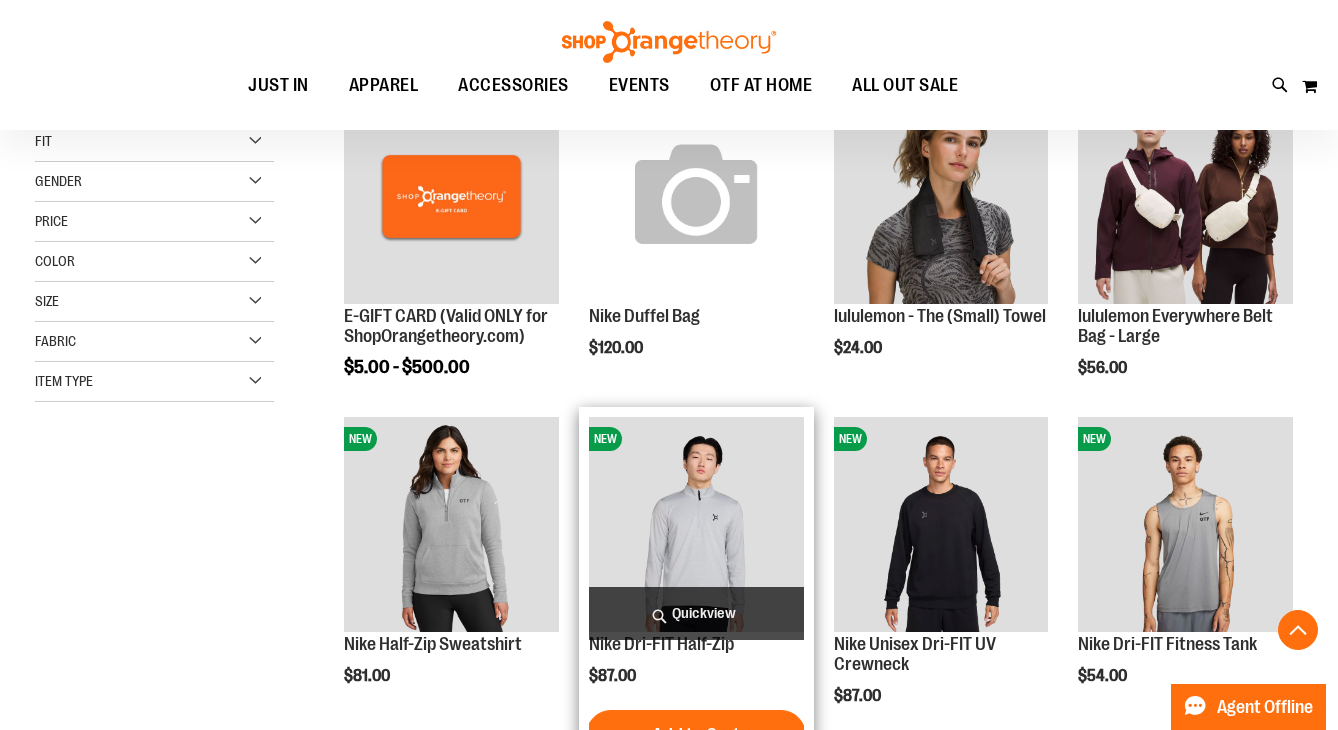 scroll, scrollTop: 310, scrollLeft: 0, axis: vertical 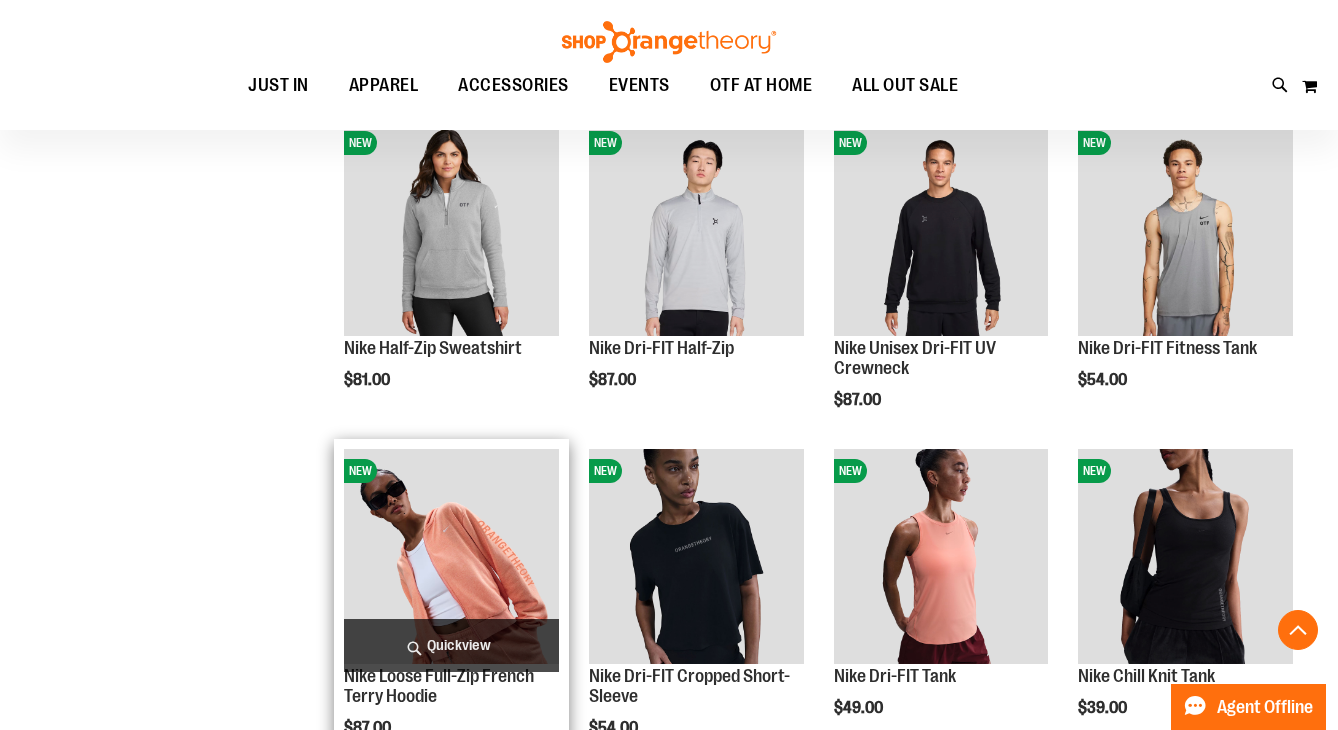 click at bounding box center [451, 556] 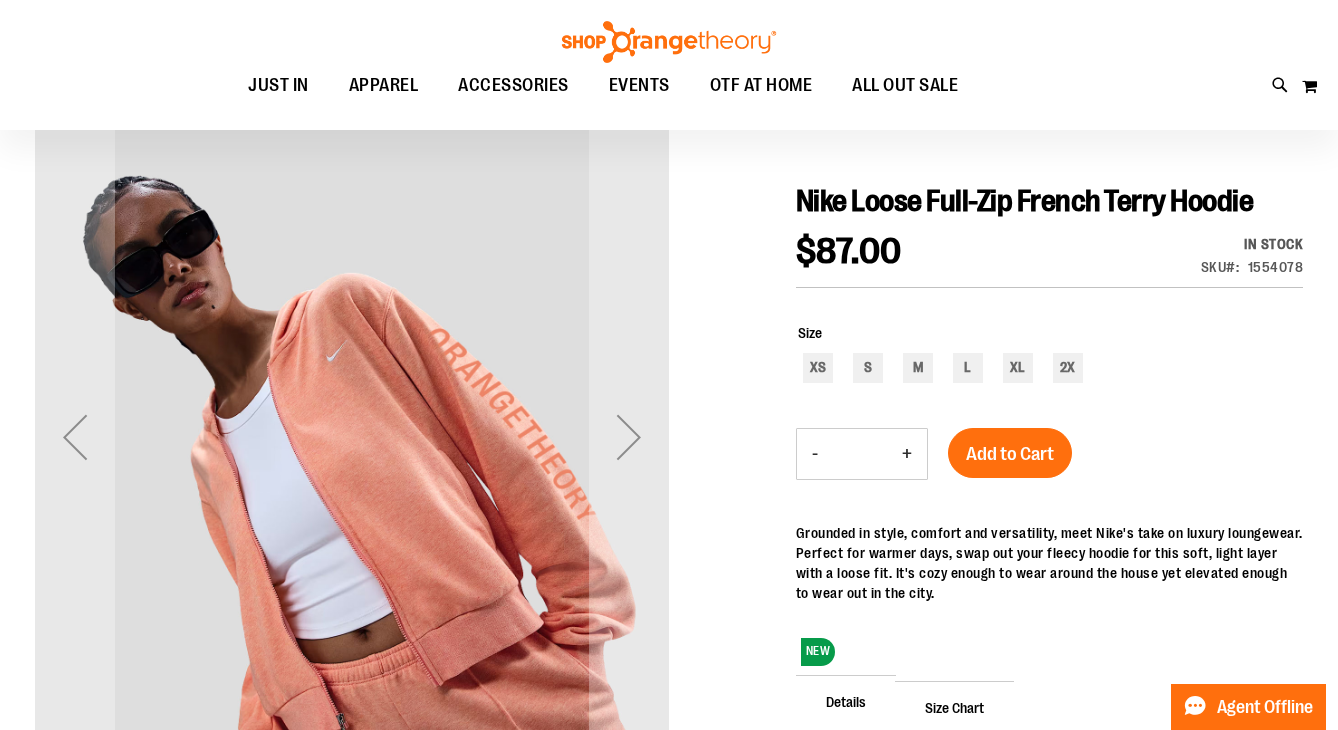 scroll, scrollTop: 224, scrollLeft: 0, axis: vertical 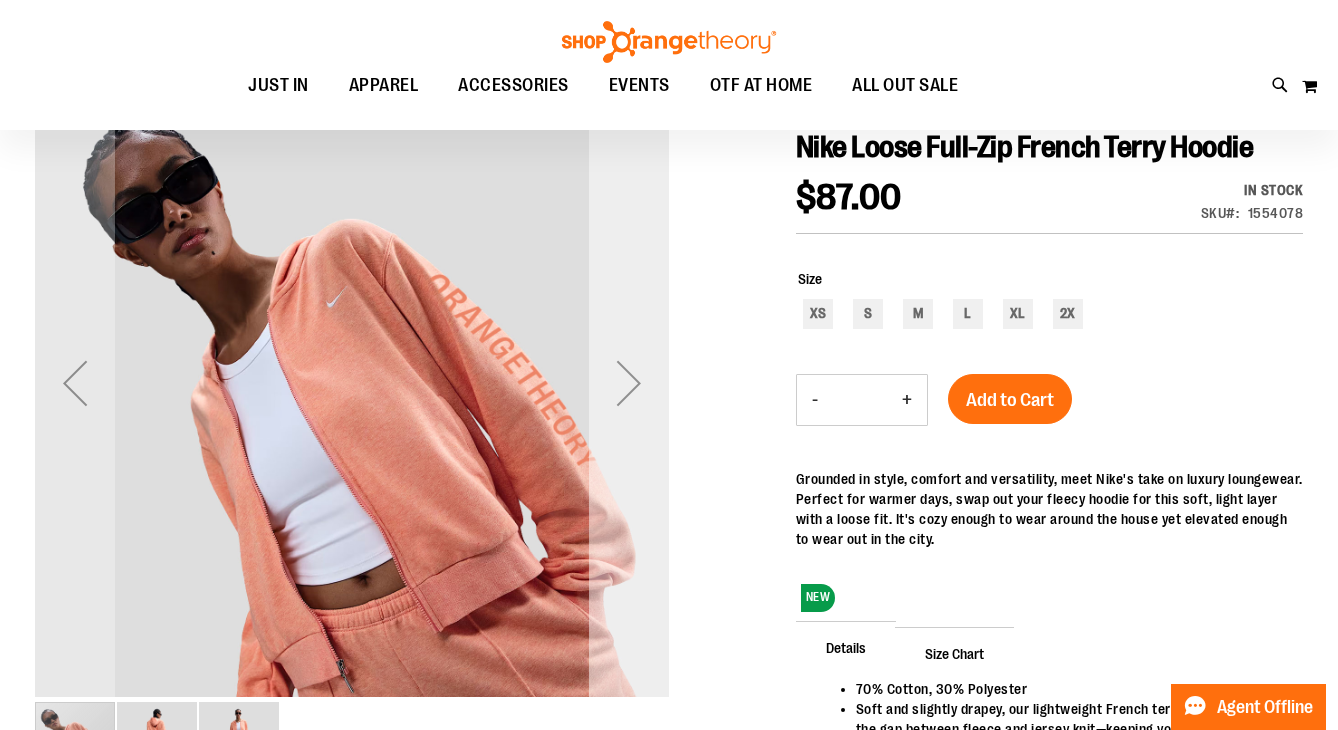 click at bounding box center [629, 383] 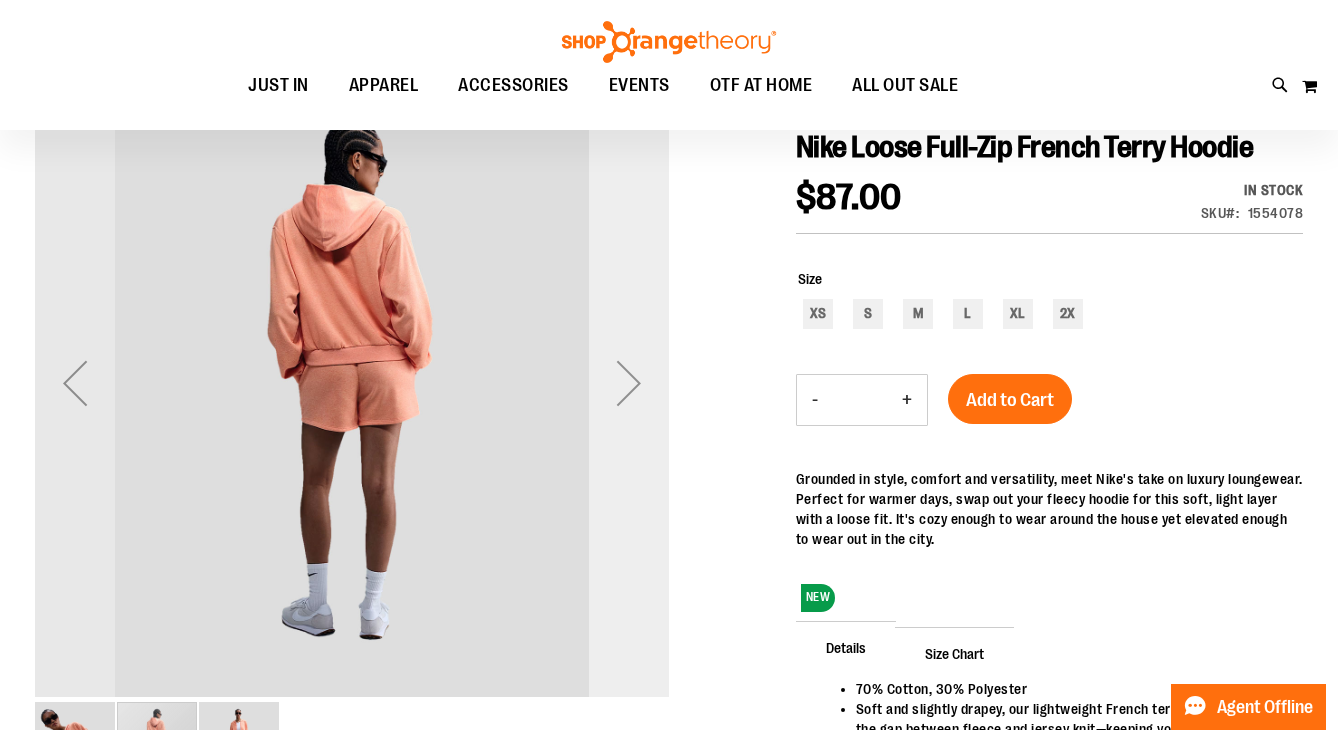 click at bounding box center (629, 383) 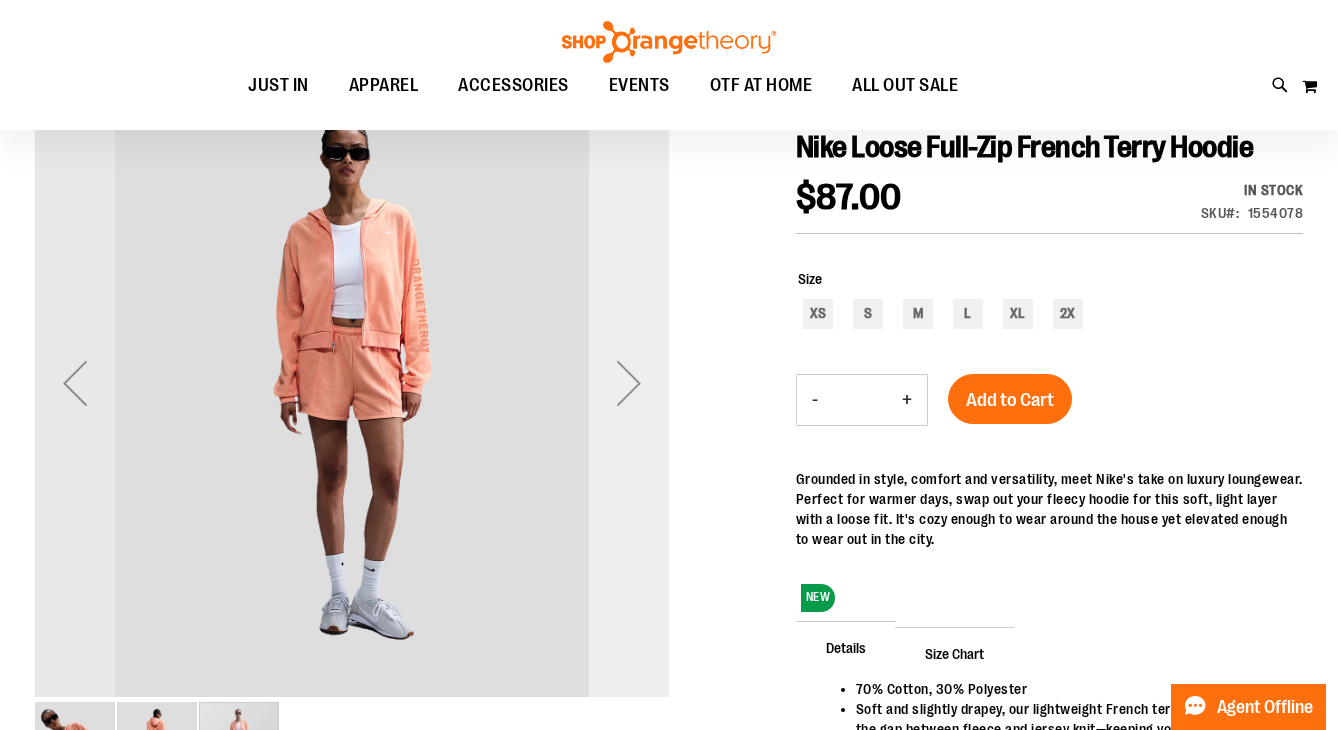 click at bounding box center (629, 383) 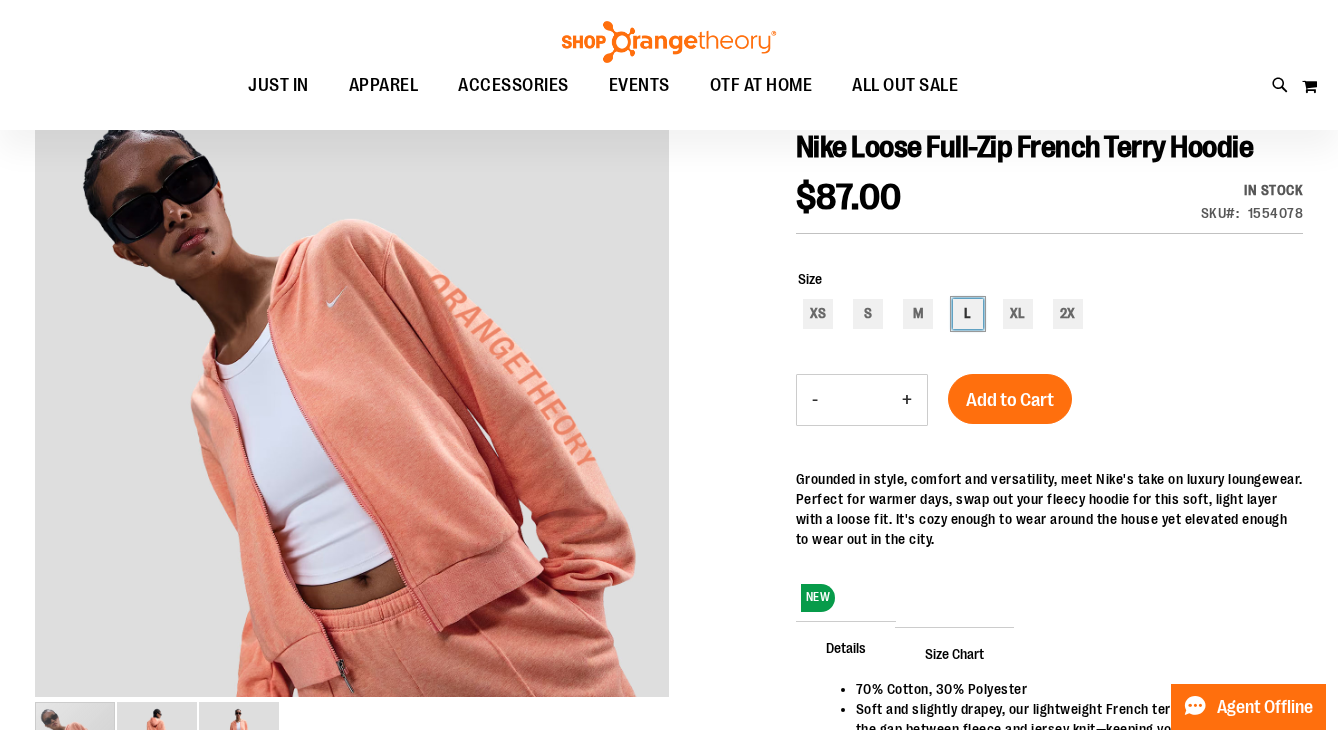 click on "L" at bounding box center [968, 314] 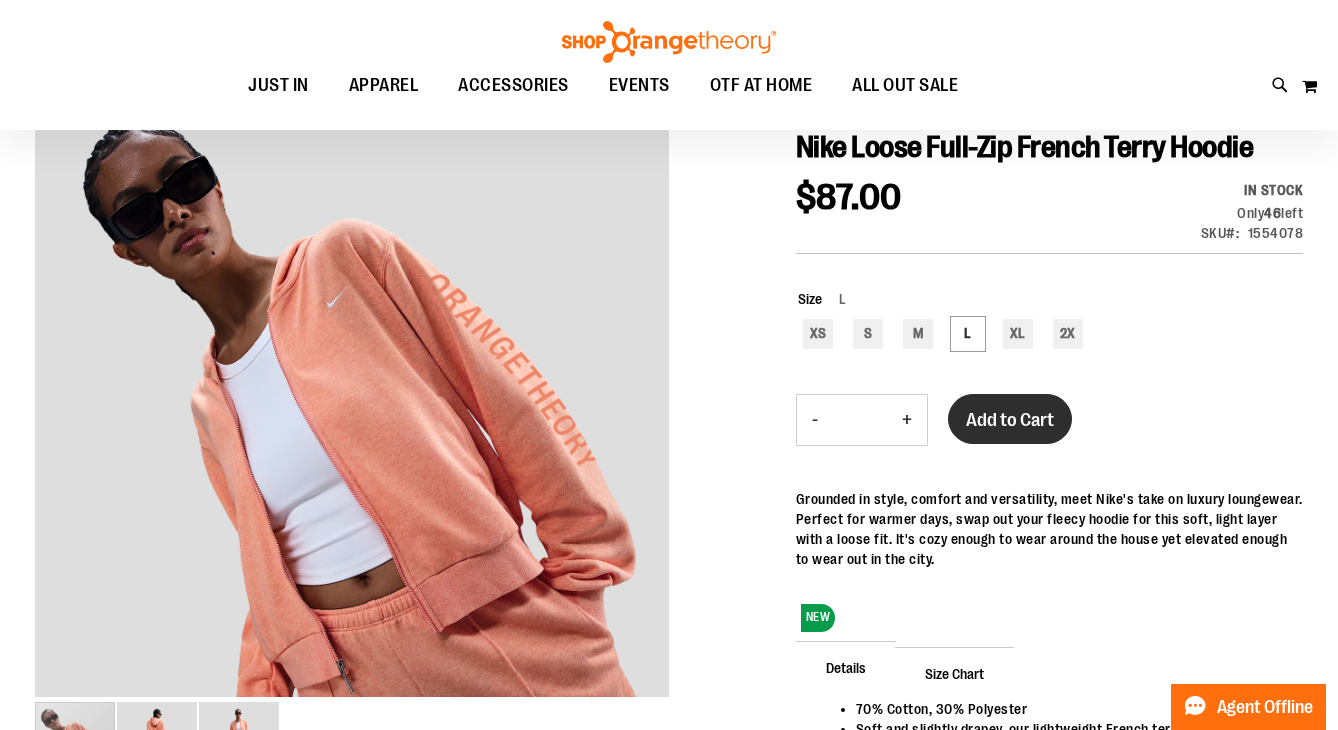 click on "Add to Cart" at bounding box center [1010, 420] 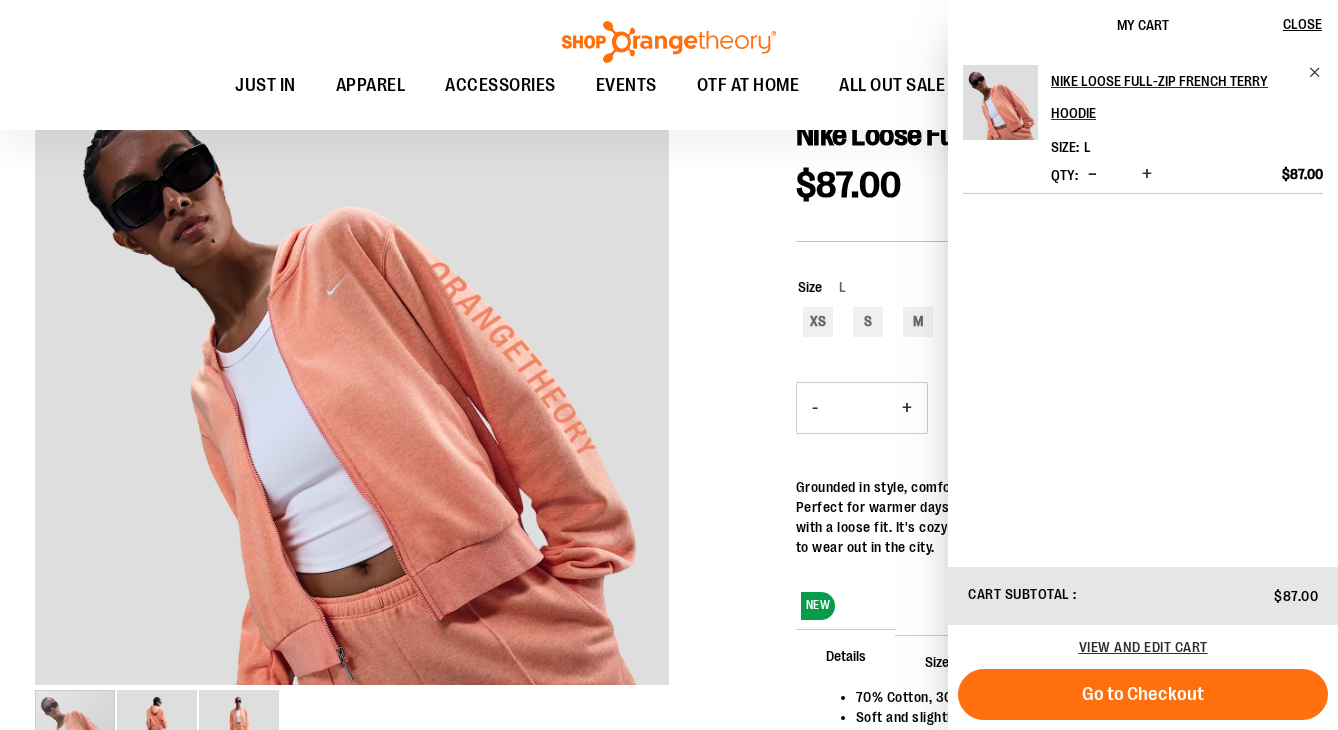 scroll, scrollTop: 167, scrollLeft: 0, axis: vertical 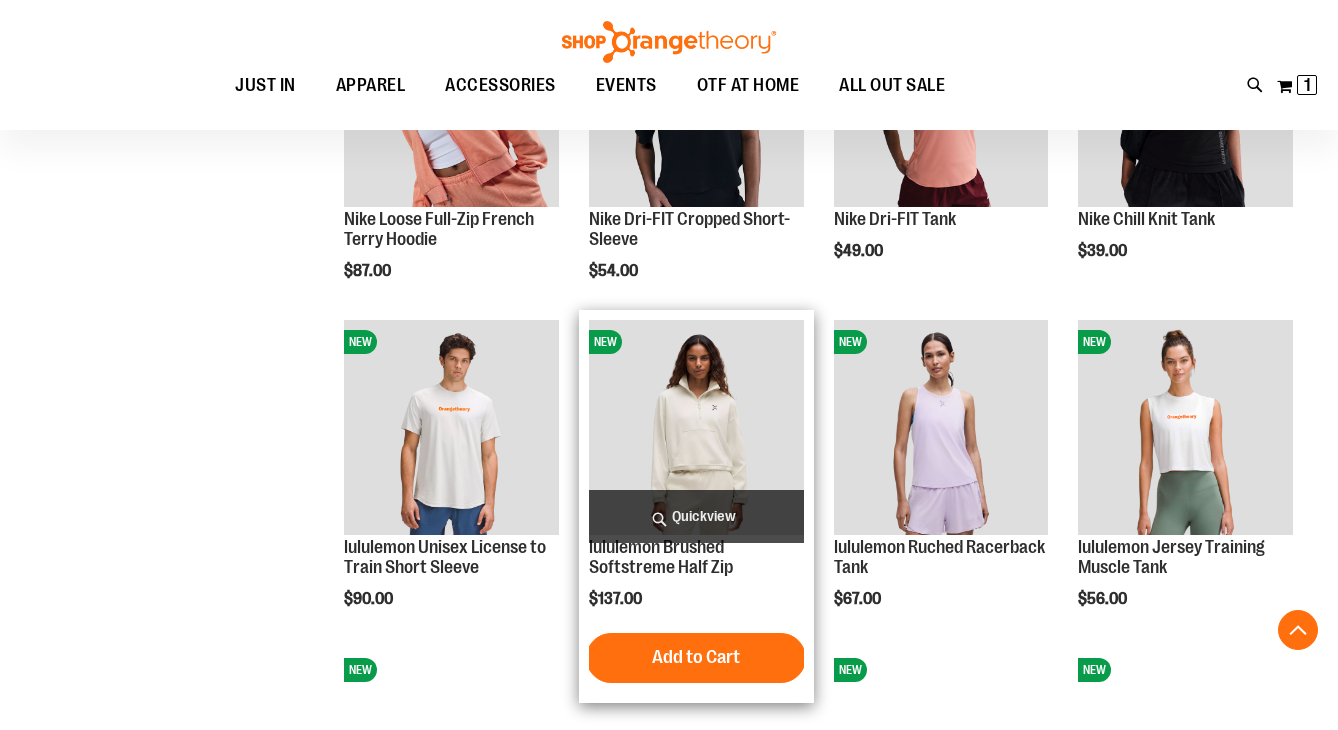 click at bounding box center [696, 427] 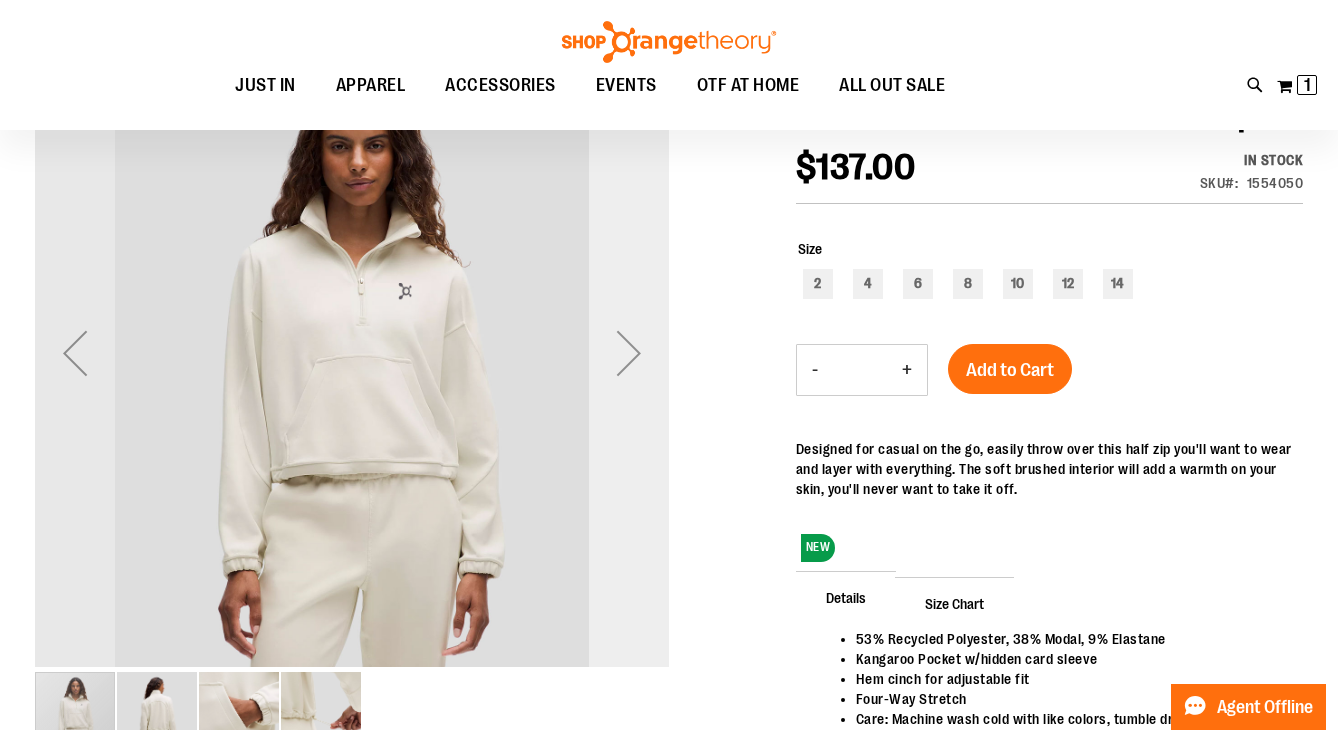 scroll, scrollTop: 290, scrollLeft: 0, axis: vertical 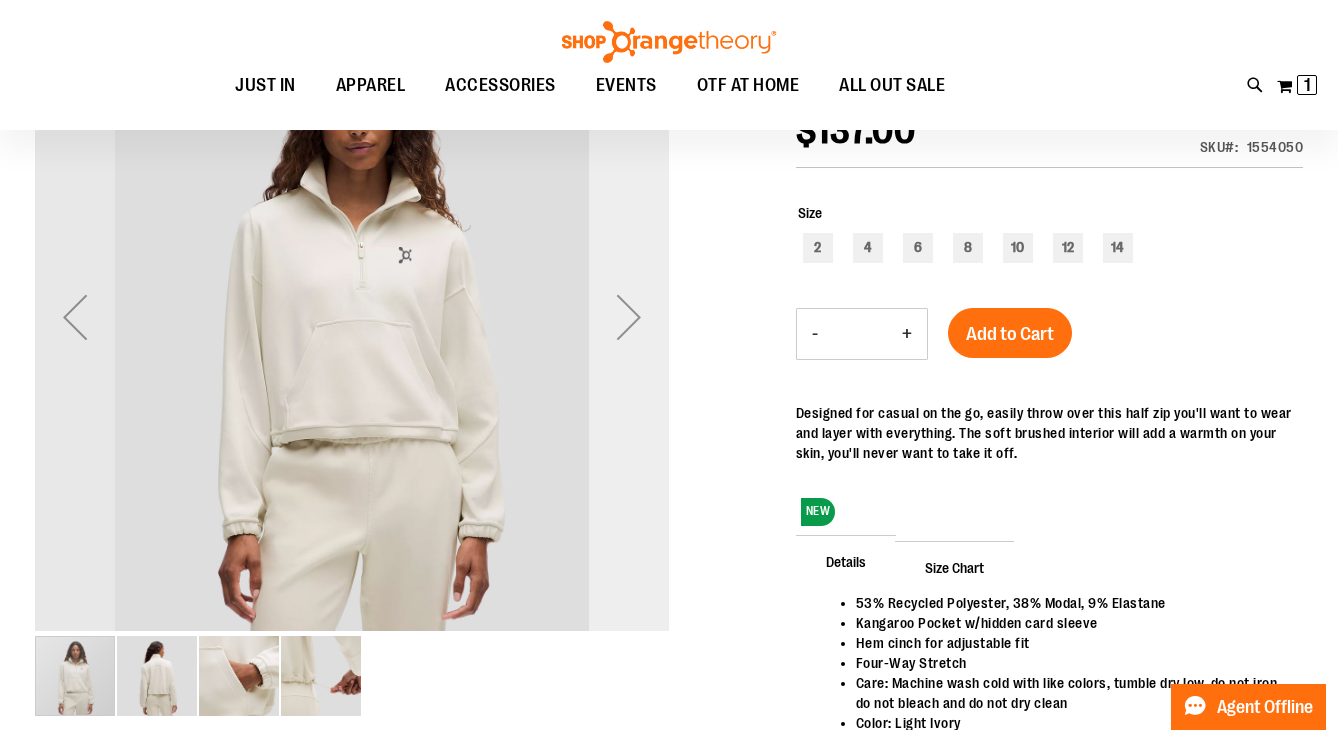 click at bounding box center (629, 317) 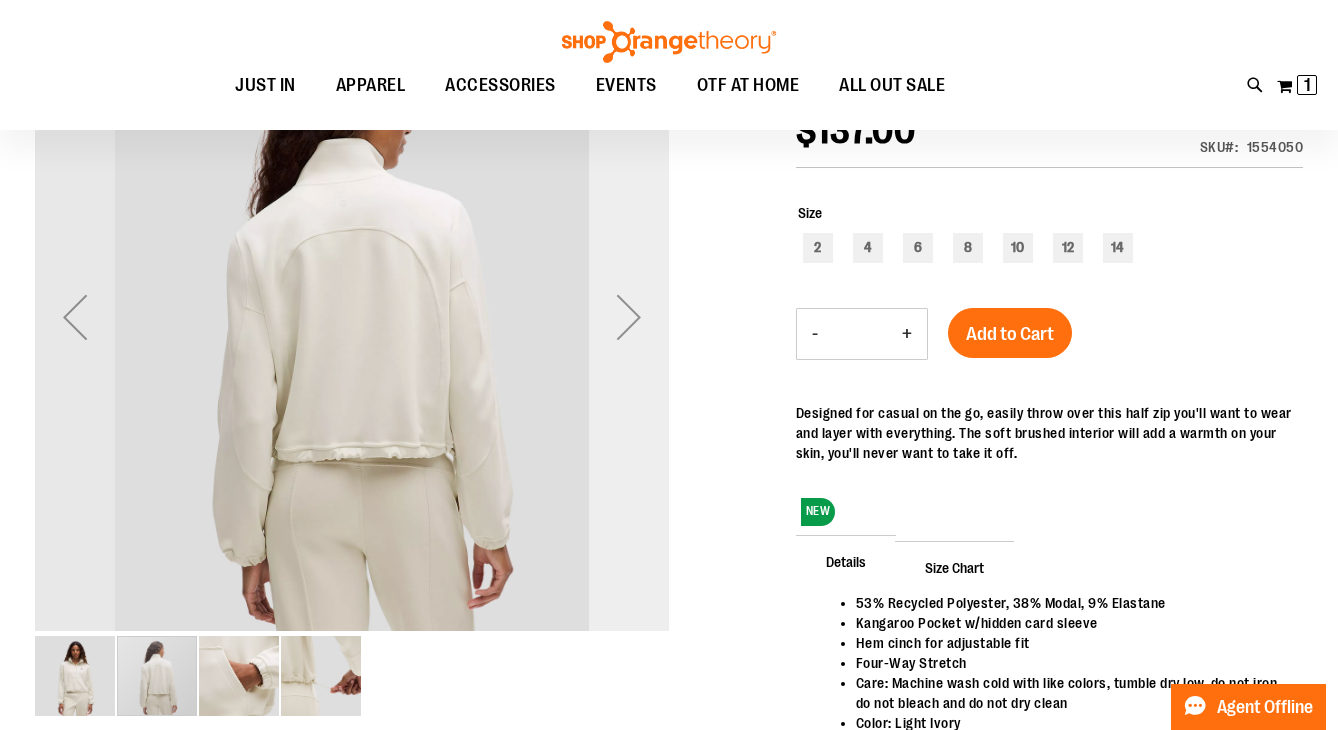 click at bounding box center (629, 317) 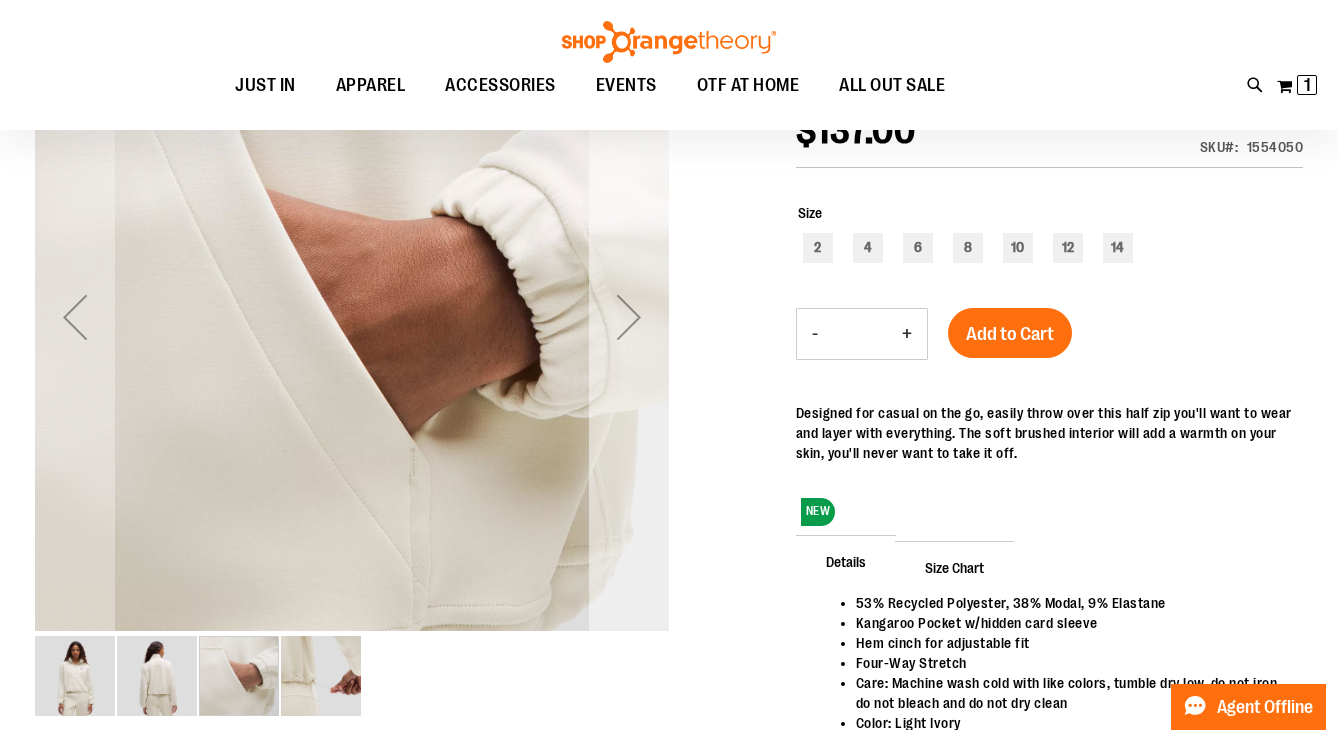 click at bounding box center (629, 317) 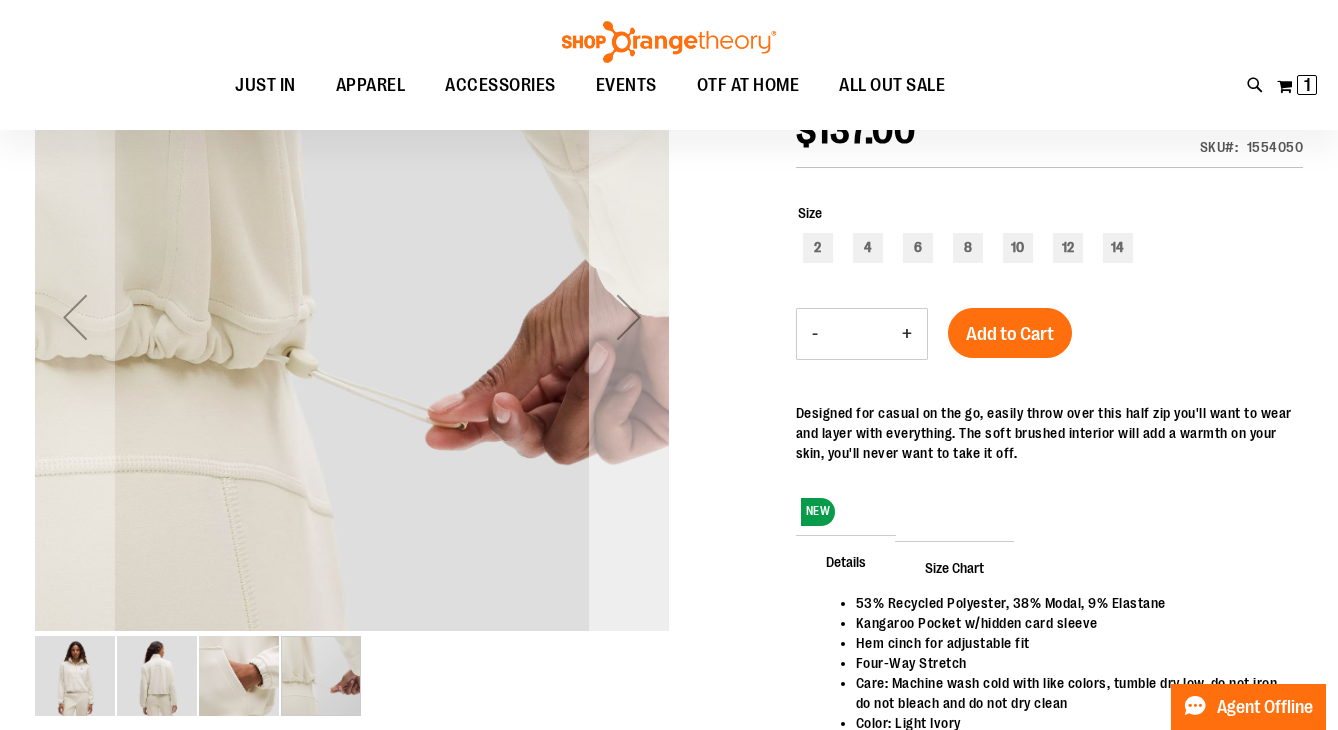 click at bounding box center [629, 317] 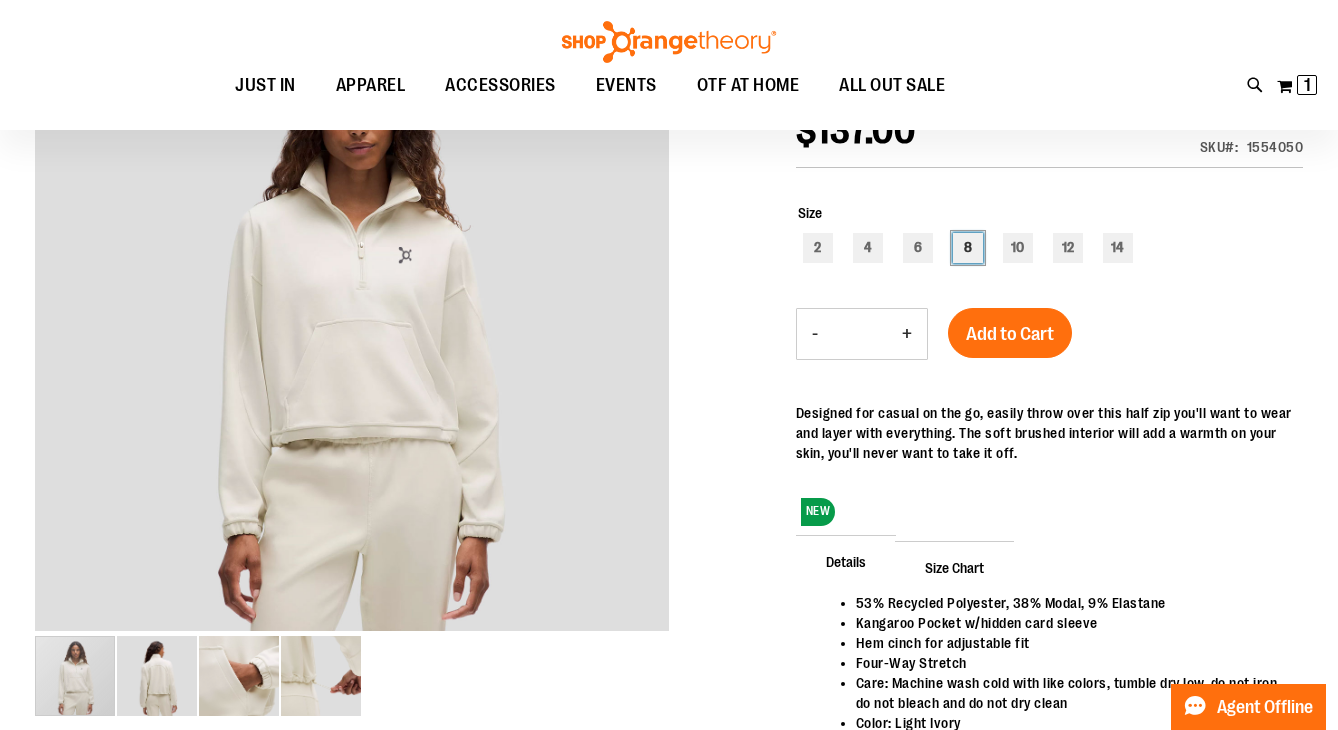 click on "8" at bounding box center [968, 248] 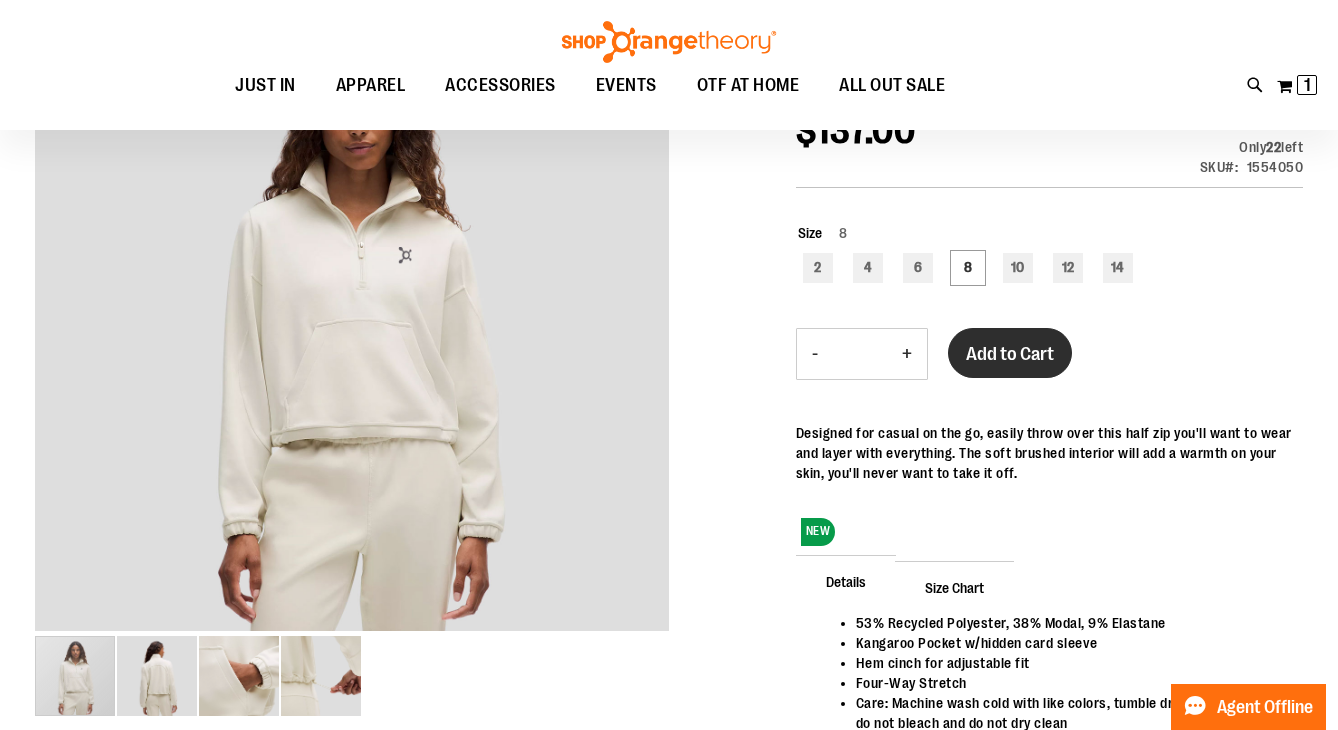click on "Add to Cart" at bounding box center [1010, 354] 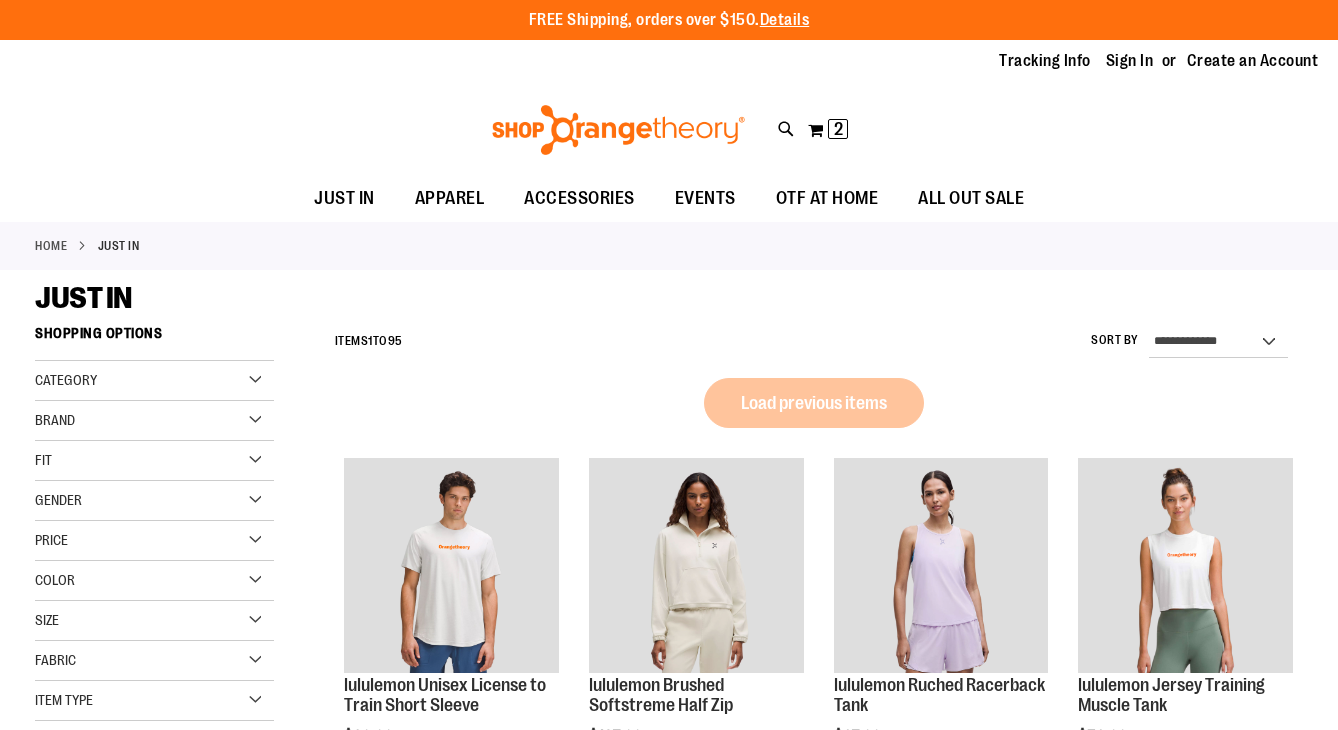 scroll, scrollTop: 0, scrollLeft: 0, axis: both 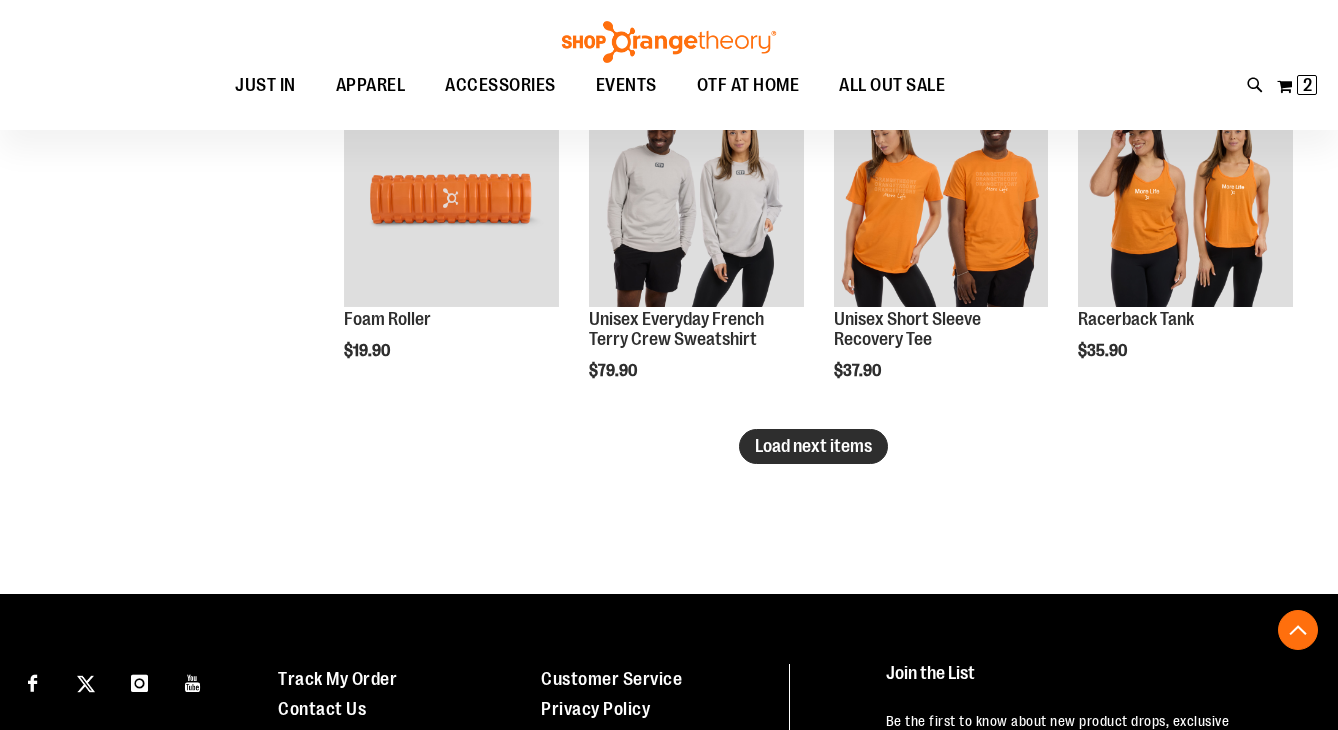 click on "Load next items" at bounding box center [813, 446] 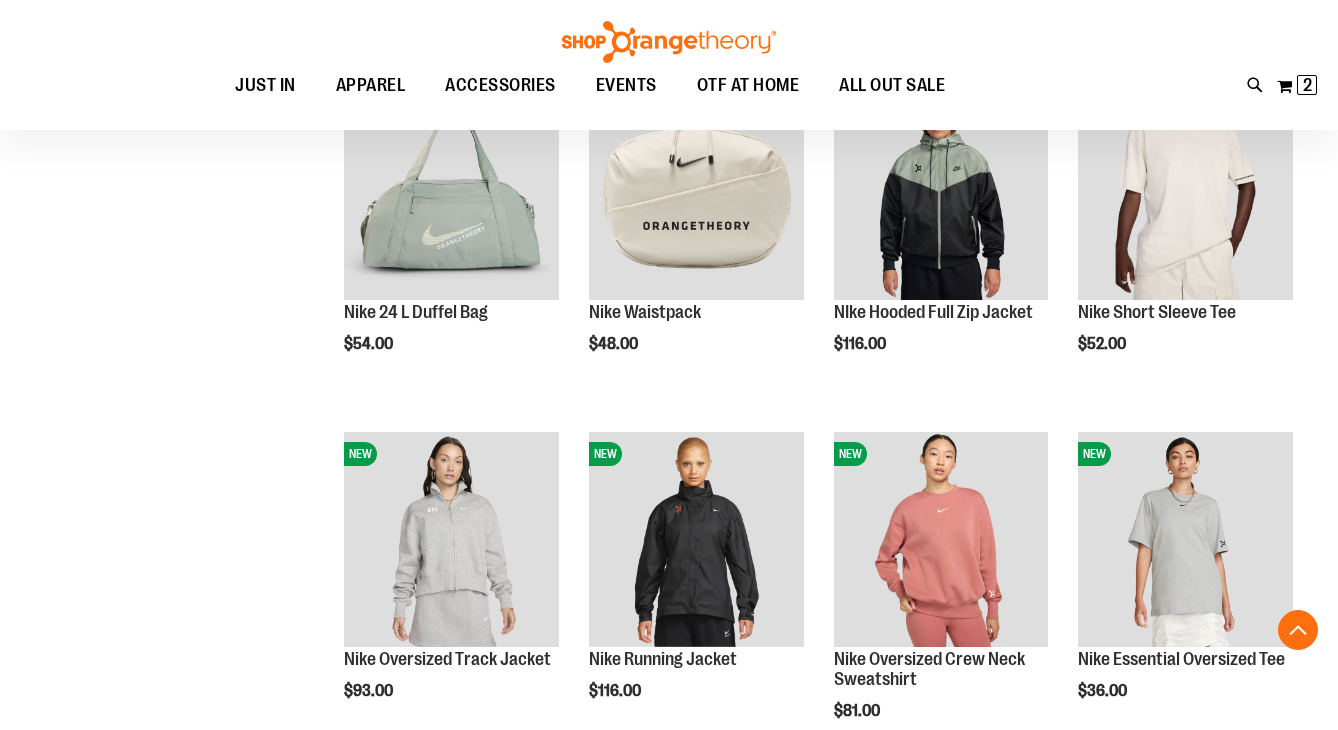 scroll, scrollTop: 3627, scrollLeft: 0, axis: vertical 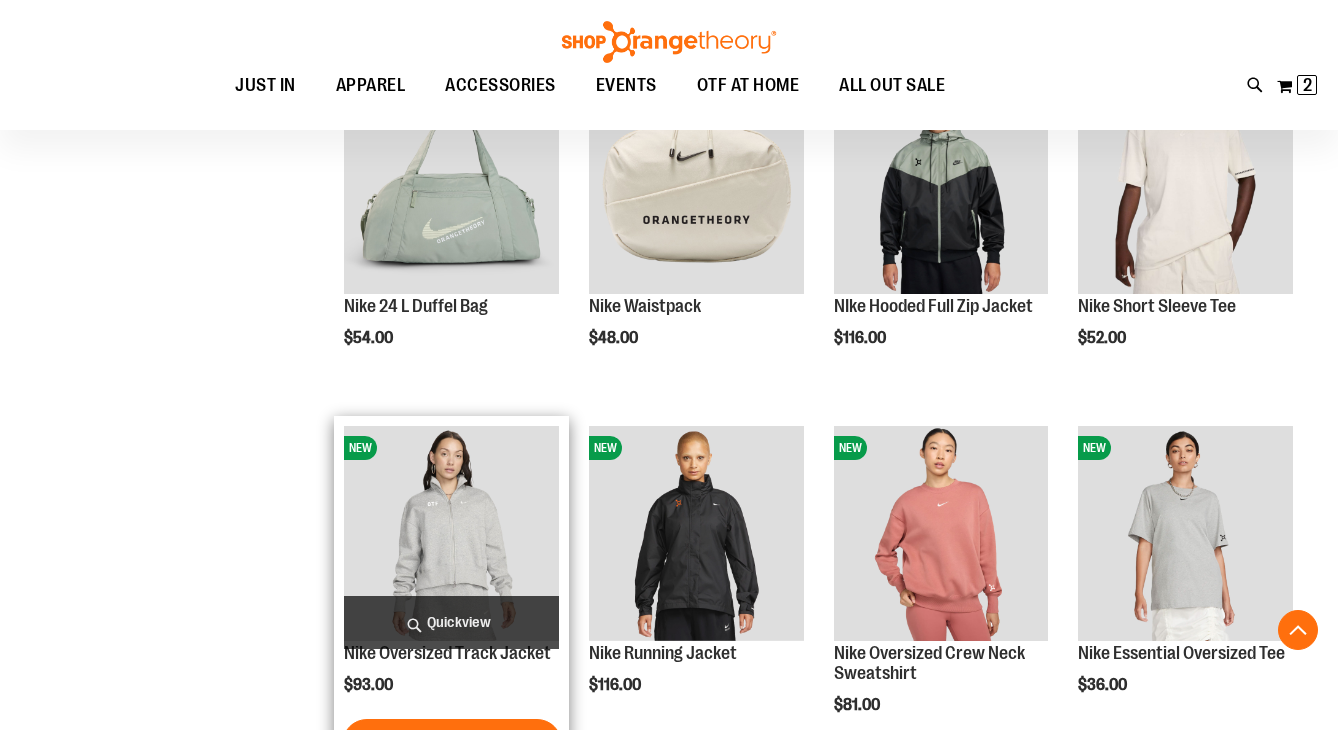 click at bounding box center (451, 533) 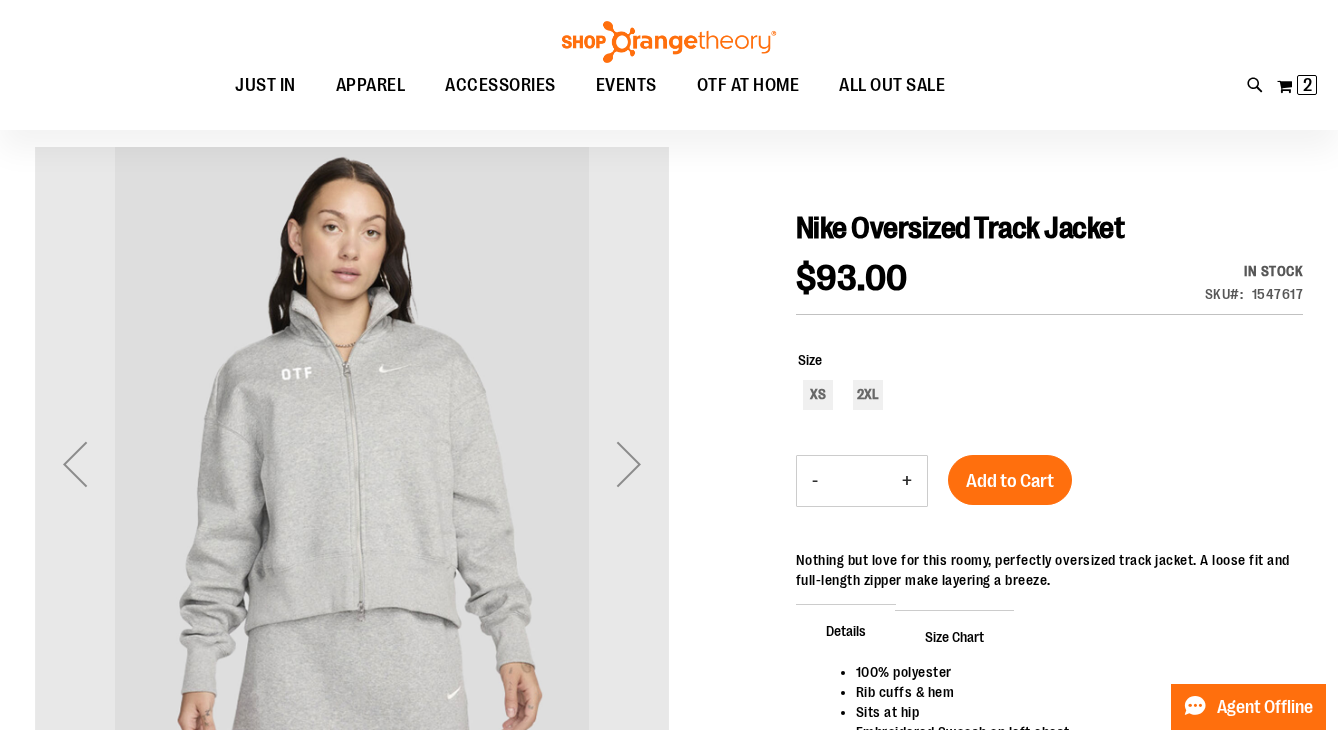 scroll, scrollTop: 174, scrollLeft: 0, axis: vertical 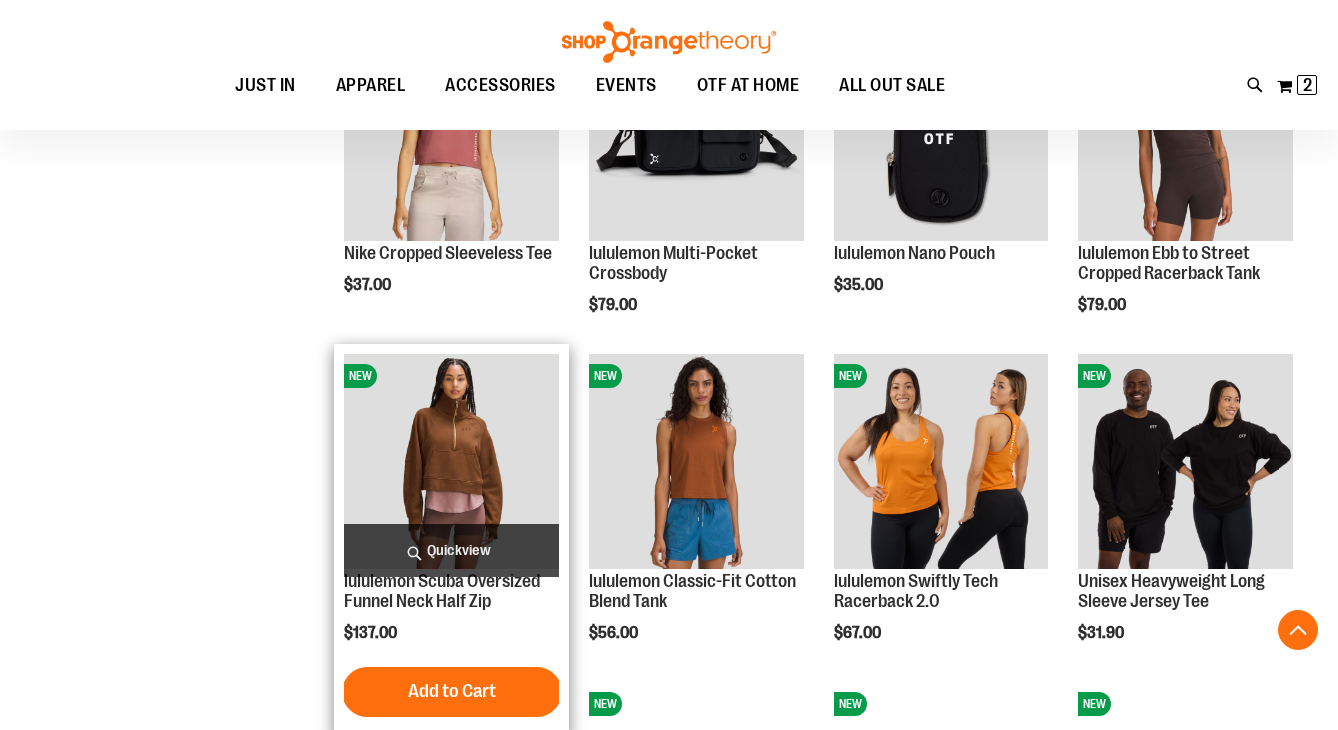 click at bounding box center (451, 461) 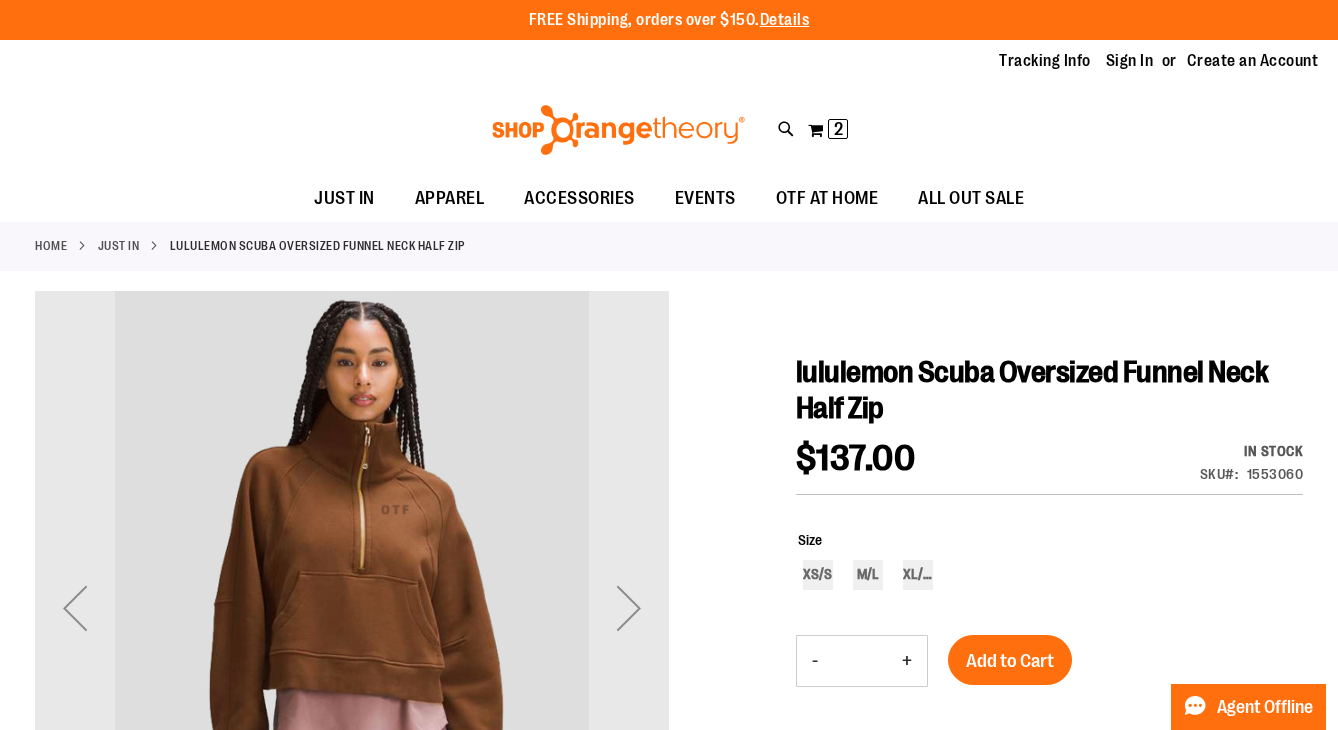 scroll, scrollTop: 0, scrollLeft: 0, axis: both 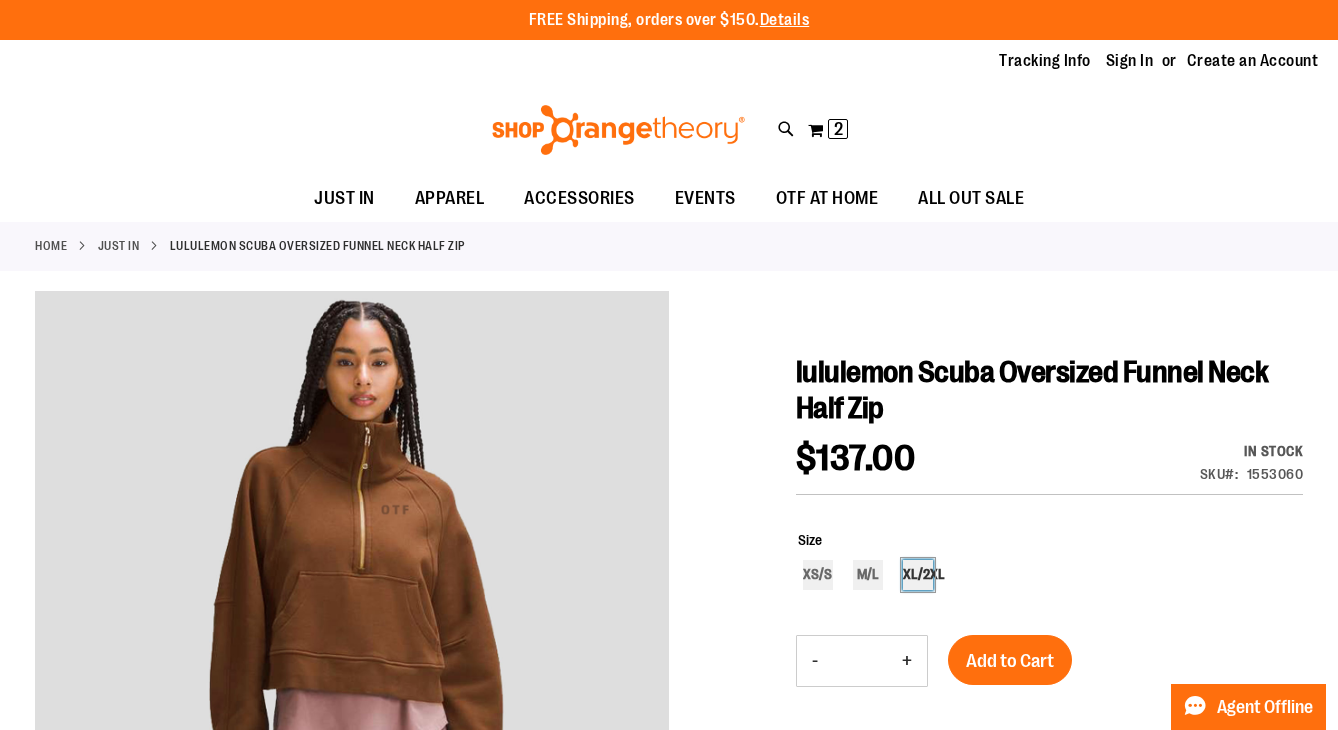 click on "XL/2XL" at bounding box center [918, 575] 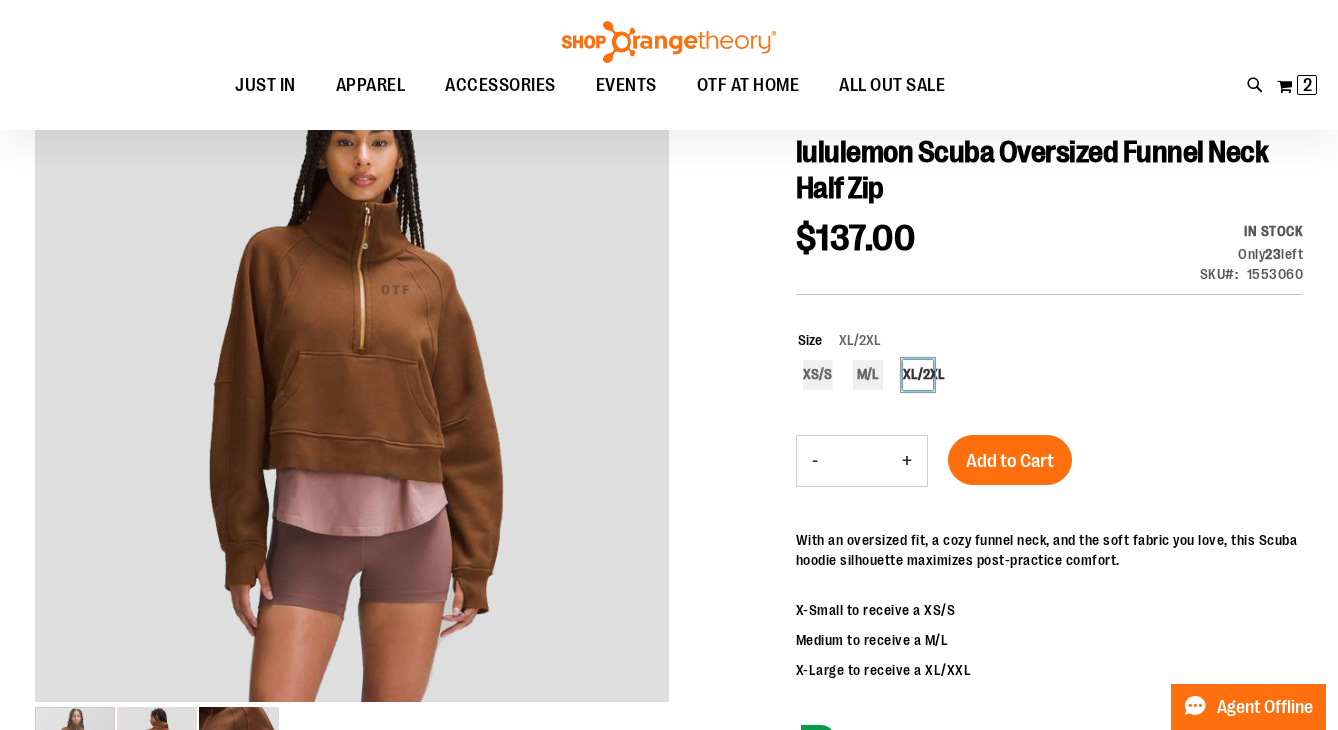 scroll, scrollTop: 220, scrollLeft: 0, axis: vertical 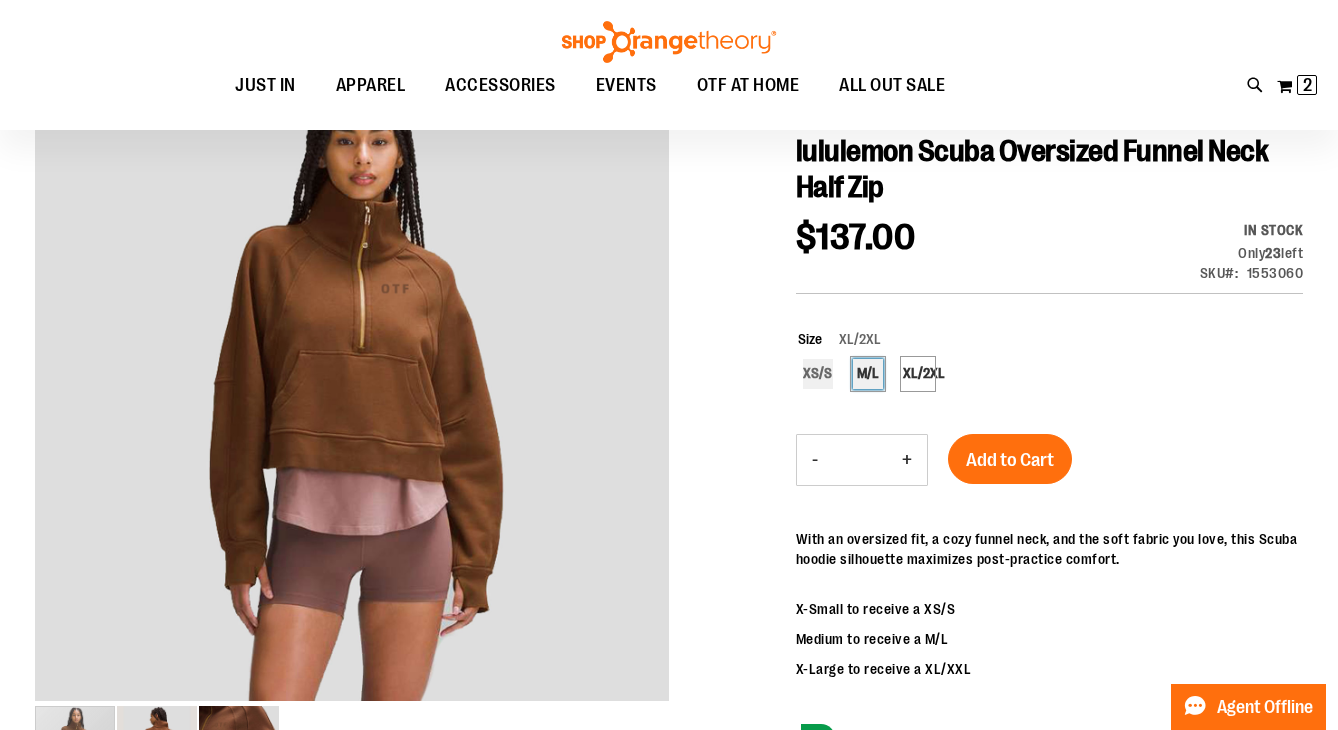 click on "M/L" at bounding box center [868, 374] 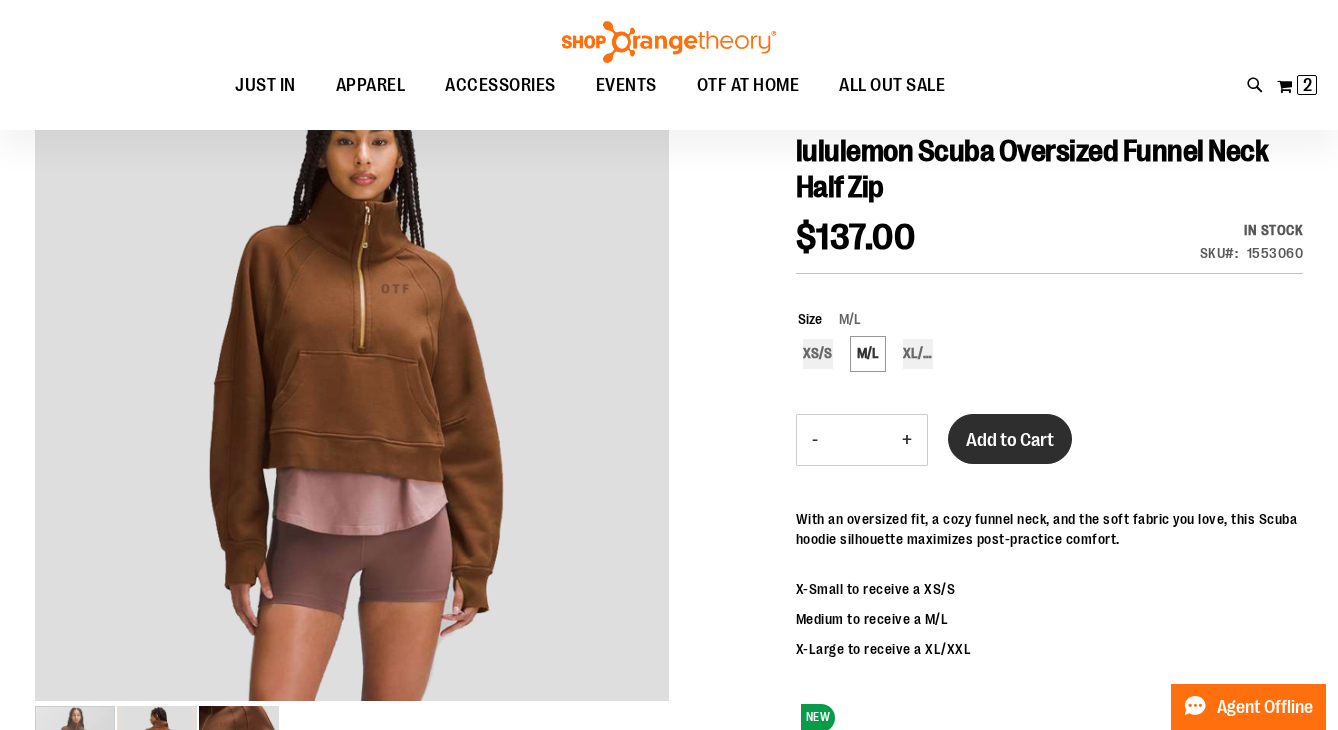 click on "Add to Cart" at bounding box center (1010, 440) 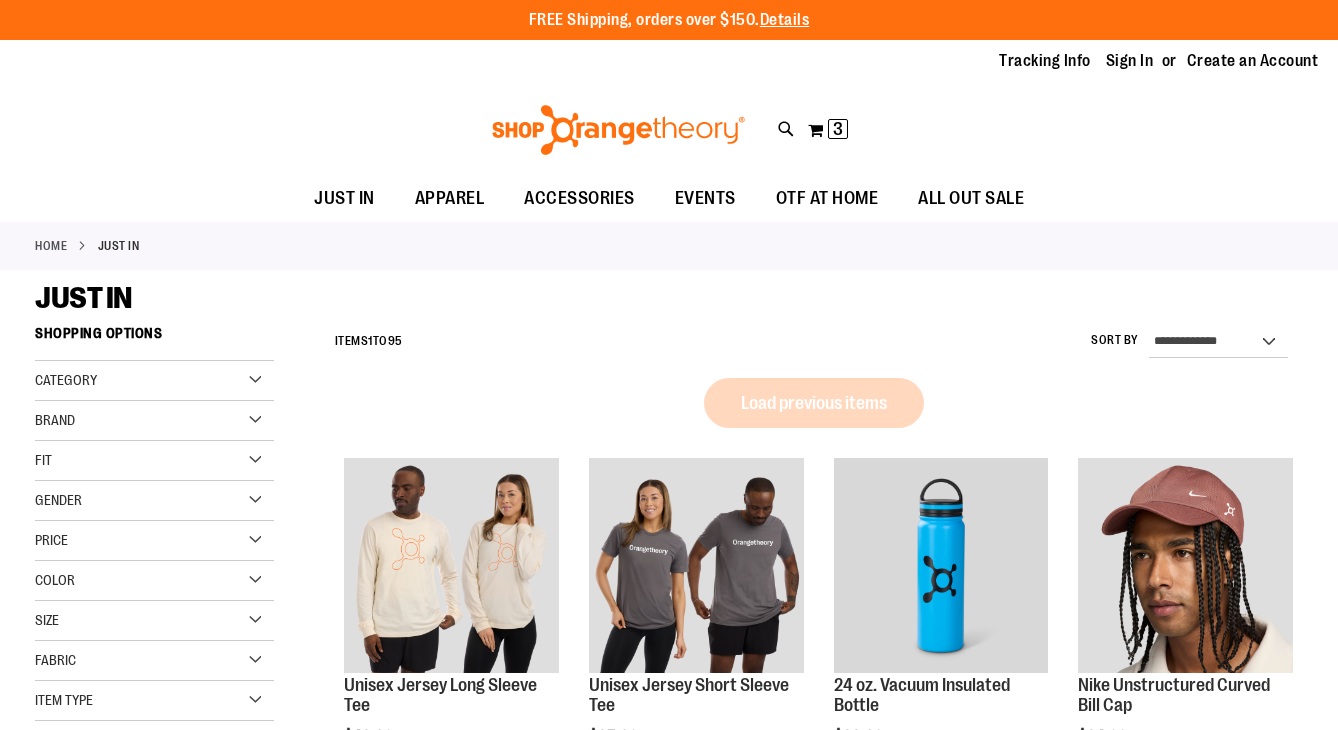 scroll, scrollTop: 0, scrollLeft: 0, axis: both 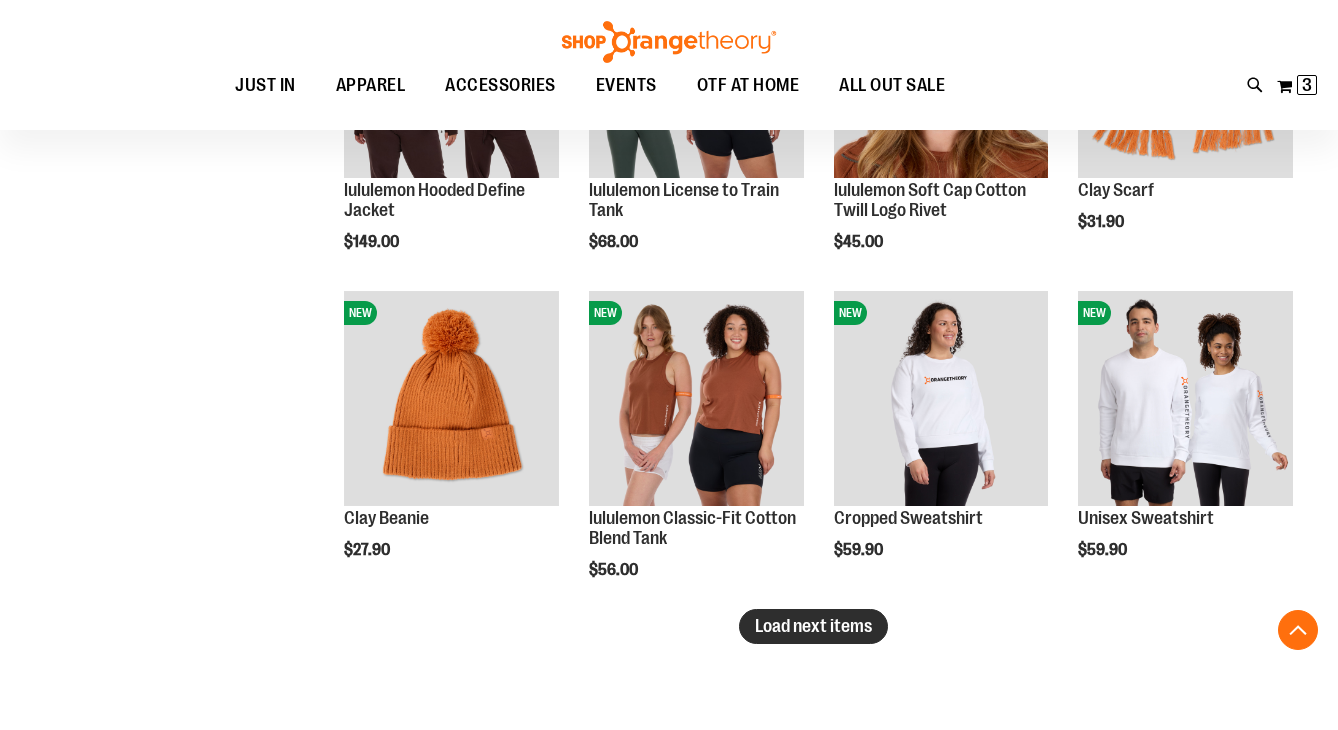 click on "Load next items" at bounding box center [813, 626] 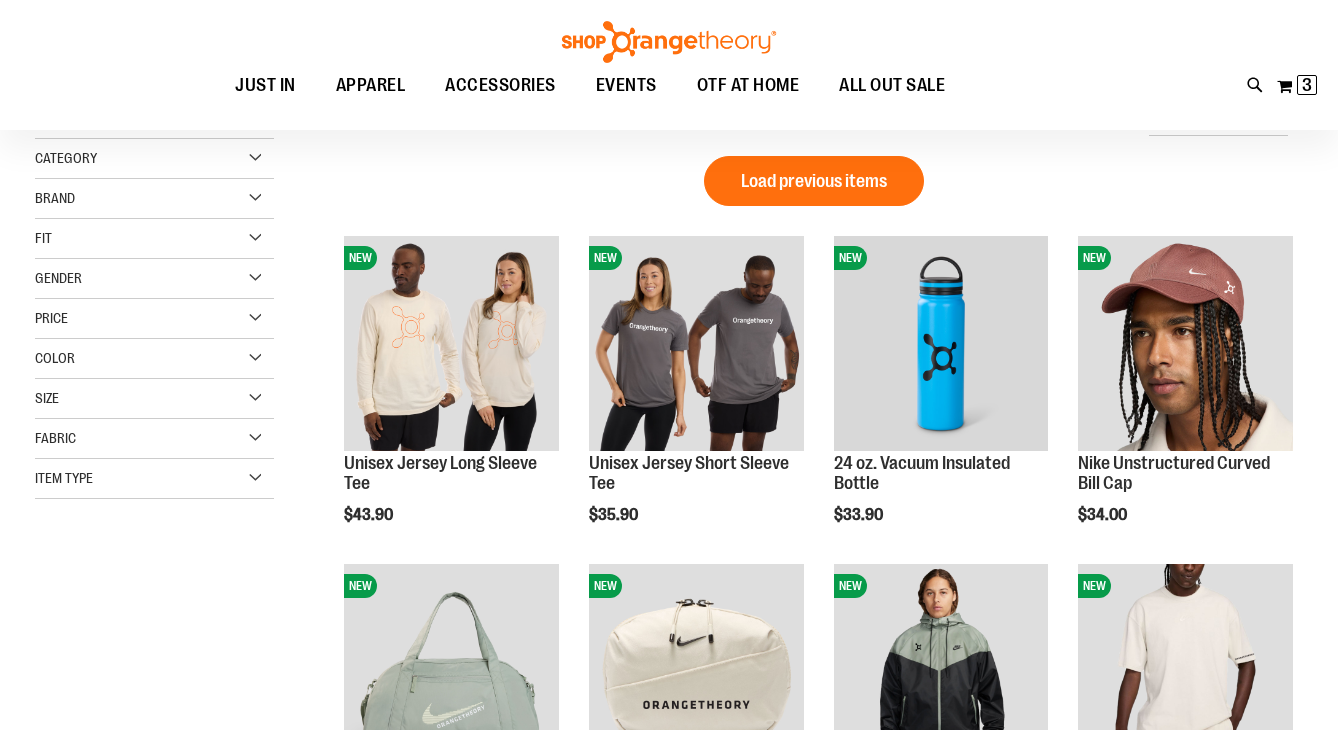 scroll, scrollTop: 0, scrollLeft: 0, axis: both 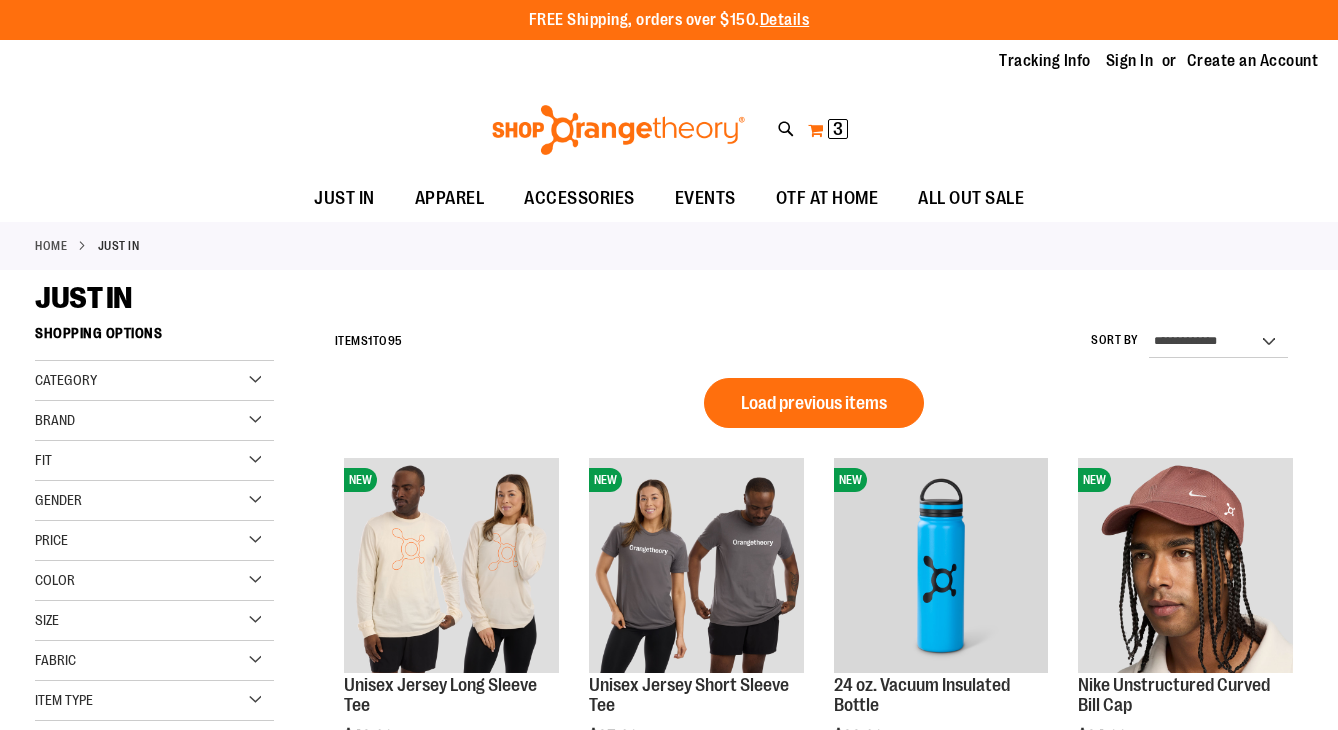 click on "My Cart
3
3
items" at bounding box center [828, 130] 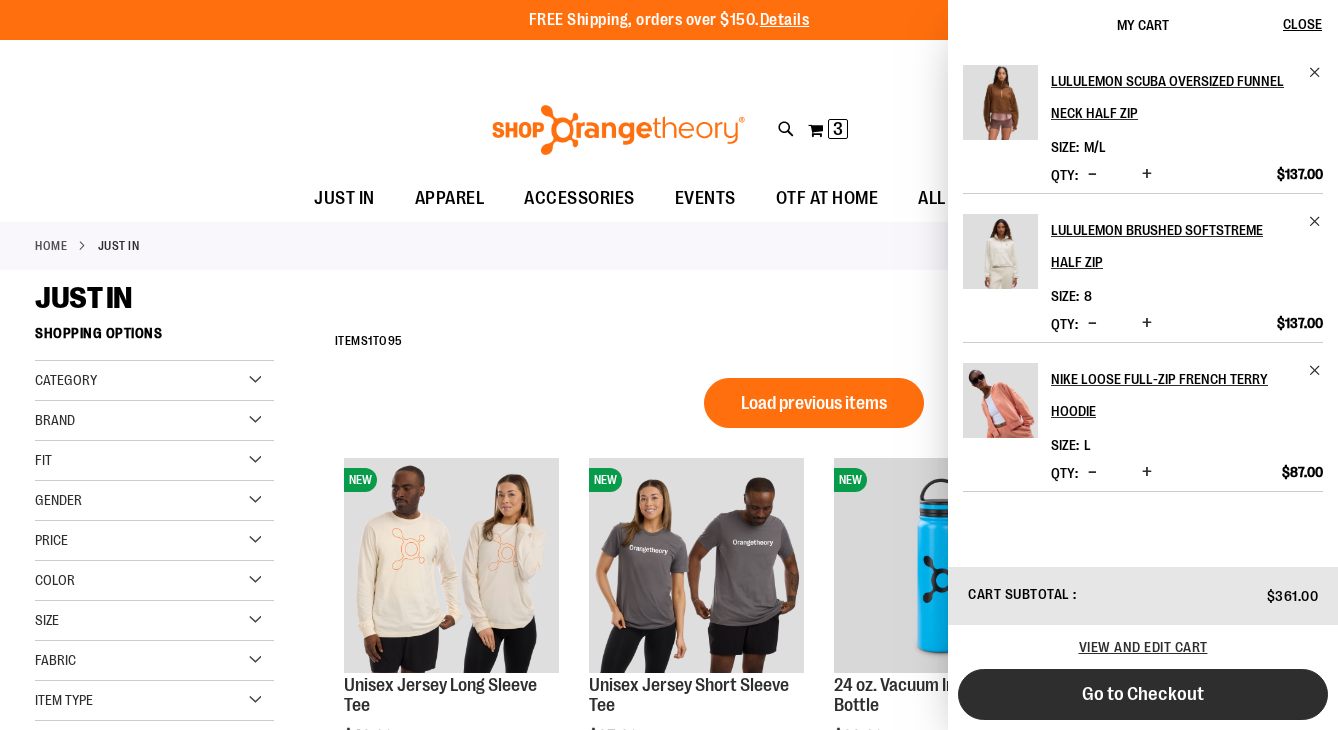 click on "Go to Checkout" at bounding box center [1143, 694] 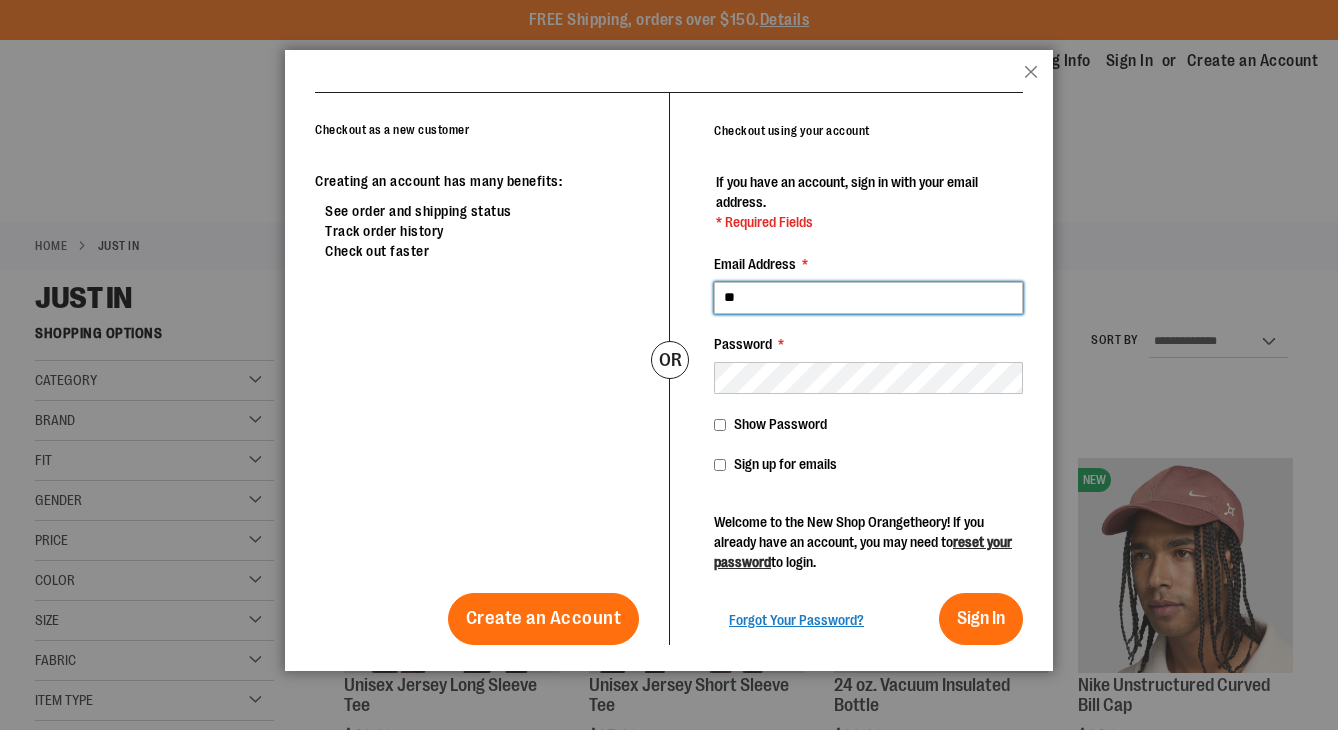 type on "*" 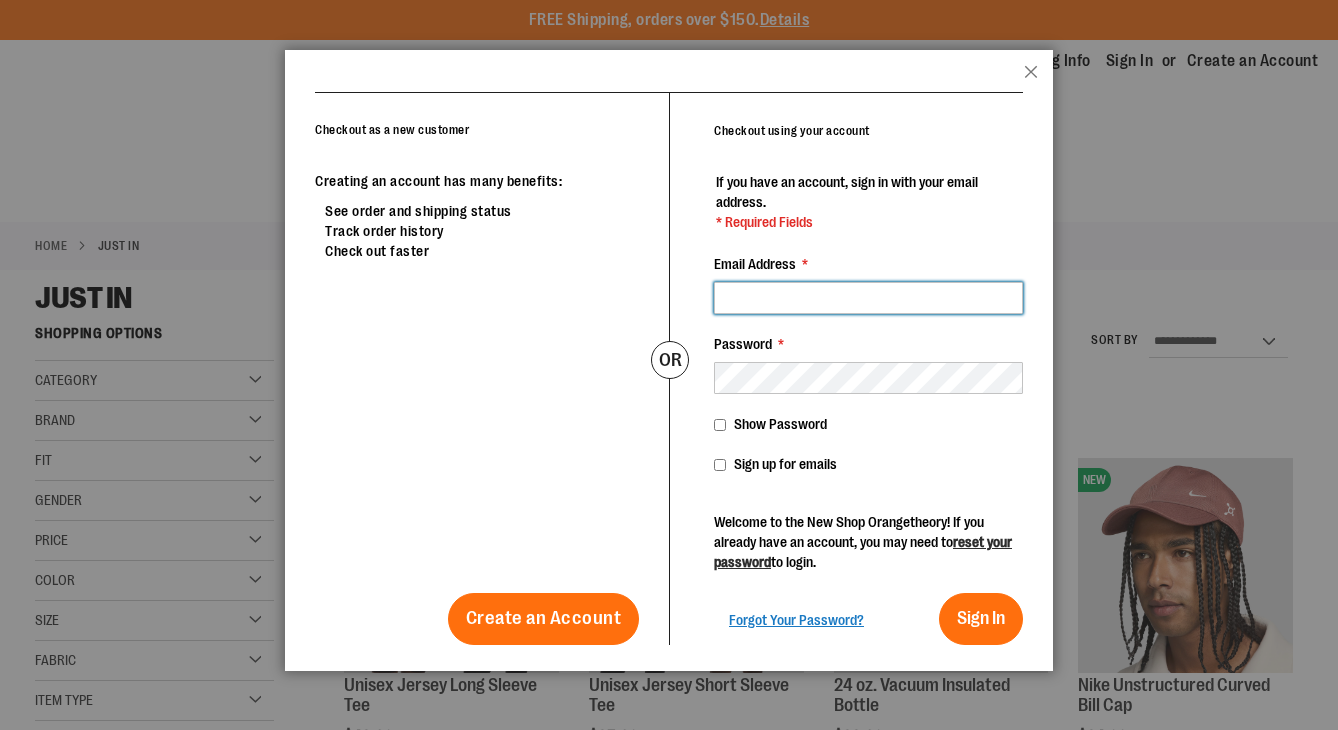 type on "*" 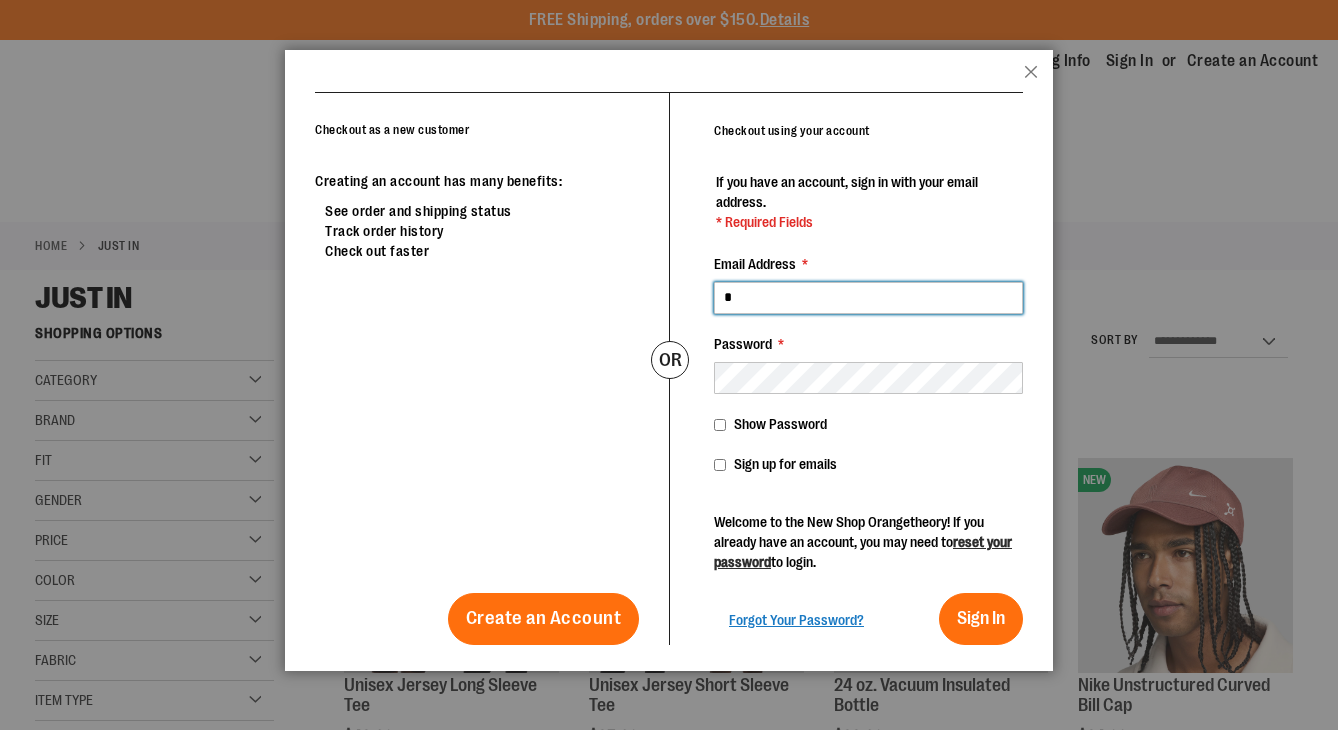 type 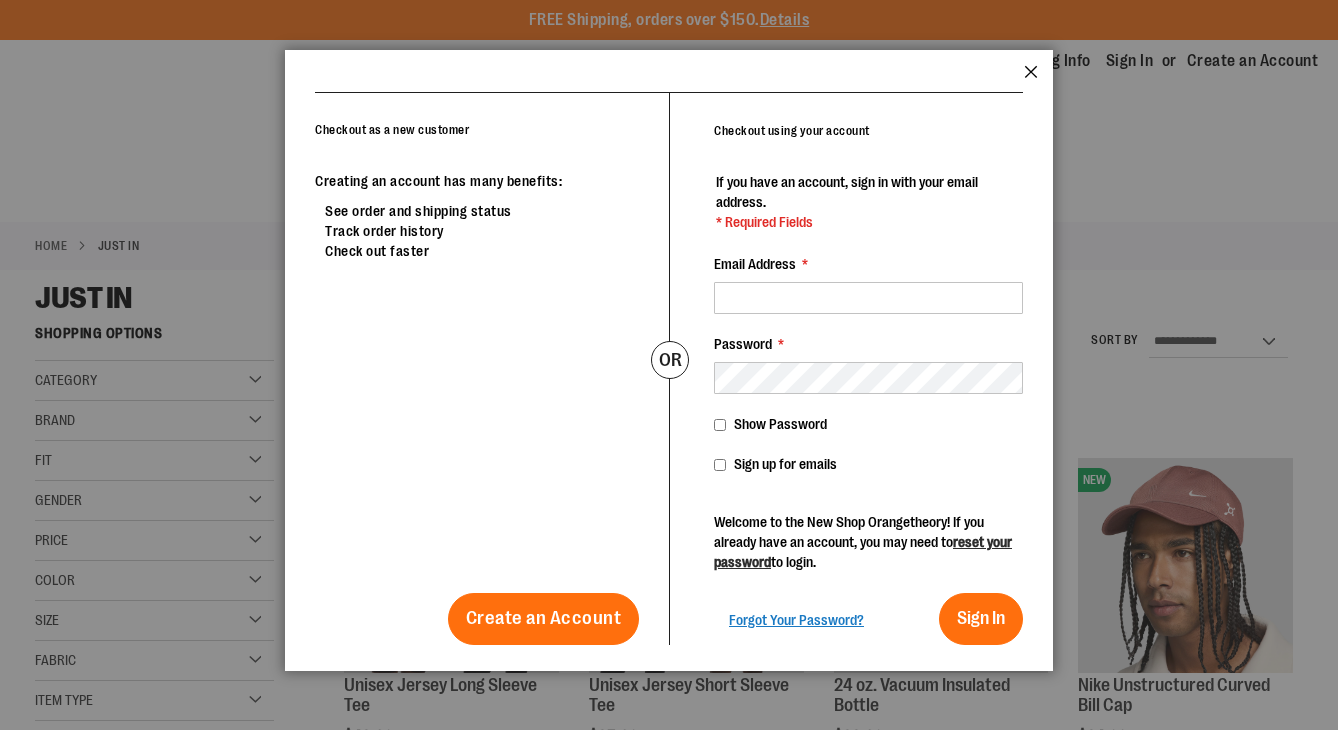 click on "Close" at bounding box center [1031, 78] 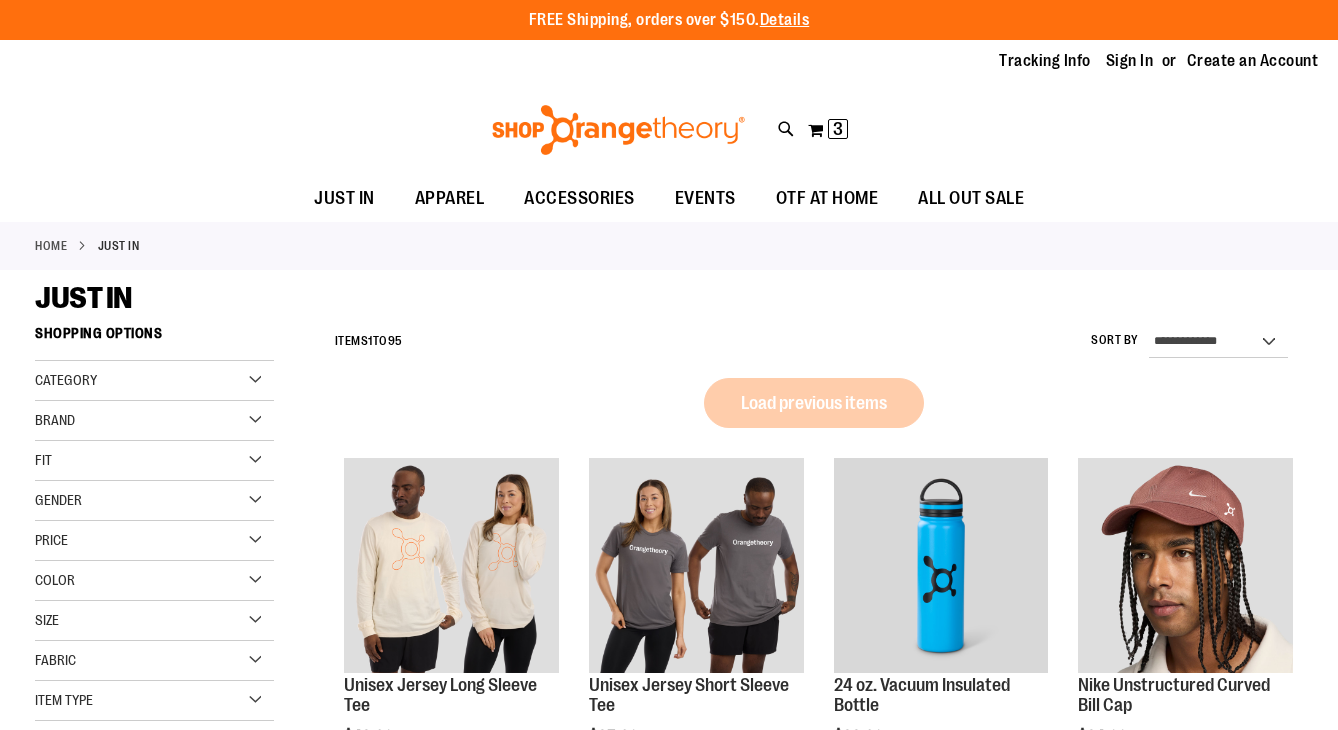 scroll, scrollTop: 0, scrollLeft: 0, axis: both 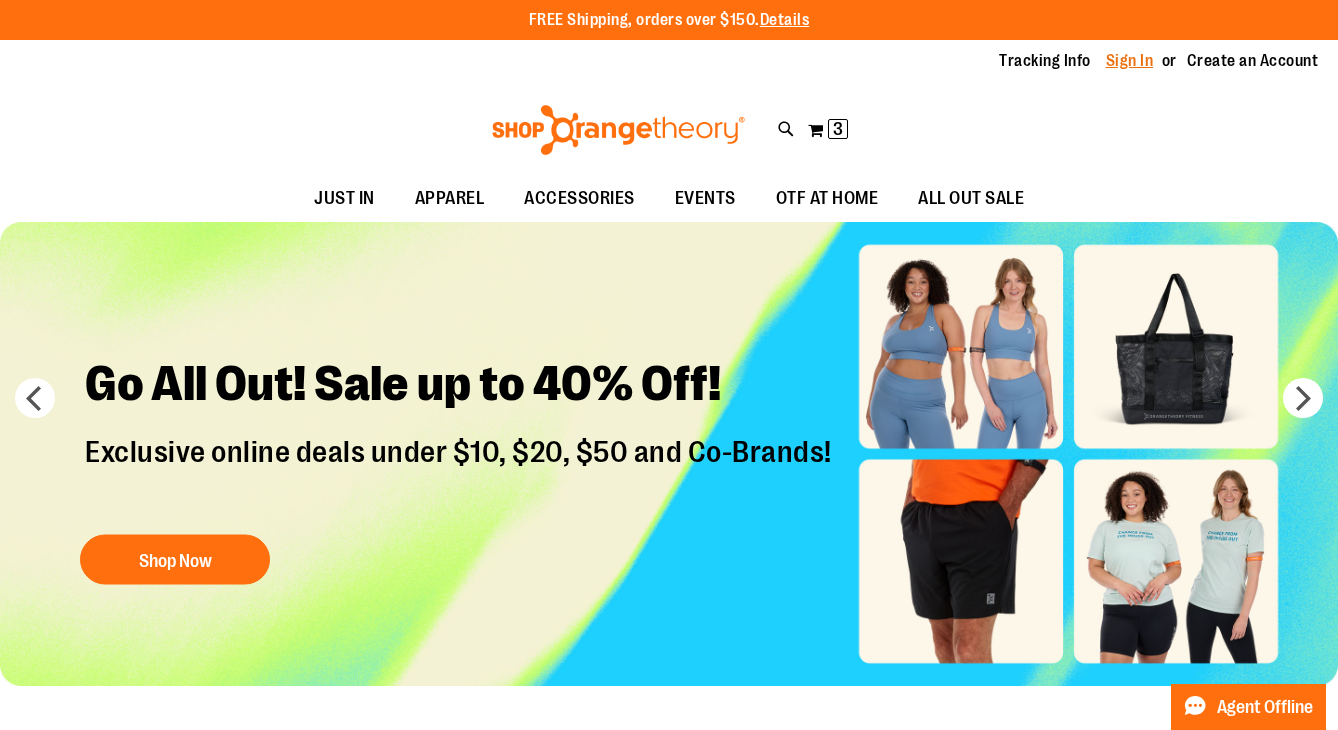 click on "Sign In" at bounding box center [1130, 61] 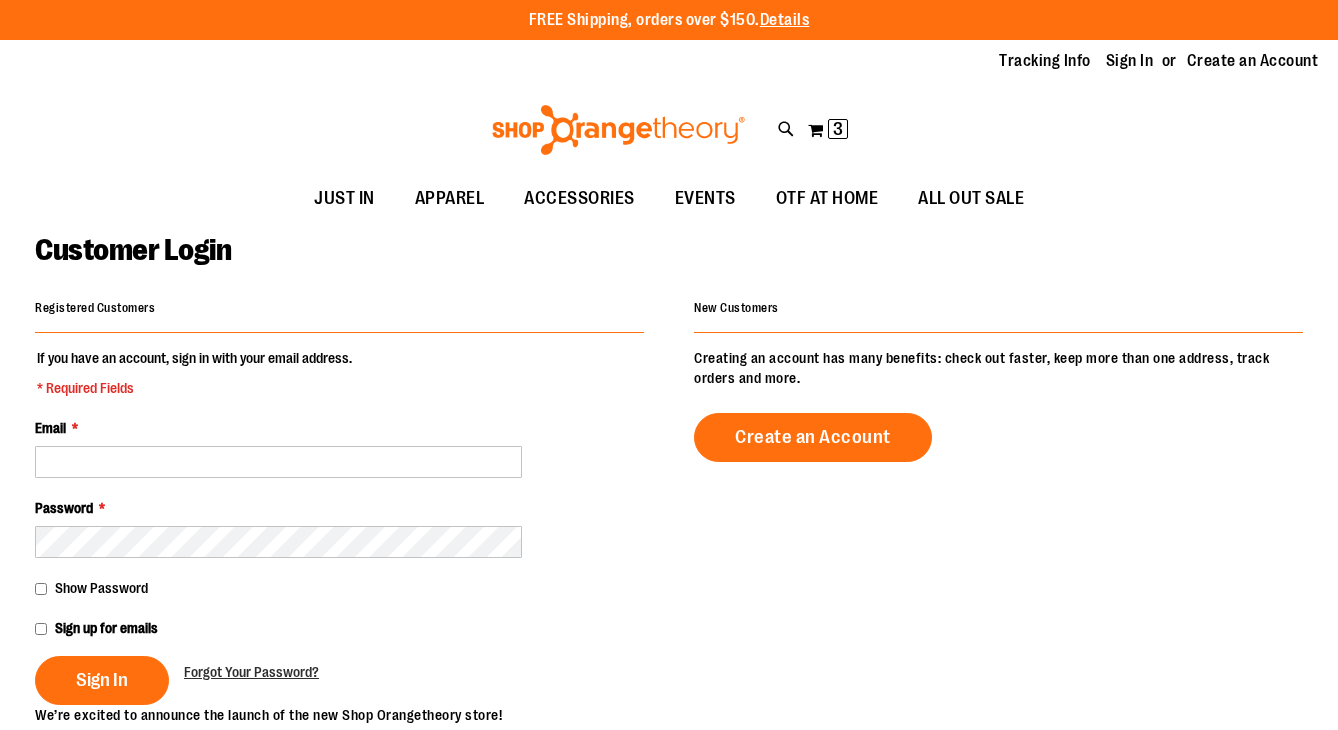 scroll, scrollTop: 0, scrollLeft: 0, axis: both 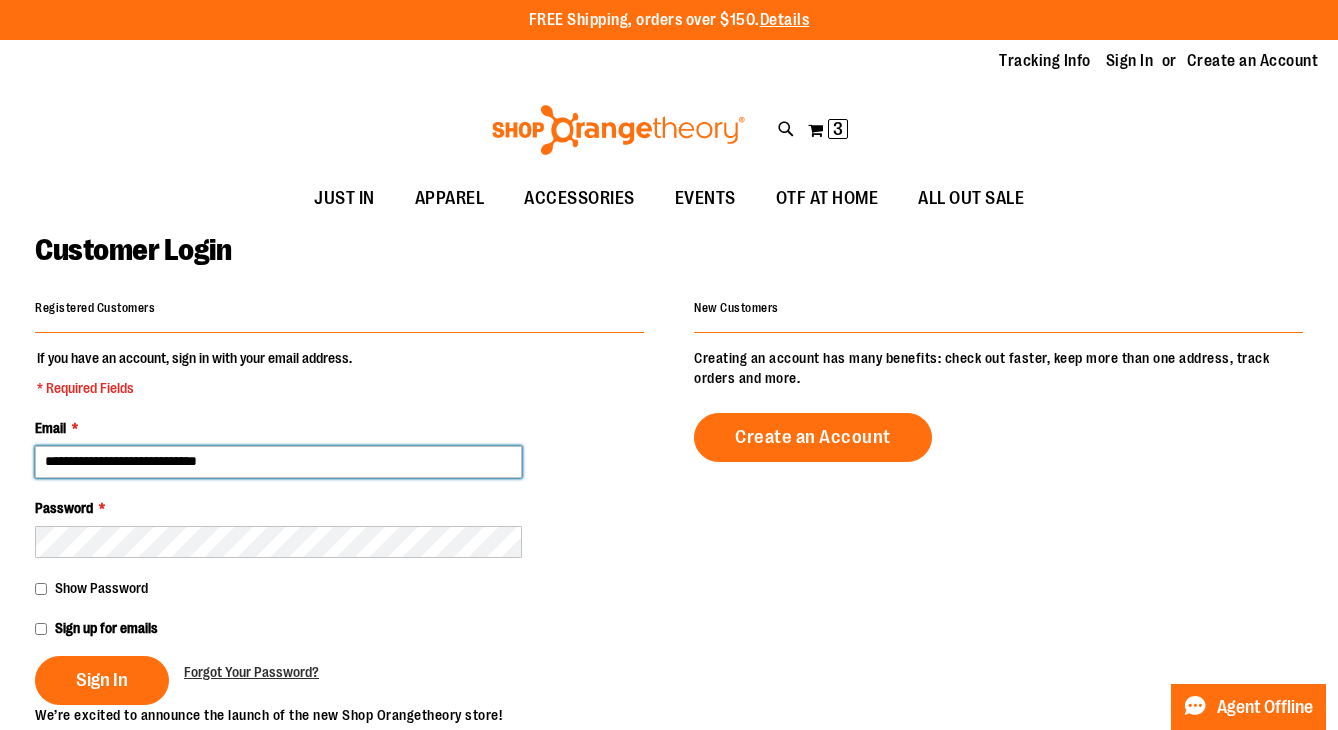 type on "**********" 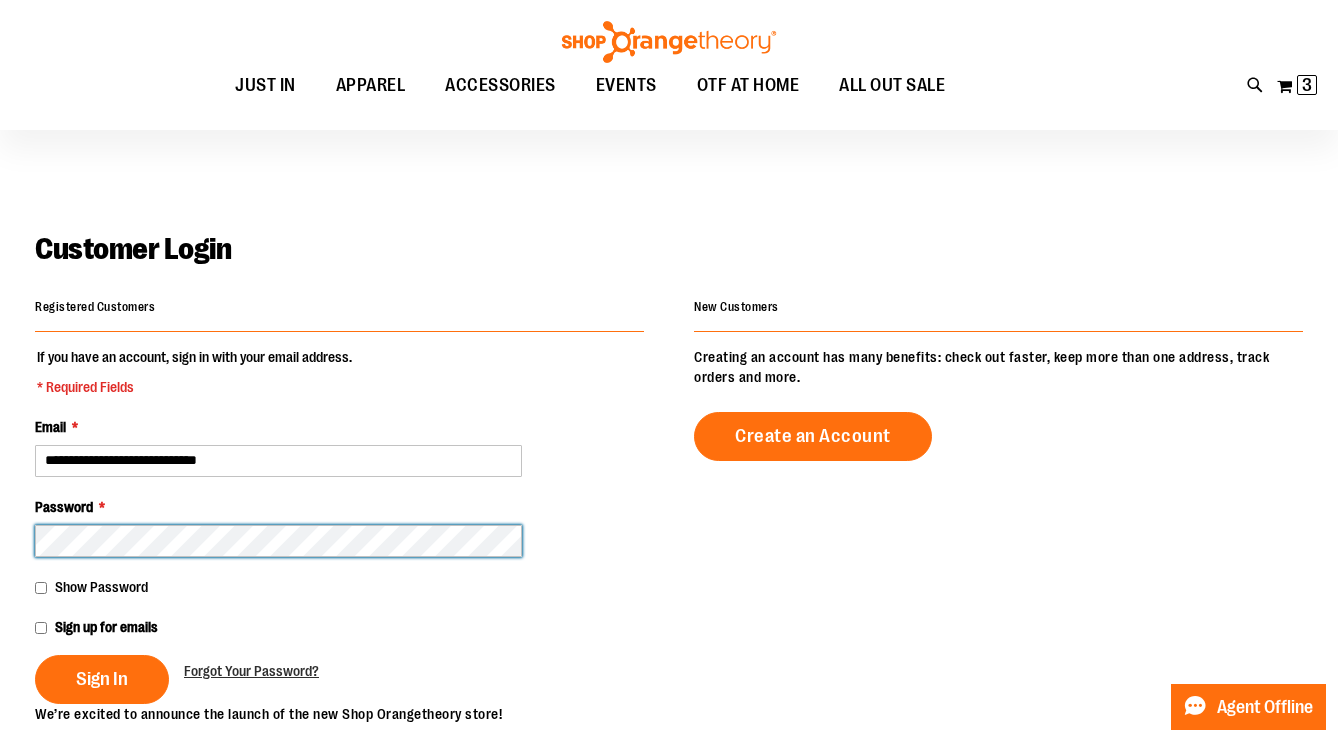 scroll, scrollTop: 91, scrollLeft: 0, axis: vertical 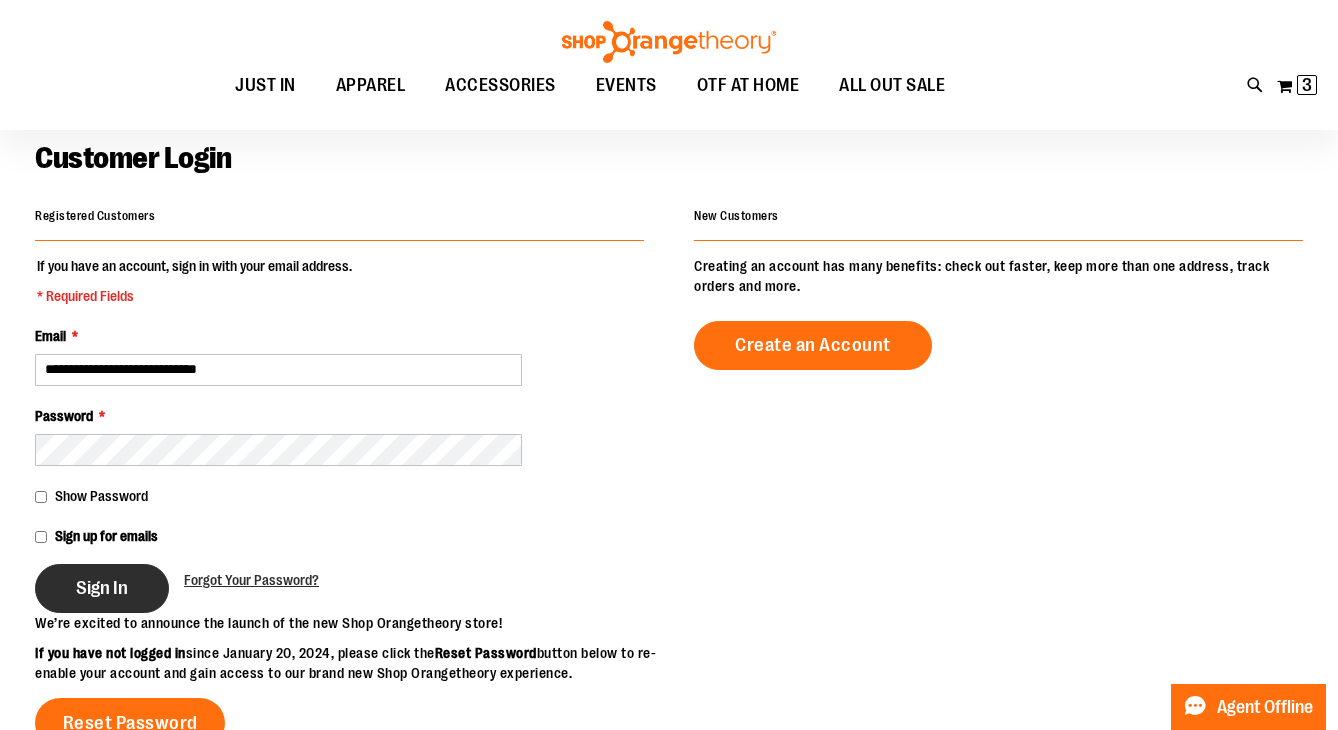 click on "Sign In" at bounding box center (102, 588) 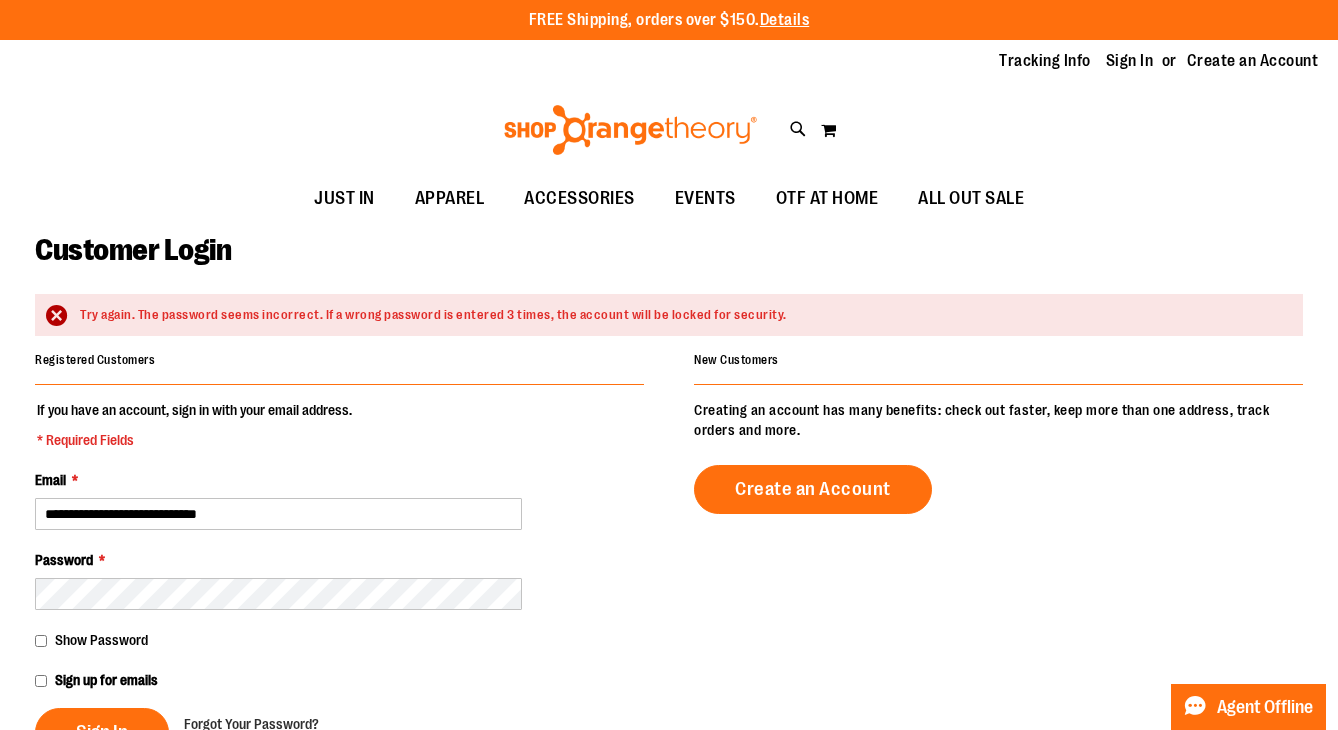 scroll, scrollTop: 0, scrollLeft: 0, axis: both 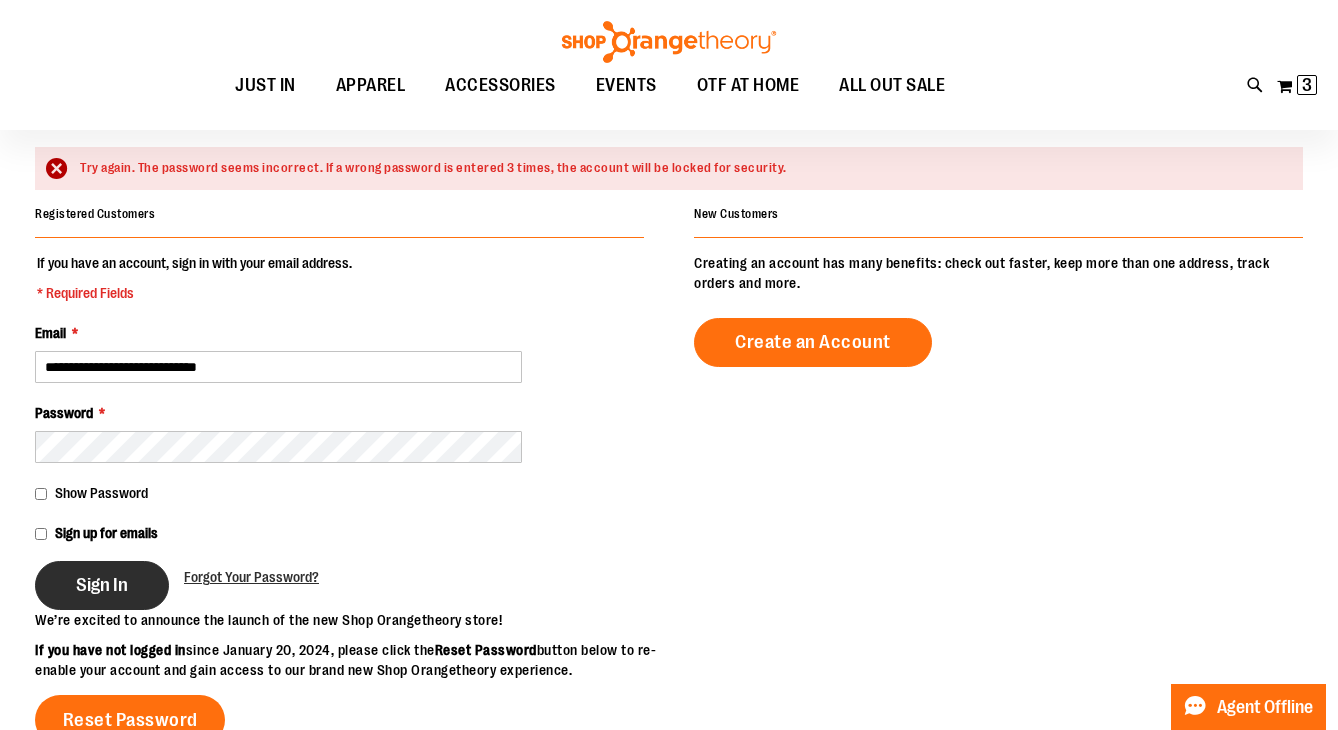 click on "Sign In" at bounding box center [102, 585] 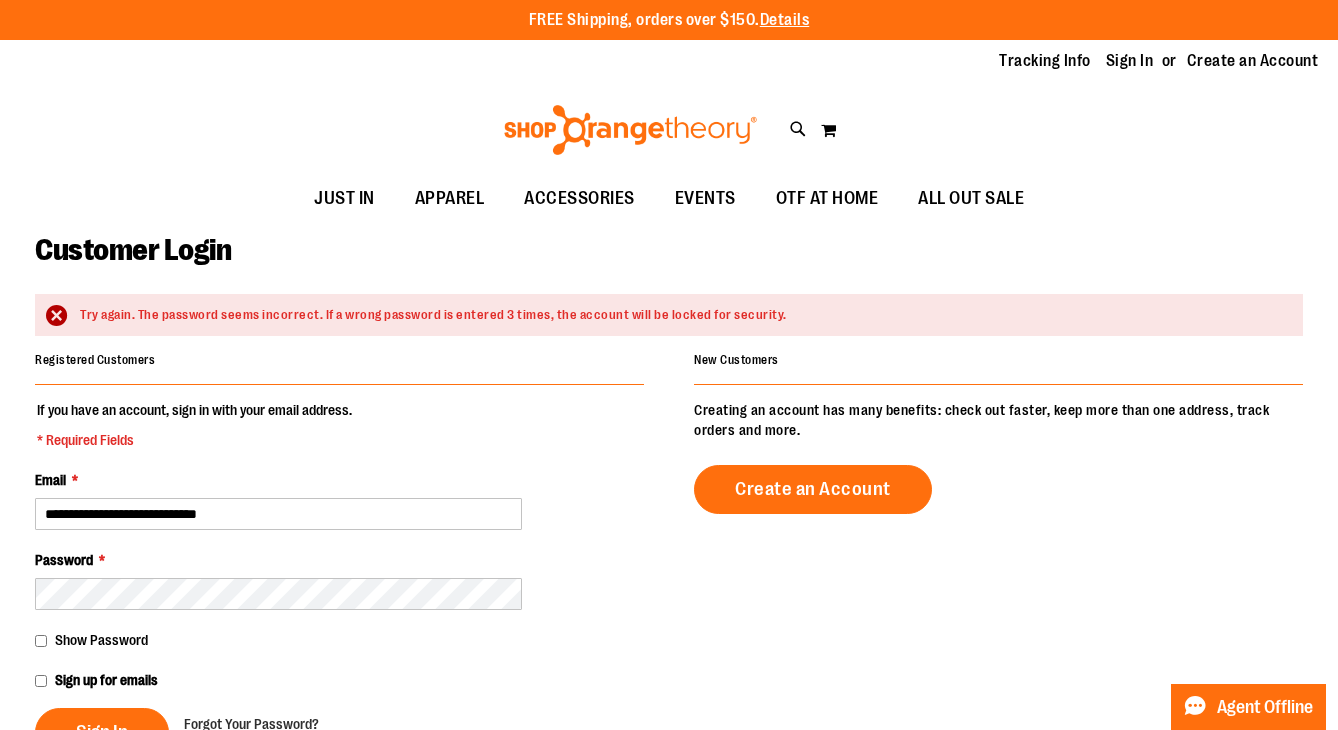 scroll, scrollTop: 0, scrollLeft: 0, axis: both 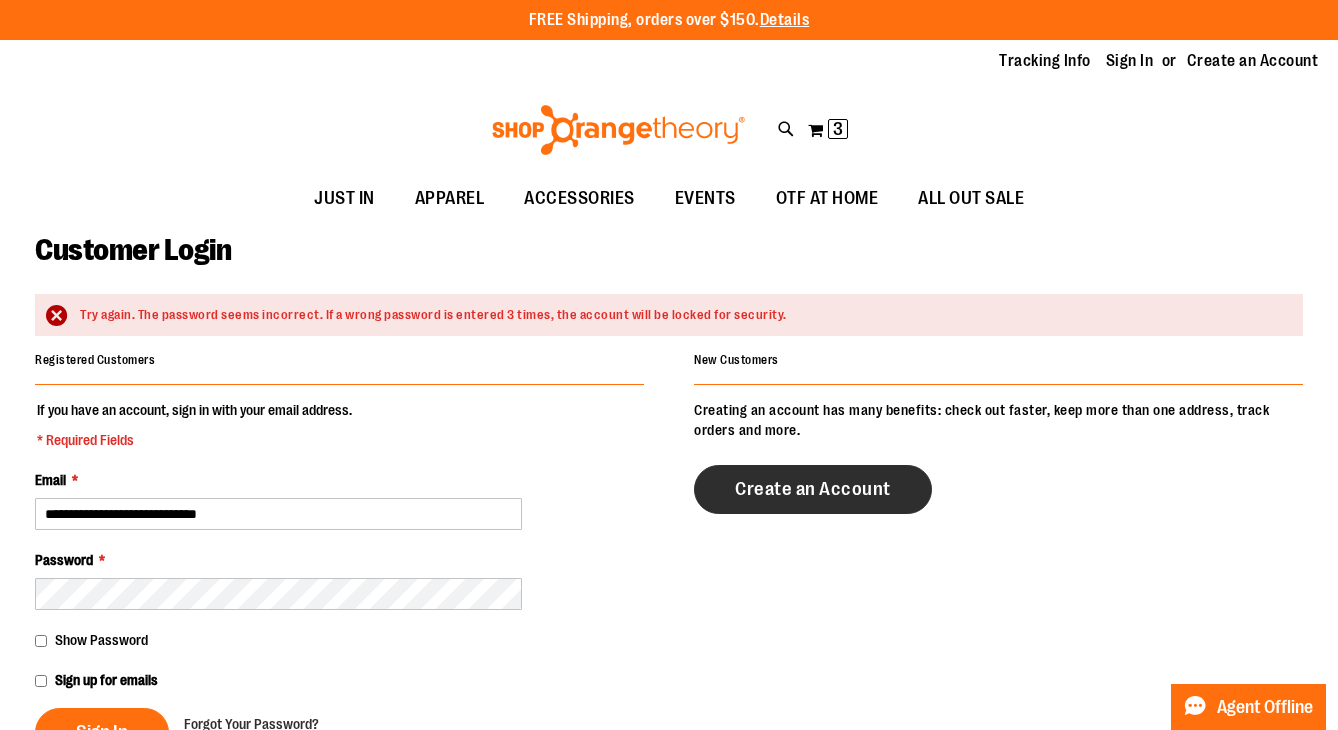 click on "Create an Account" at bounding box center [813, 489] 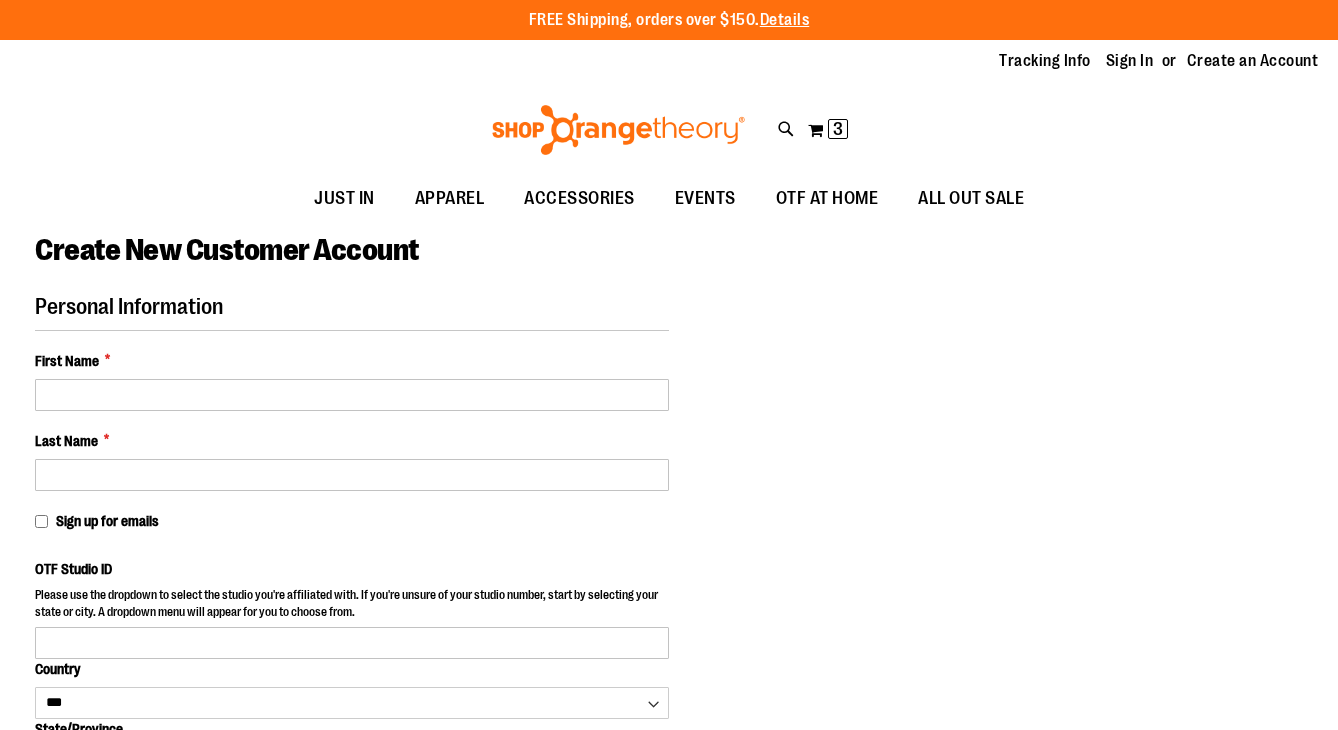 select on "***" 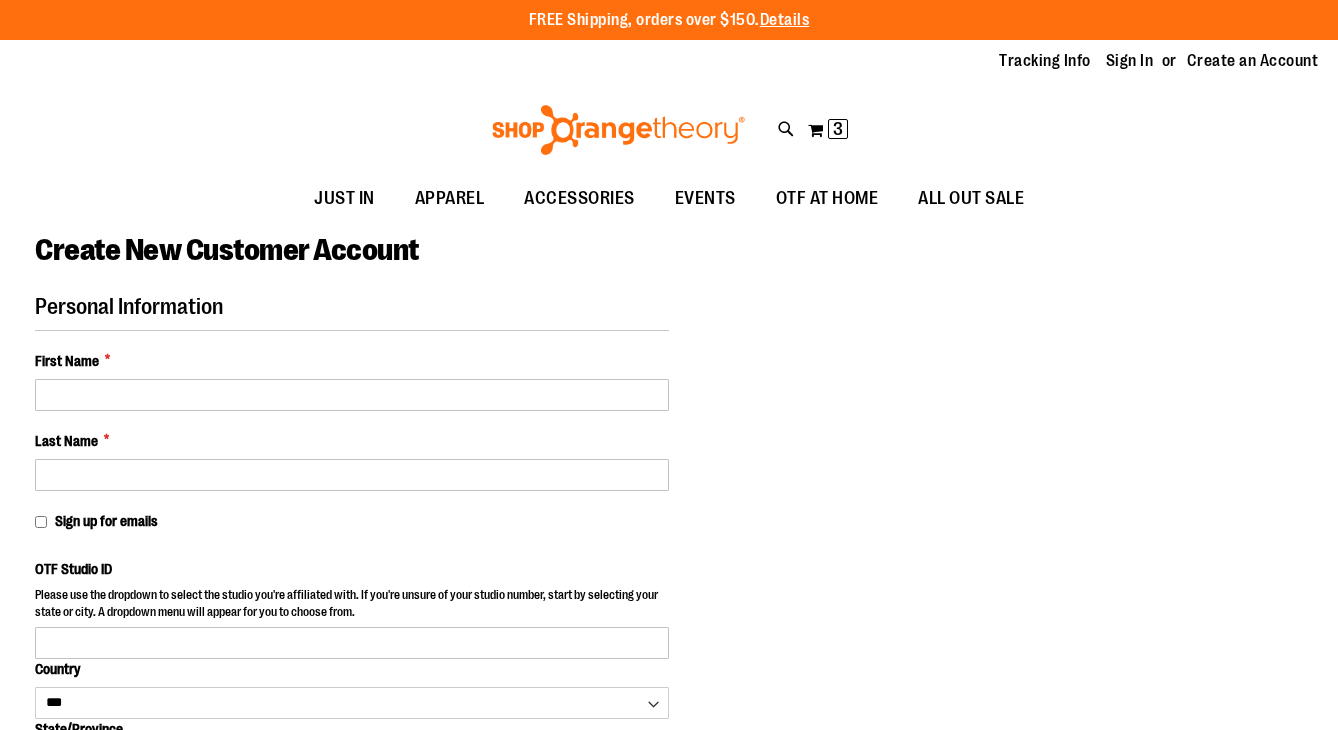 scroll, scrollTop: 0, scrollLeft: 0, axis: both 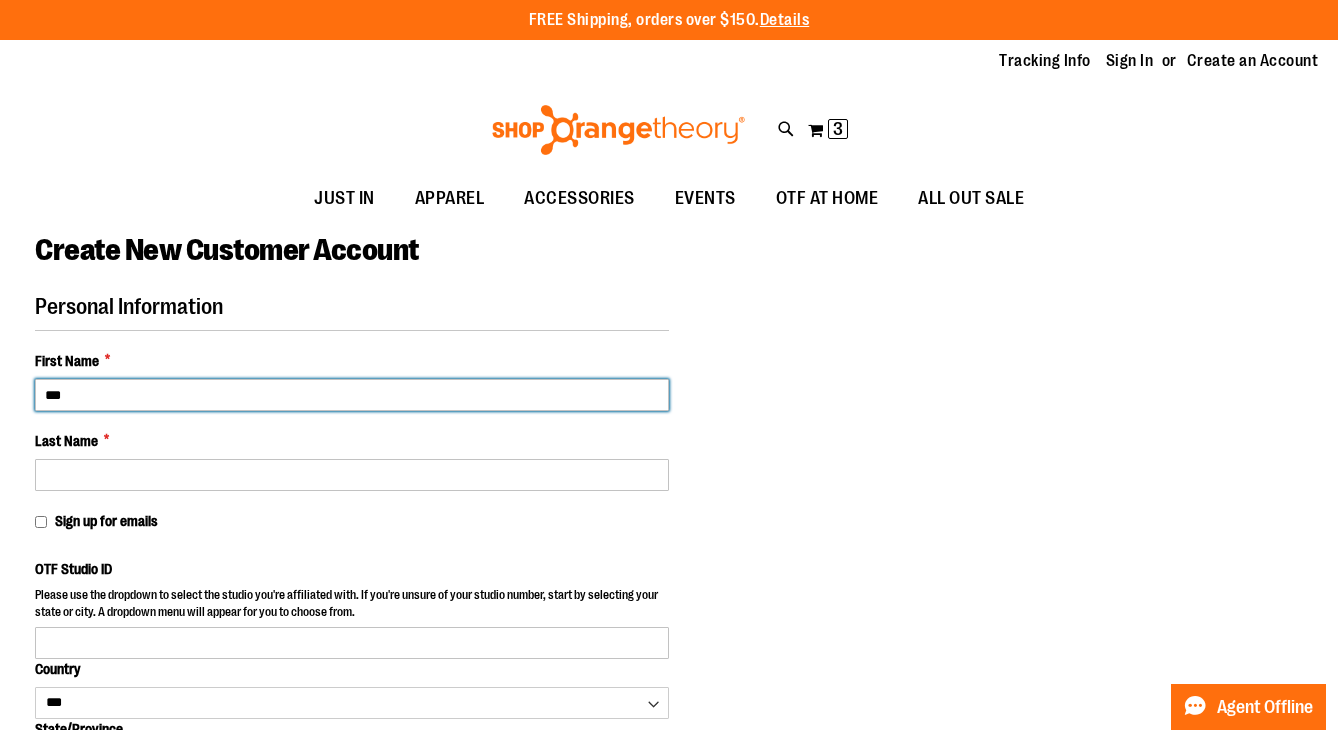 type on "***" 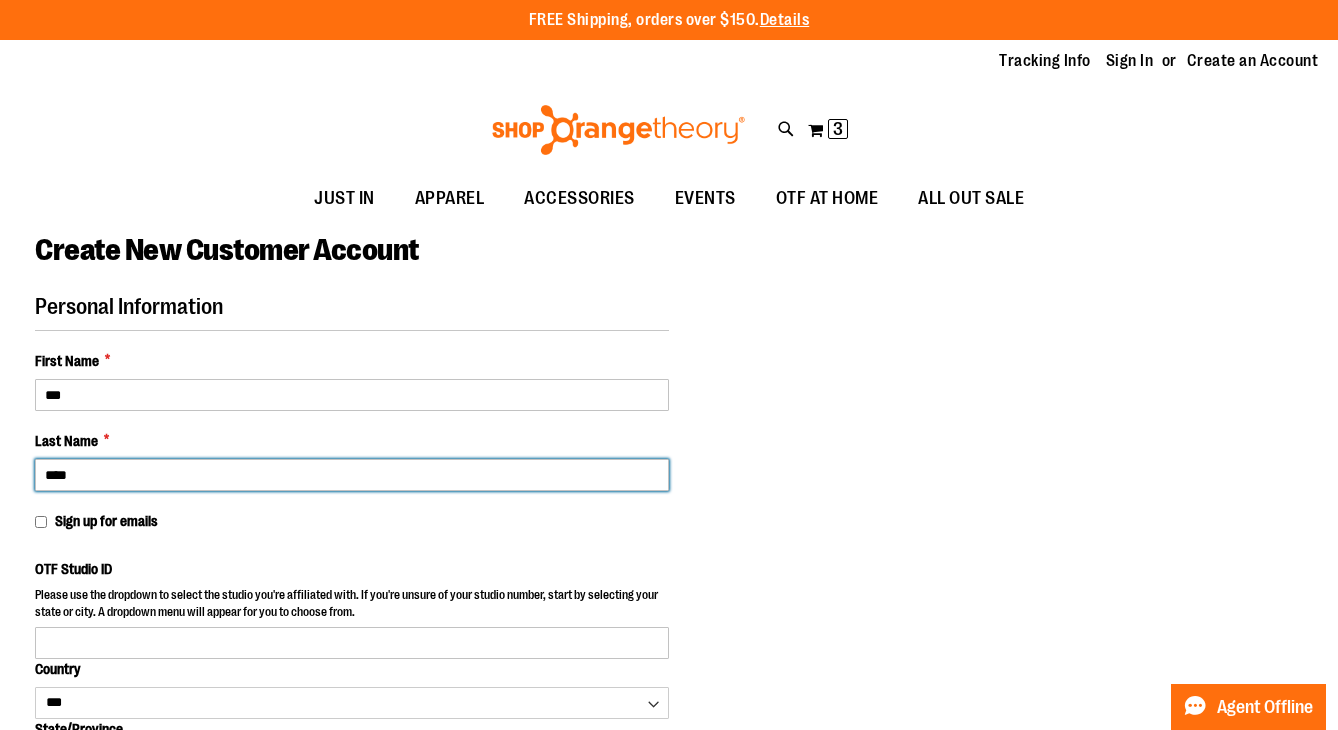 type on "*****" 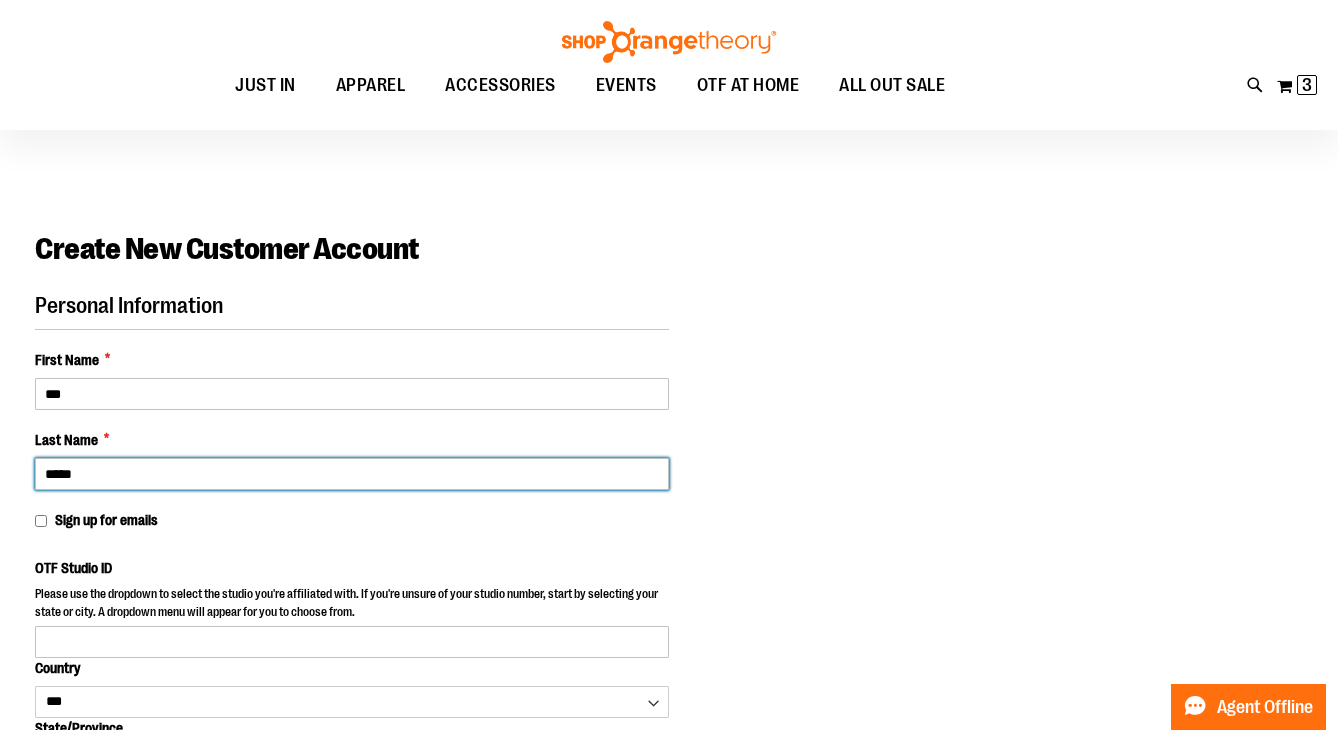 scroll, scrollTop: 0, scrollLeft: 0, axis: both 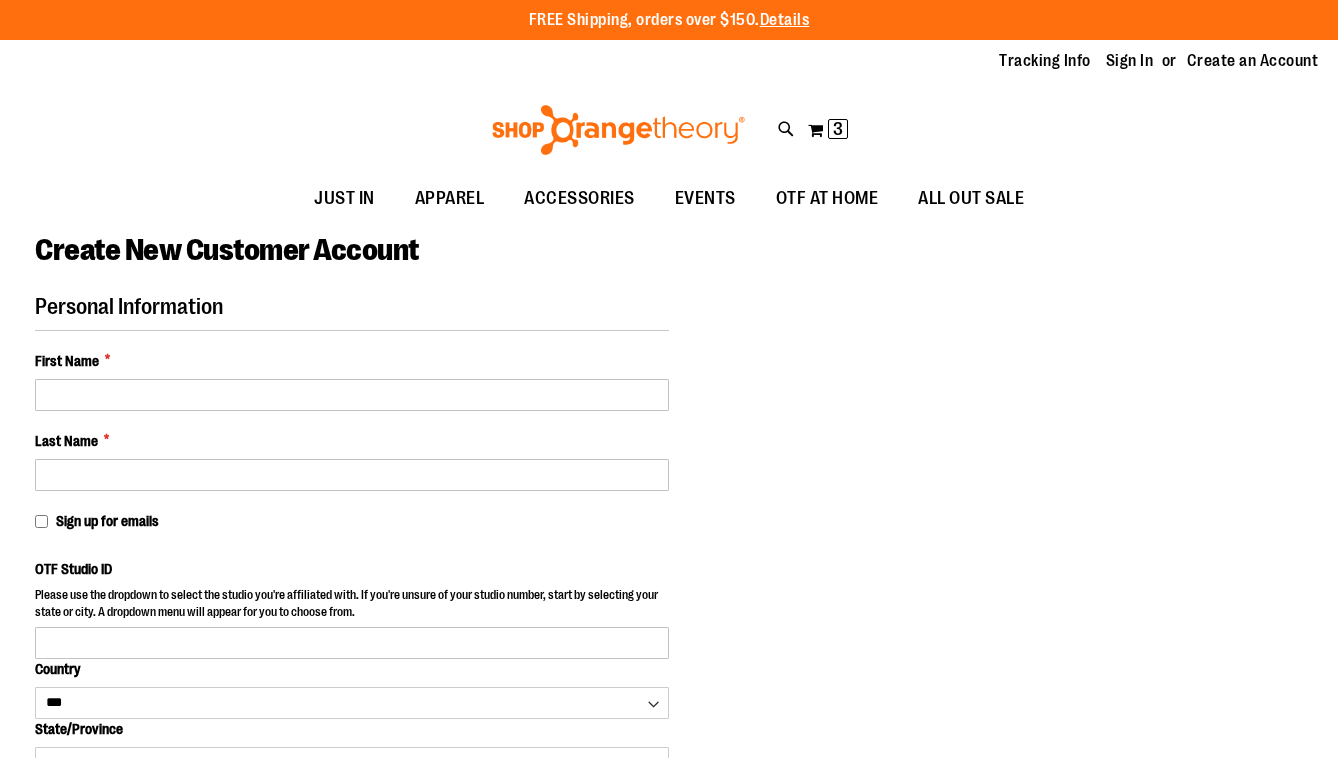 select on "***" 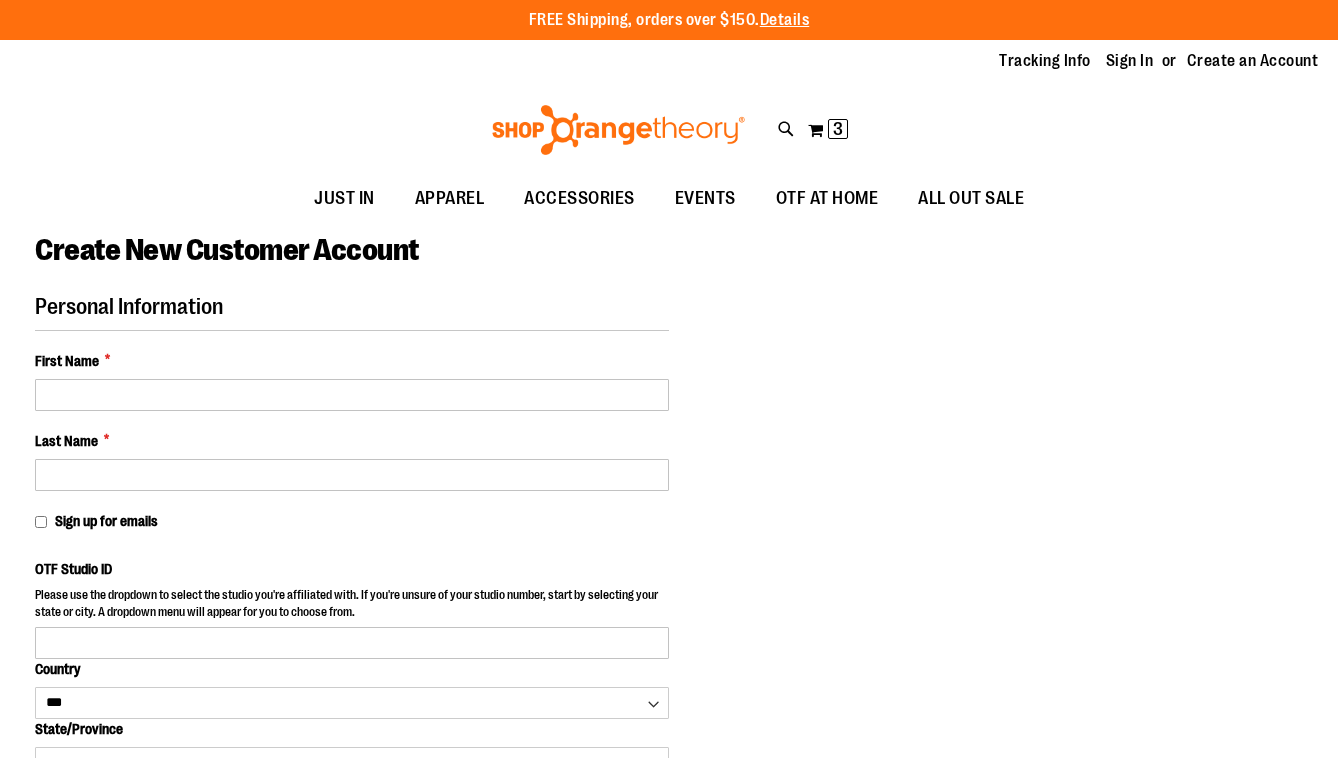 scroll, scrollTop: 0, scrollLeft: 0, axis: both 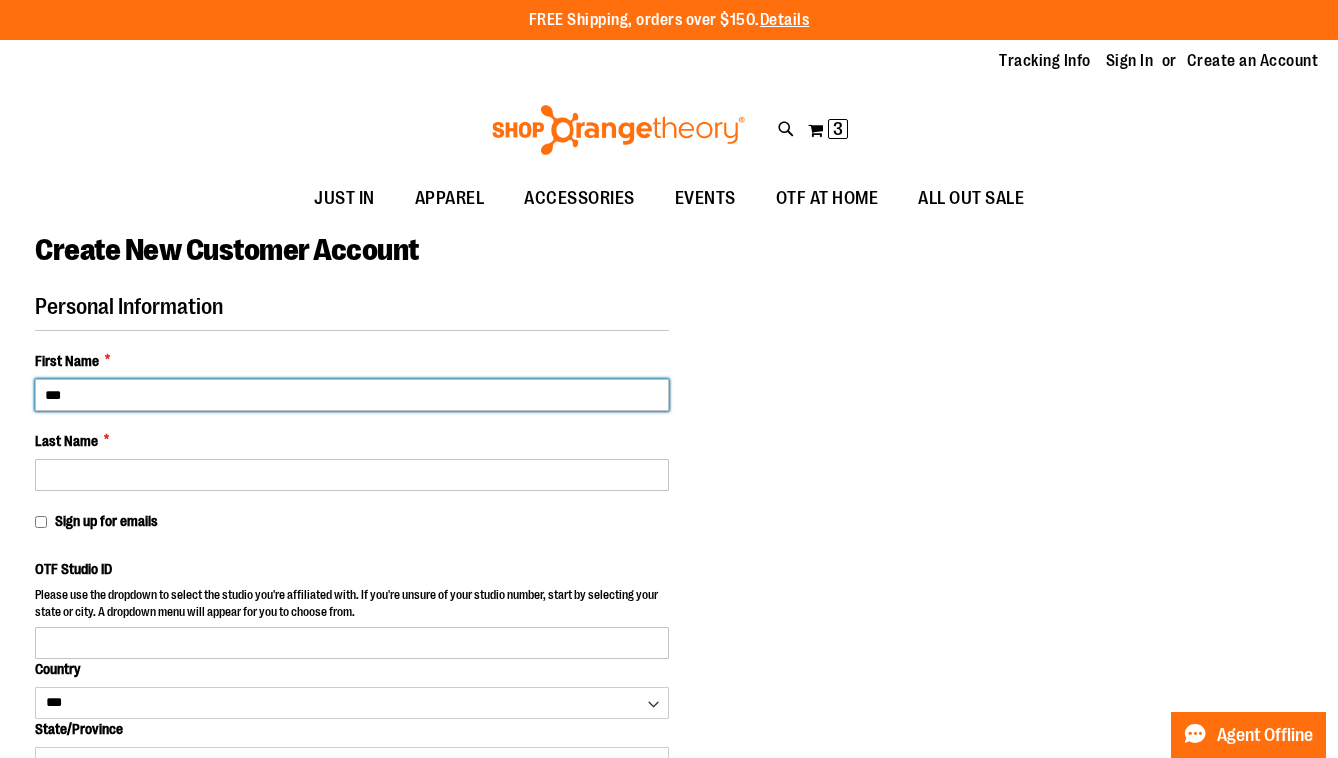type on "***" 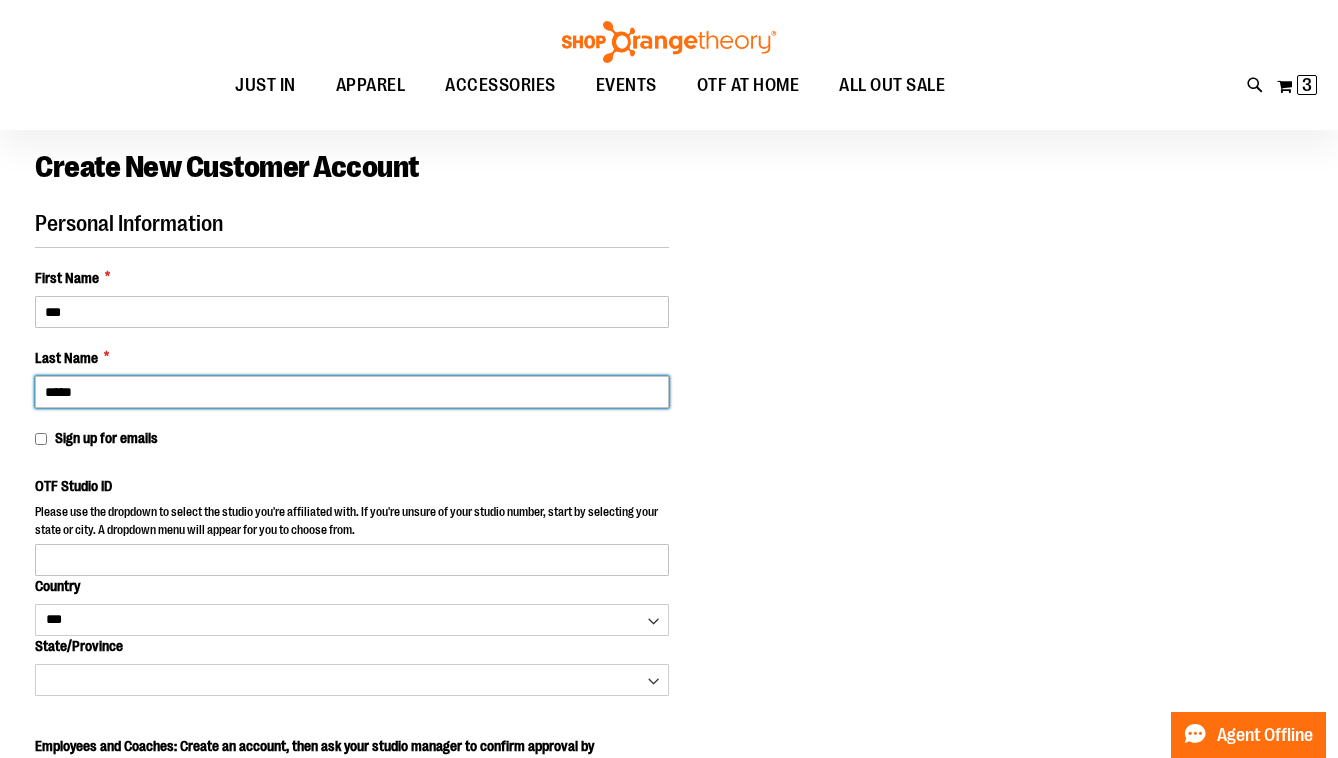 scroll, scrollTop: 126, scrollLeft: 0, axis: vertical 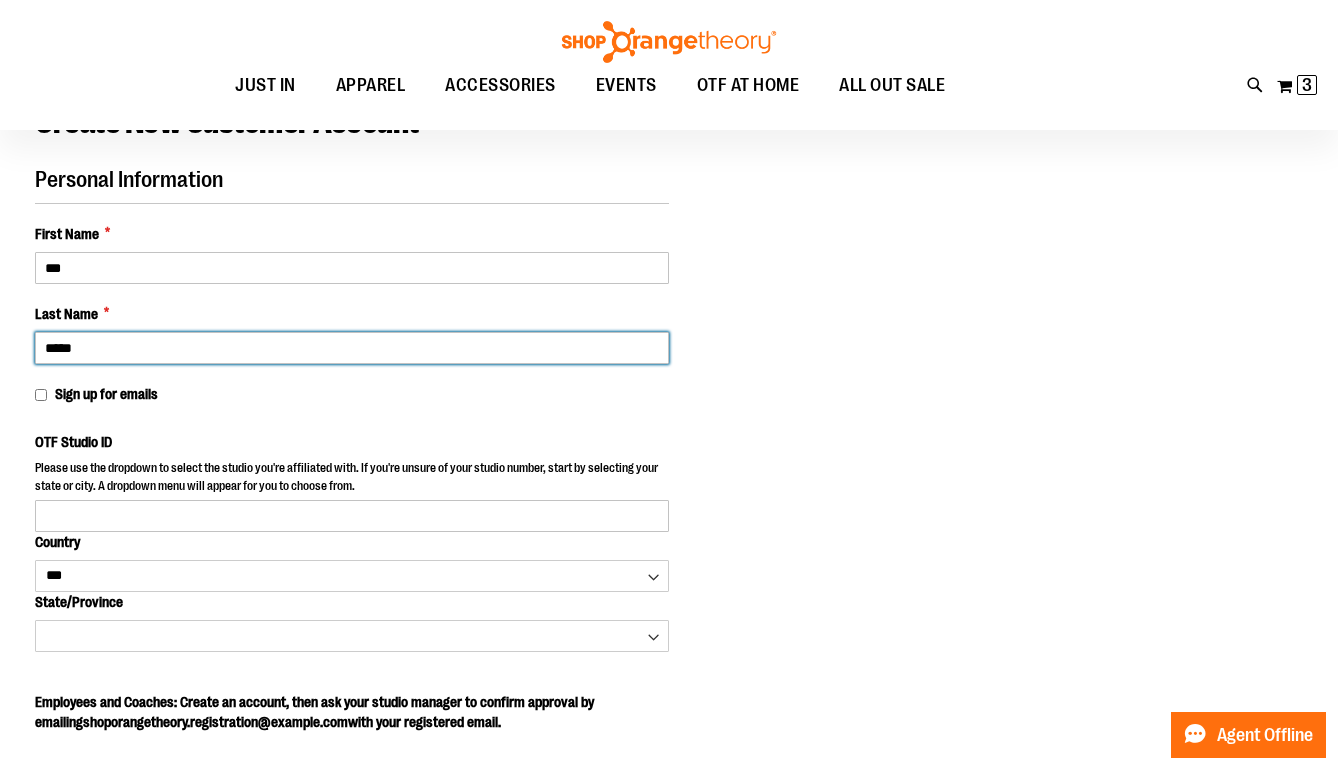 type on "*****" 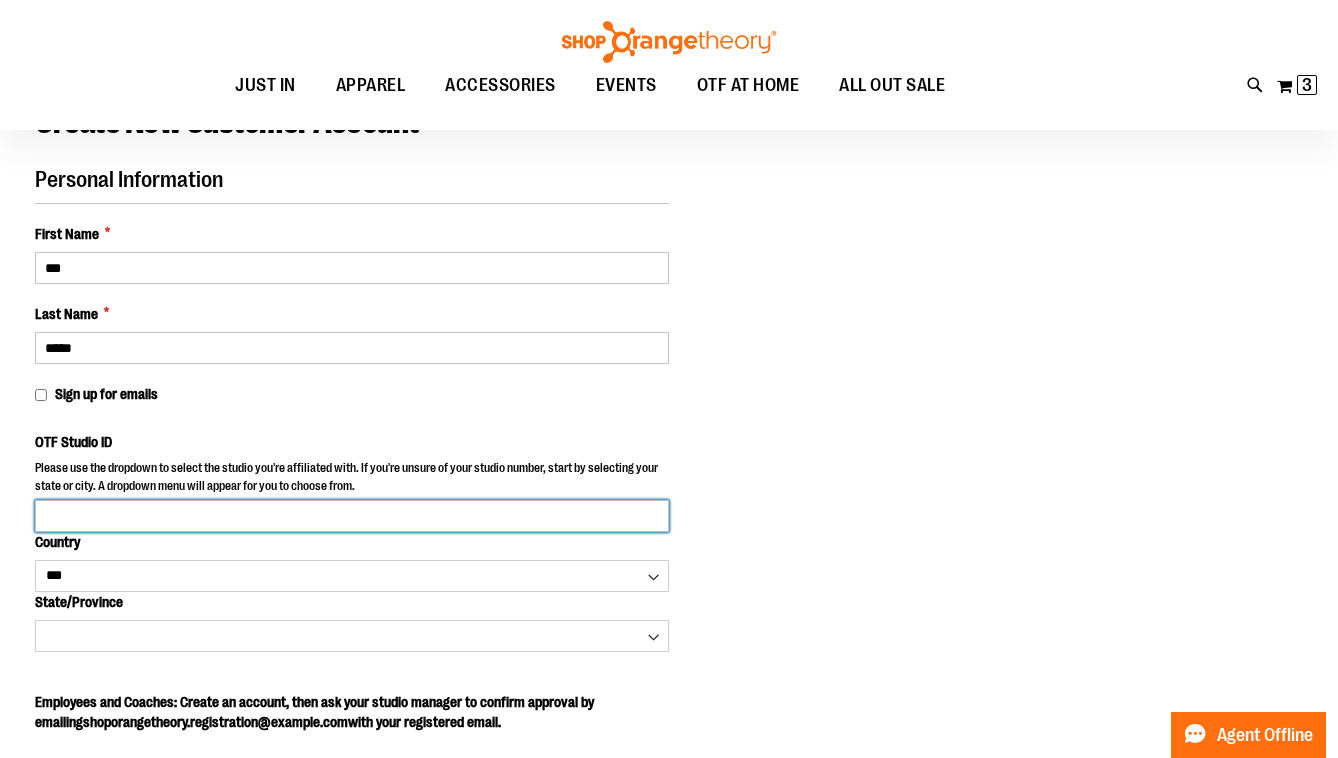 click on "OTF Studio ID" at bounding box center (352, 516) 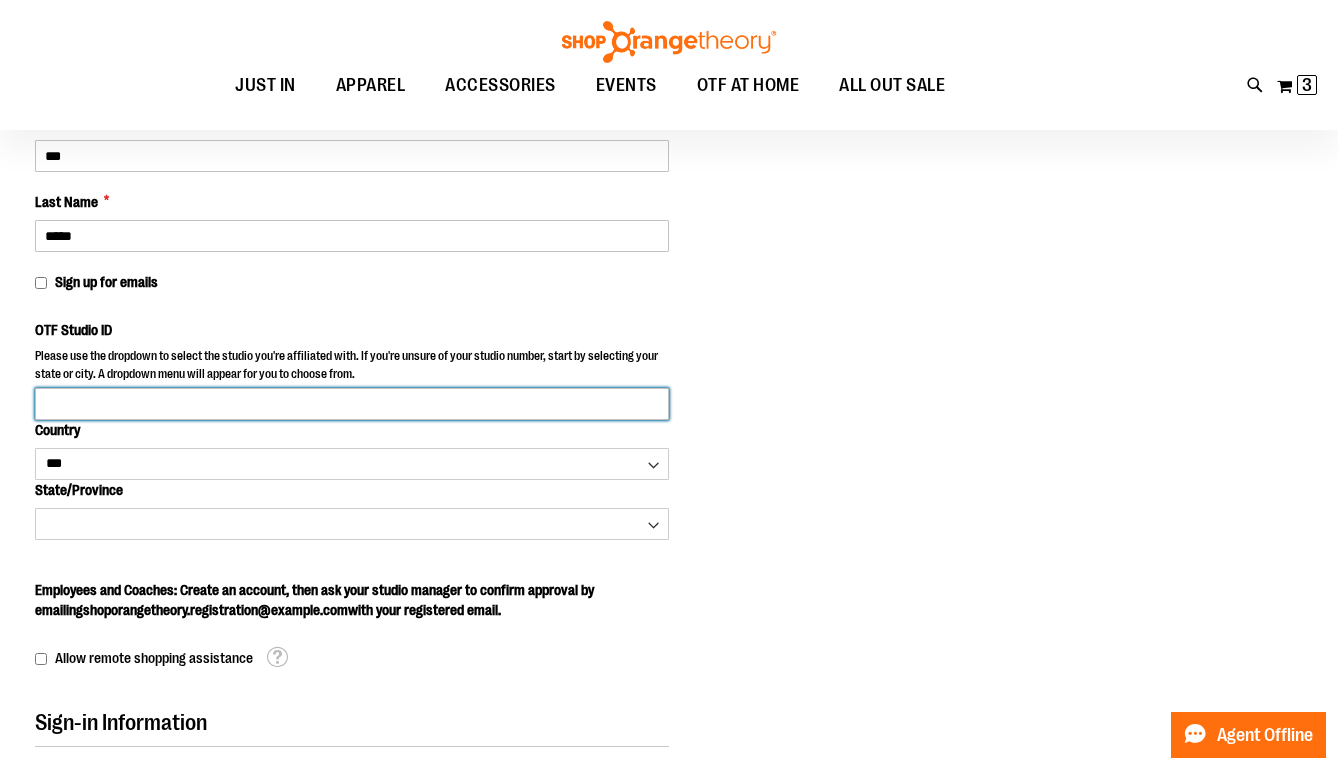 scroll, scrollTop: 251, scrollLeft: 0, axis: vertical 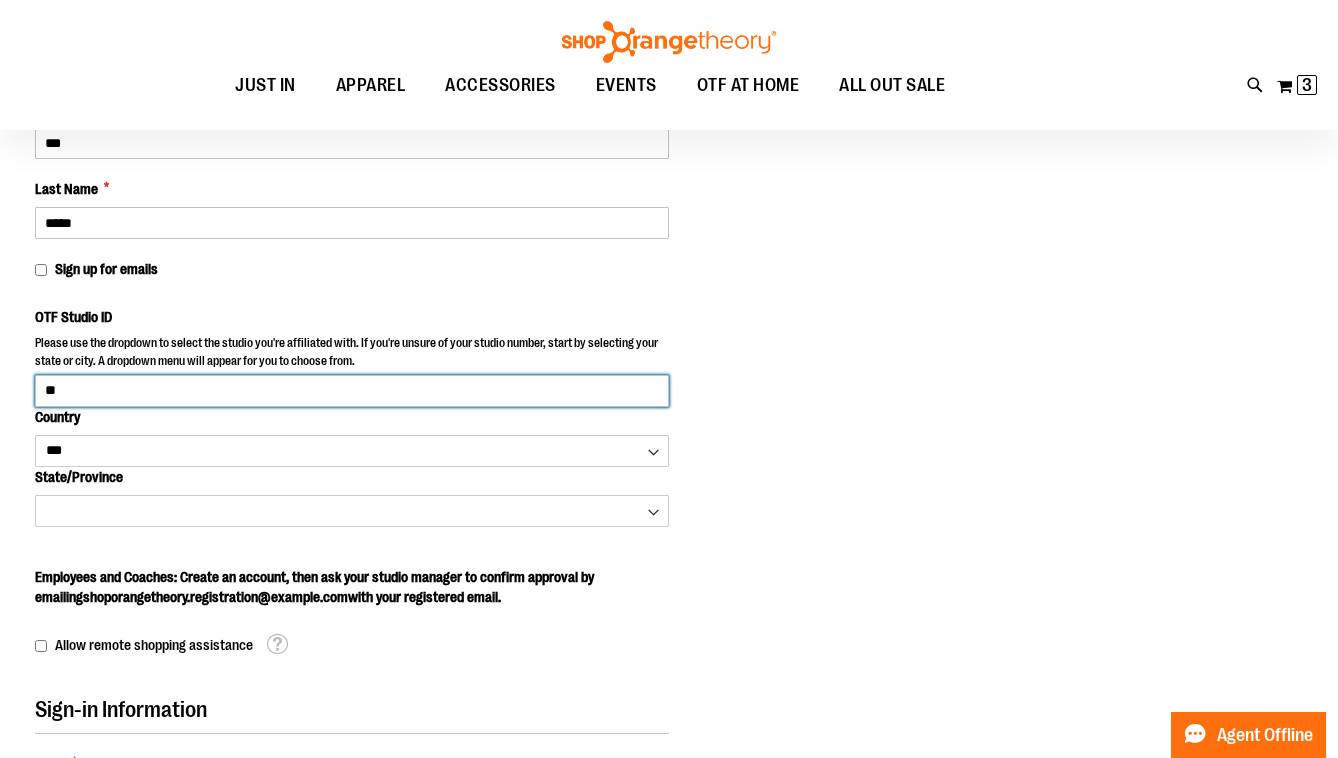 type on "*" 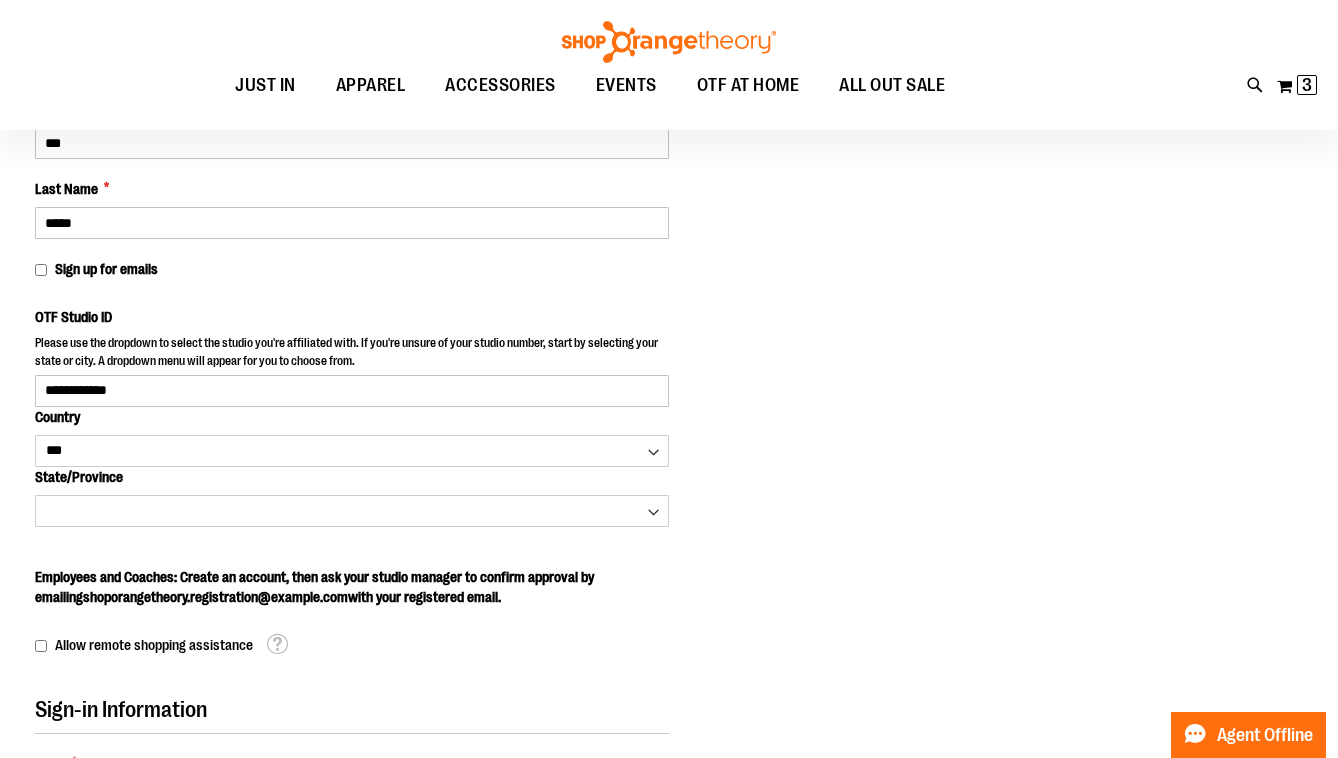 click on "Skip to Content
The store will not work correctly when cookies are disabled.
FREE Shipping, orders over $150.  Details
To order the Spring Dri Tri event bundle please email  shoporangetheory@bdainc.com .
Tracking Info
Sign In
Return to Procurement
Create an Account
Toggle Nav
Search" at bounding box center (669, 128) 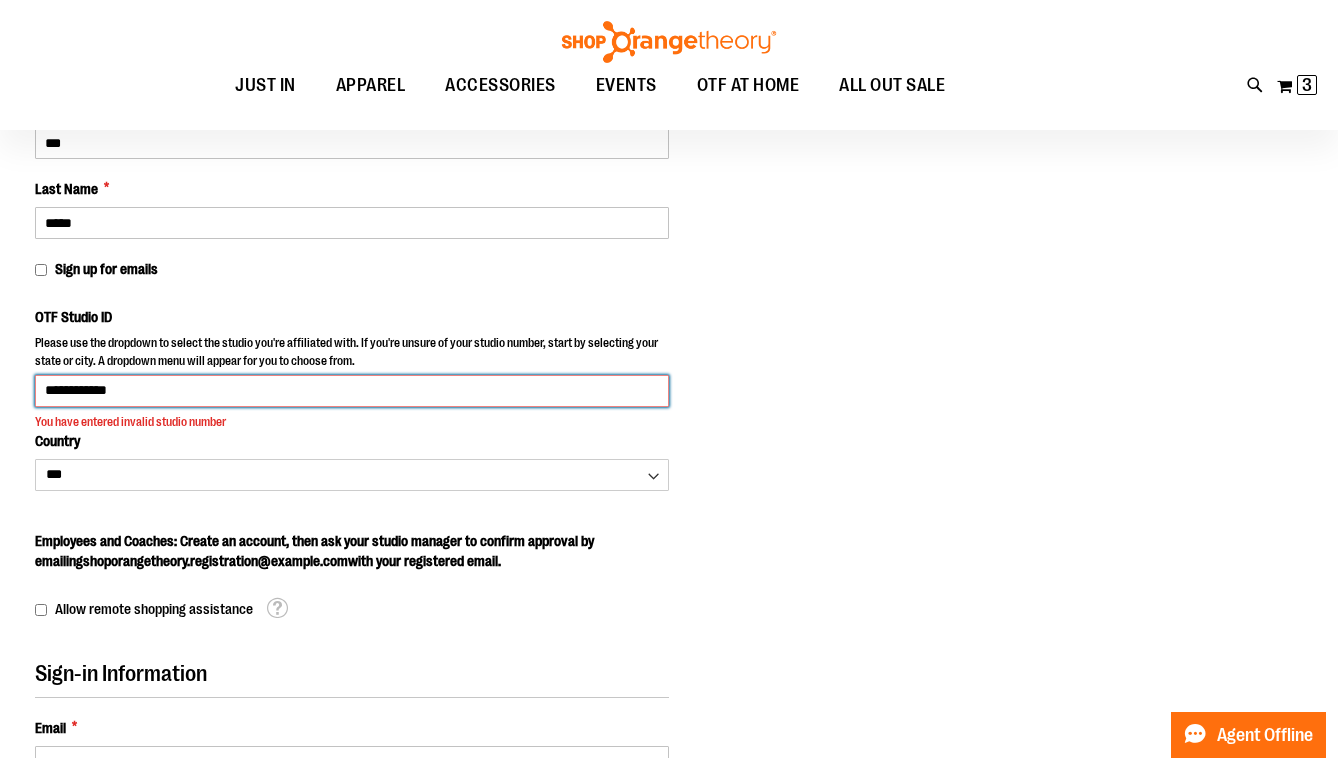 click on "**********" at bounding box center (352, 391) 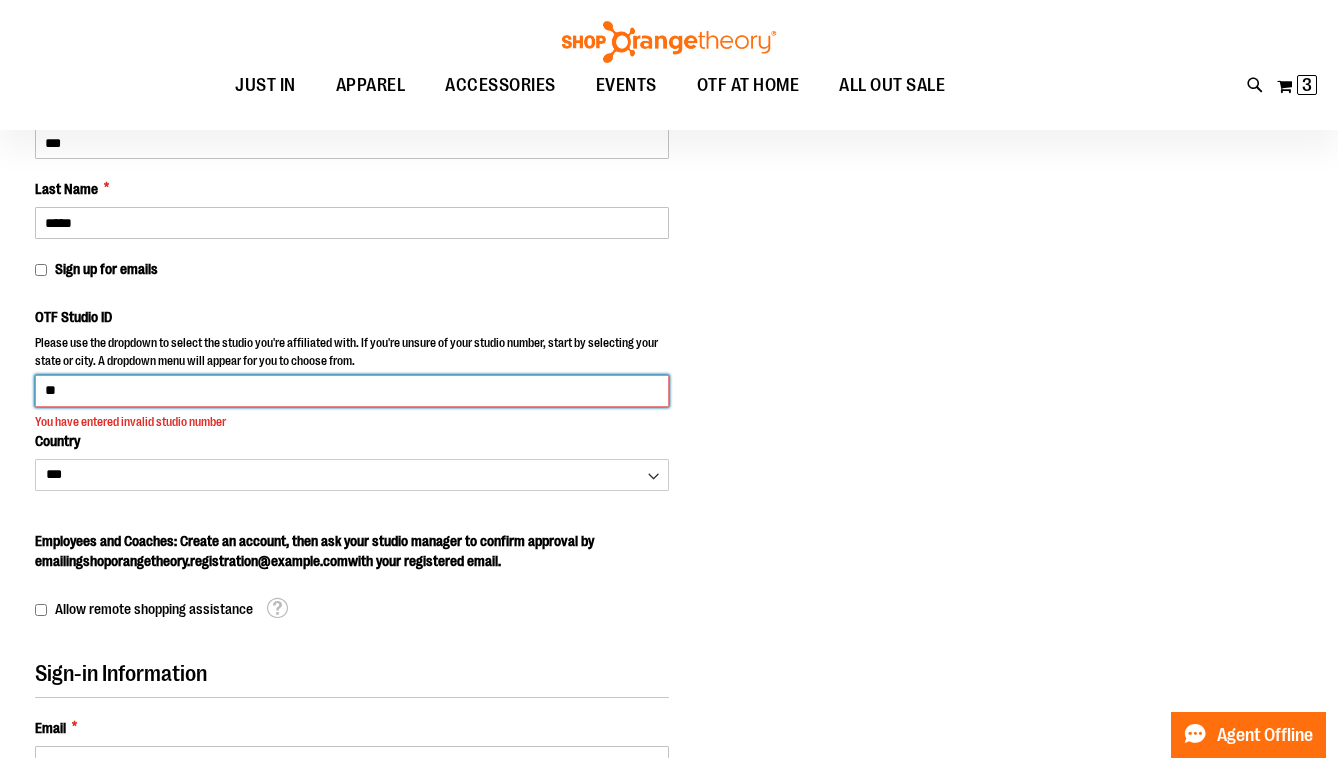 type on "*" 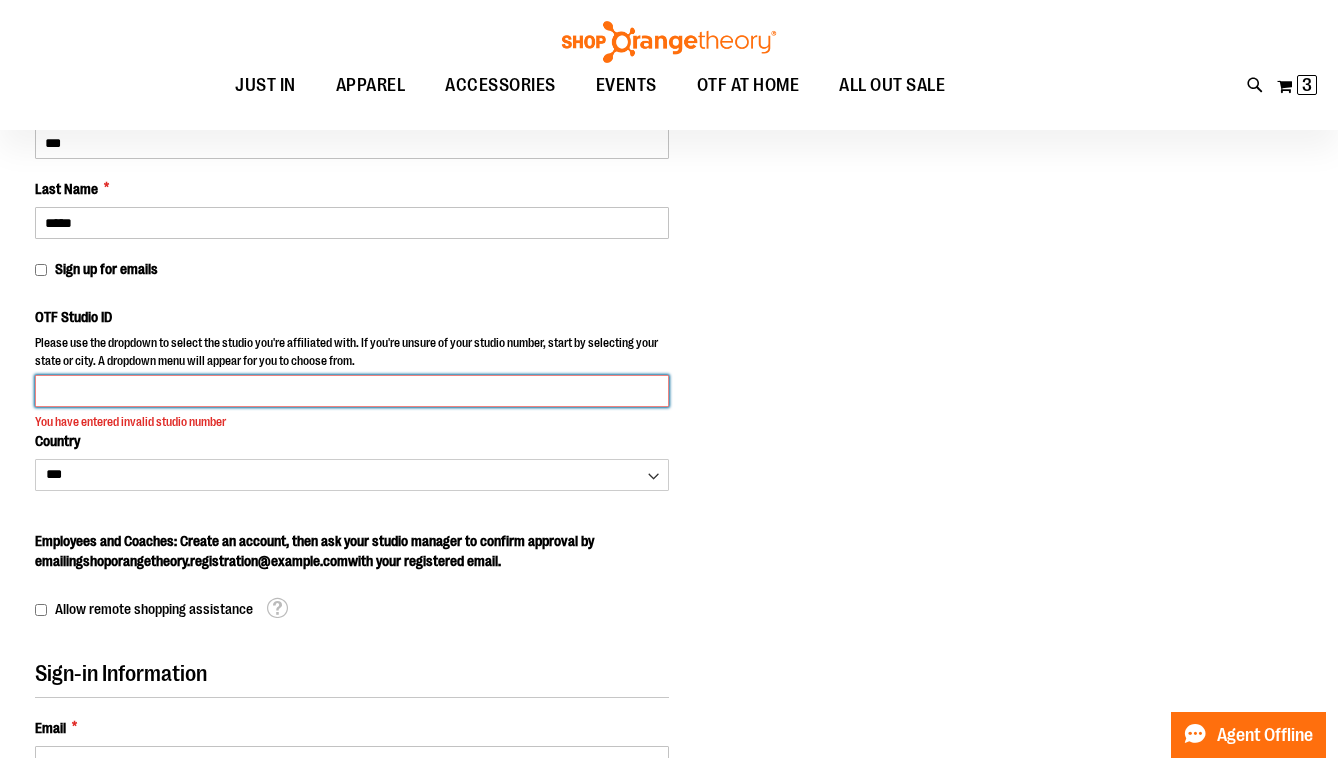 type 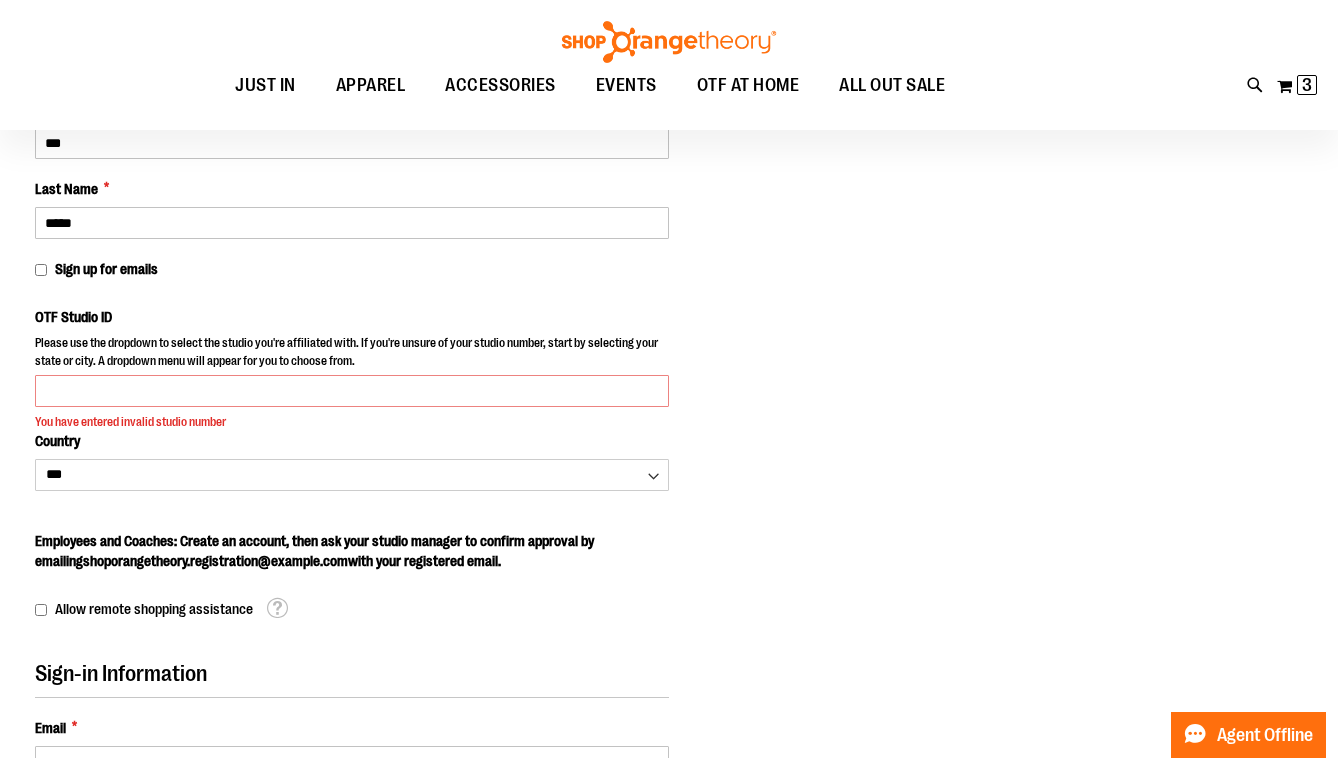 click on "Personal Information
First Name *
***
Last Name *
*****
Sign up for emails
OTF Studio ID
Please use the dropdown to select the studio you're affiliated with. If you're unsure of your studio number, start by selecting your state or city. A dropdown menu will appear for you to choose from." at bounding box center (352, 331) 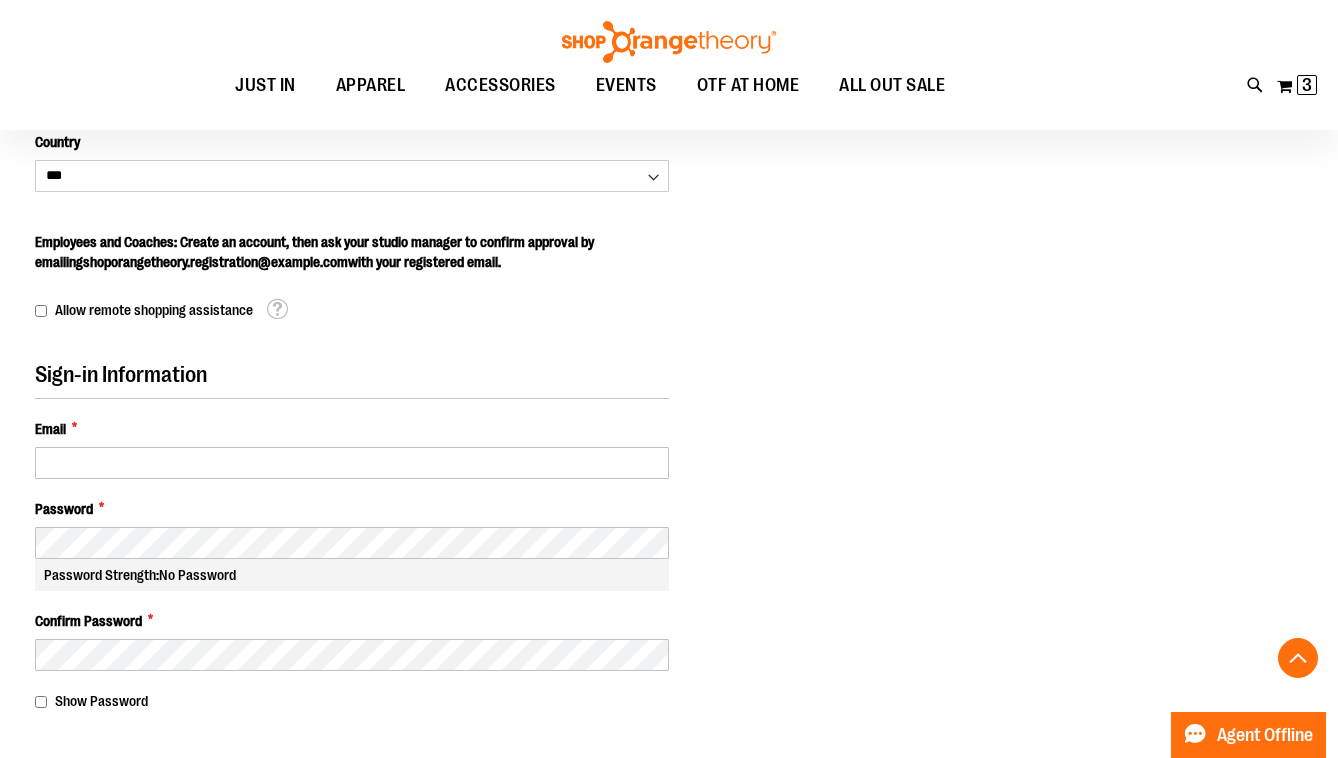 scroll, scrollTop: 576, scrollLeft: 0, axis: vertical 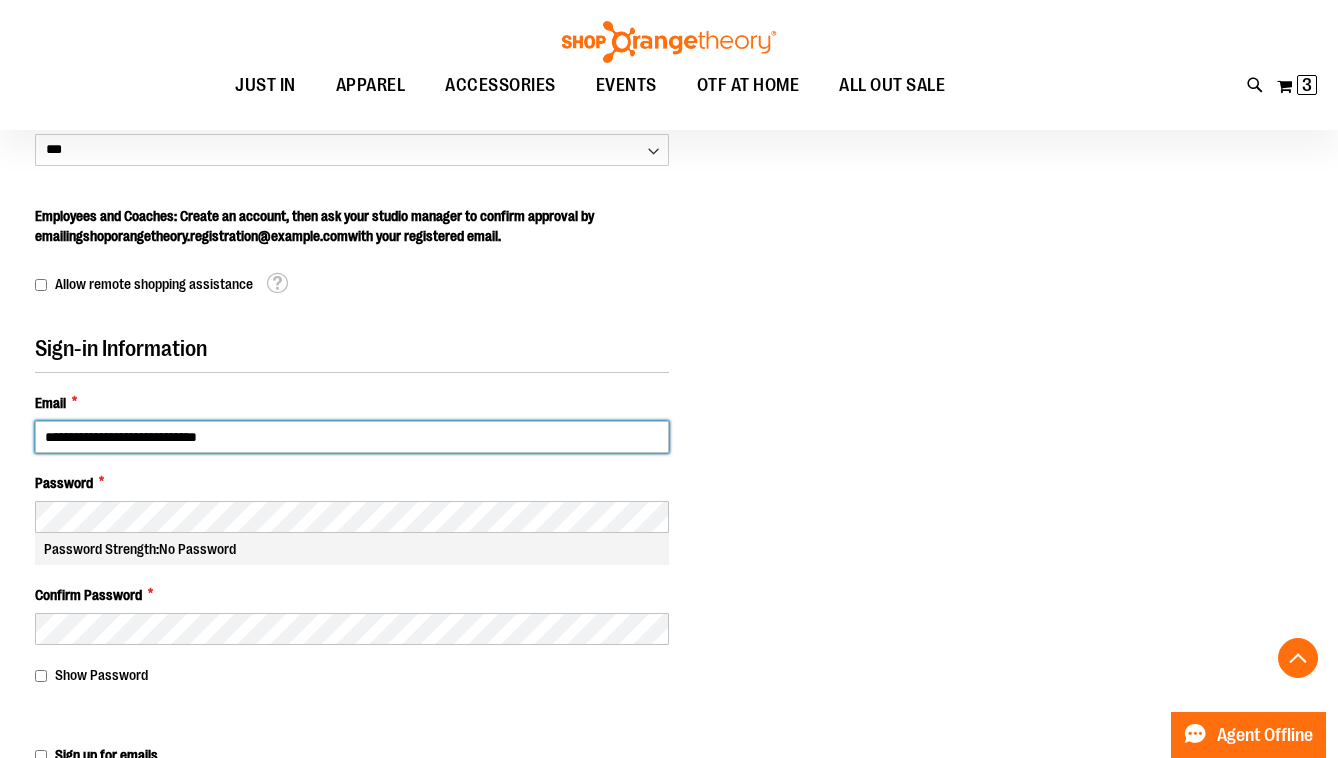 type on "**********" 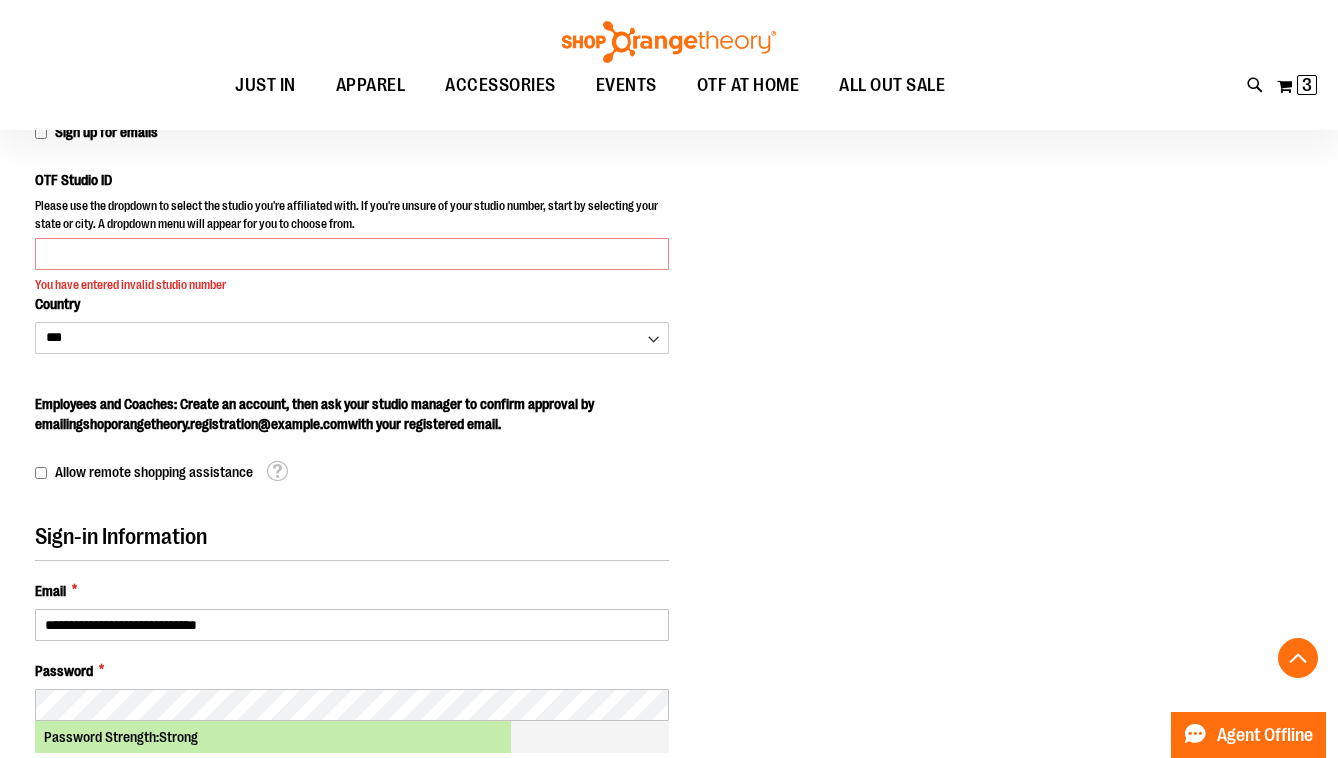 scroll, scrollTop: 382, scrollLeft: 0, axis: vertical 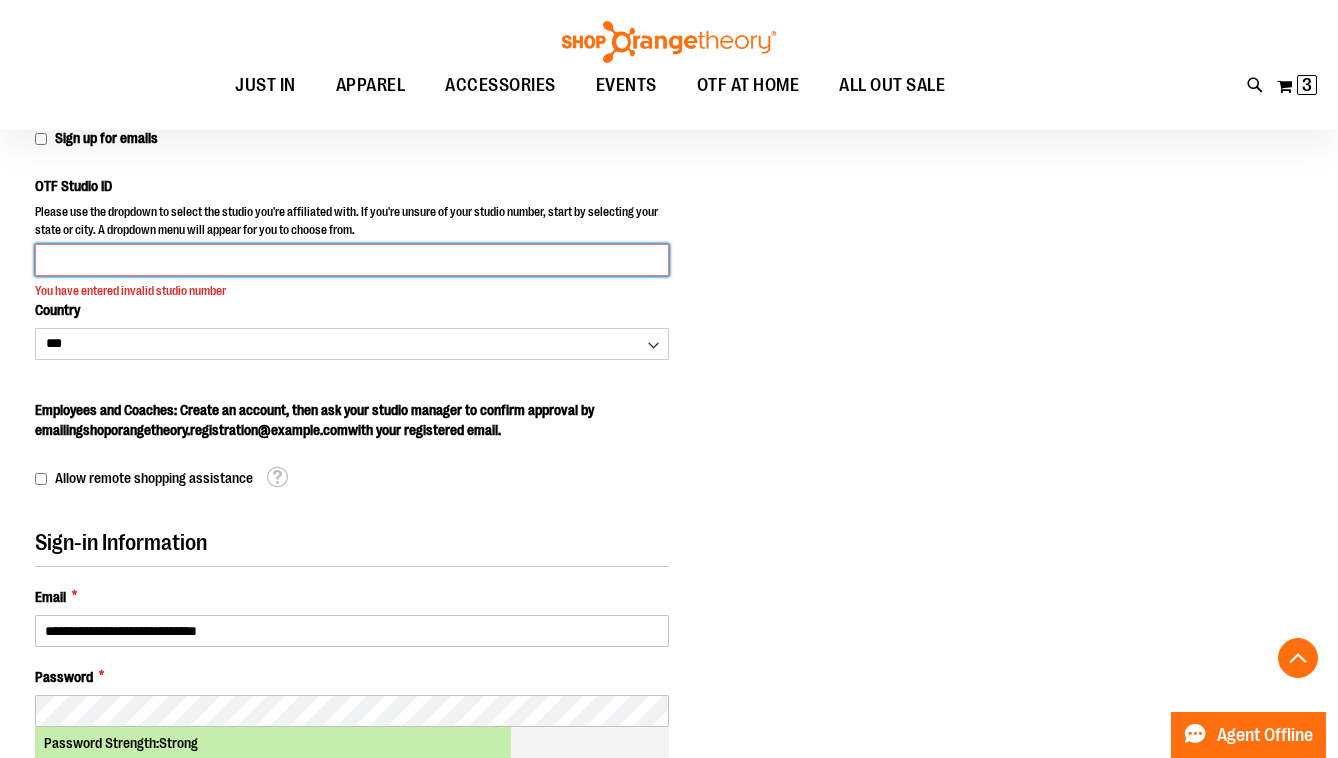 click on "OTF Studio ID" at bounding box center (352, 260) 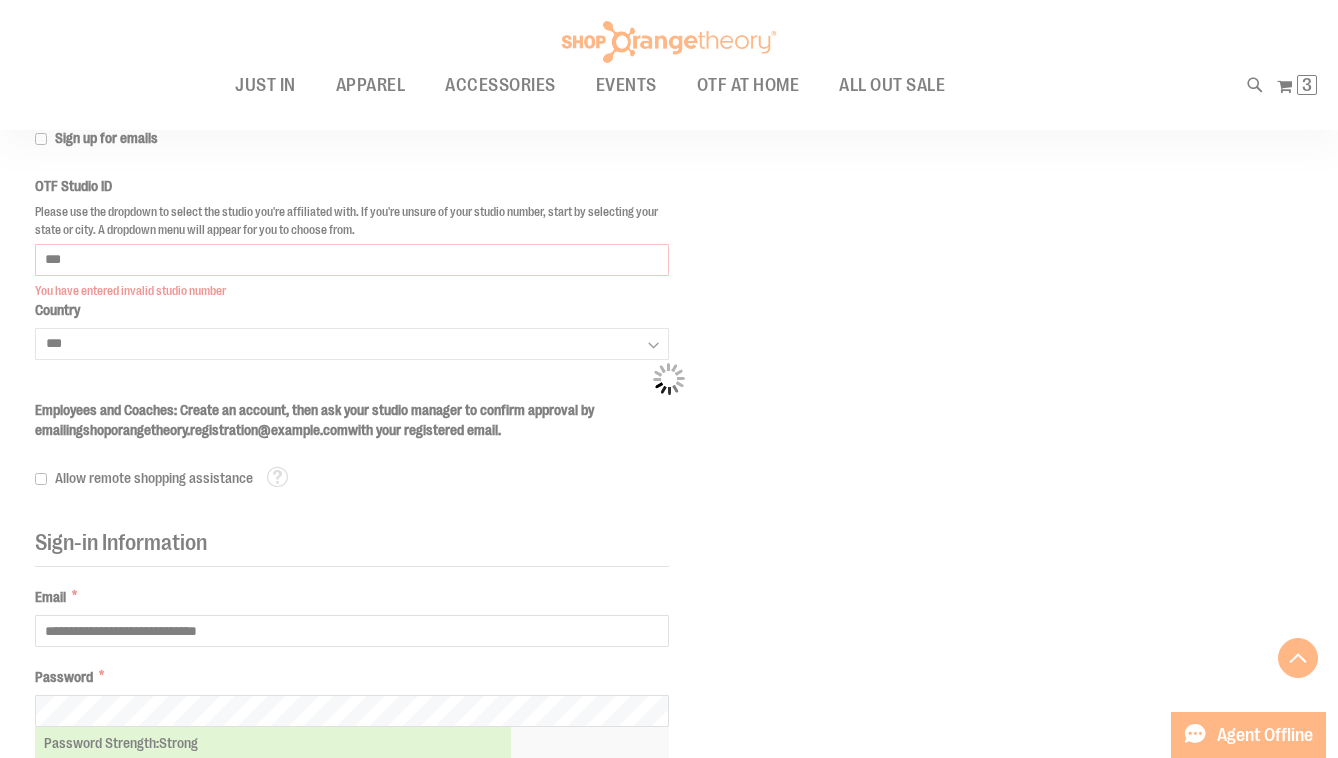 click on "Please wait...
Skip to Content
The store will not work correctly when cookies are disabled.
FREE Shipping, orders over $150.  Details
To order the Spring Dri Tri event bundle please email  shoporangetheory@bdainc.com .
Tracking Info
Sign In
Return to Procurement
Create an Account
Toggle Nav
Search" at bounding box center [669, -3] 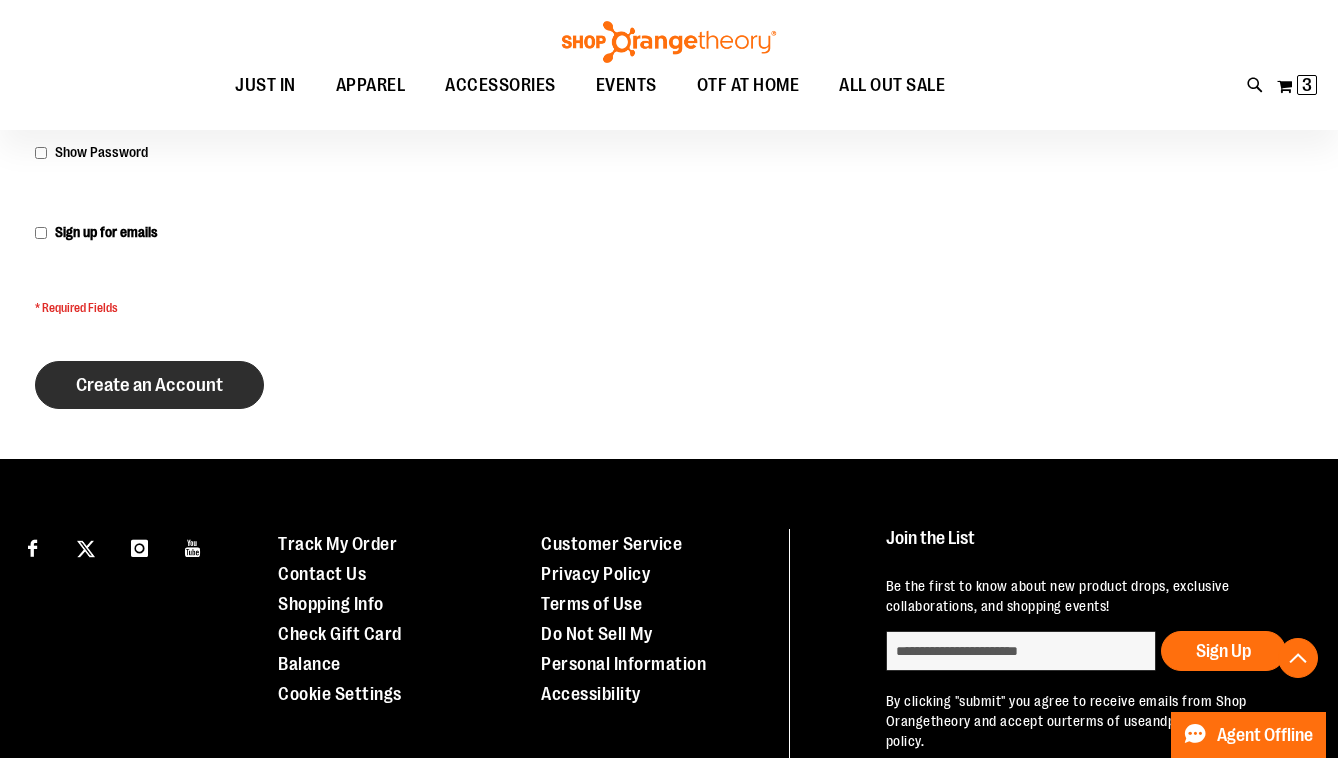 click on "Create an Account" at bounding box center (149, 385) 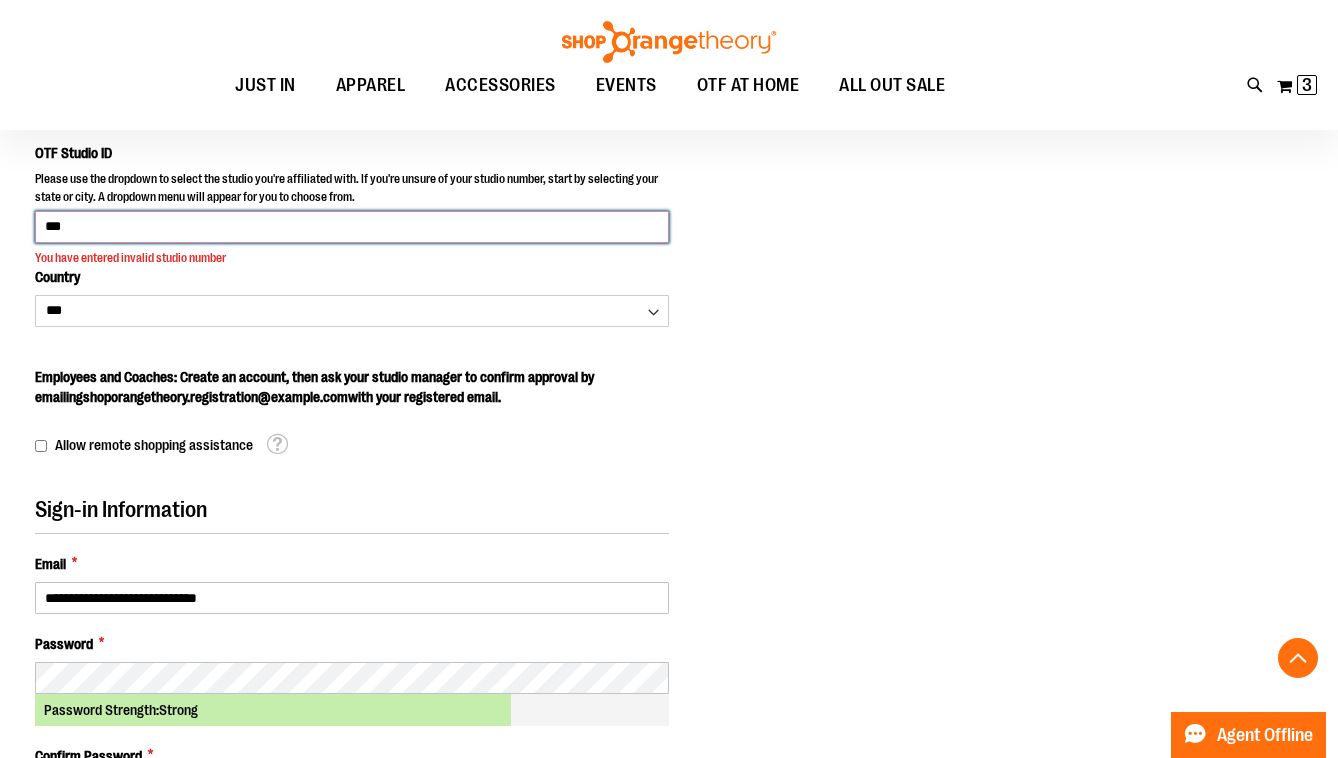 scroll, scrollTop: 246, scrollLeft: 0, axis: vertical 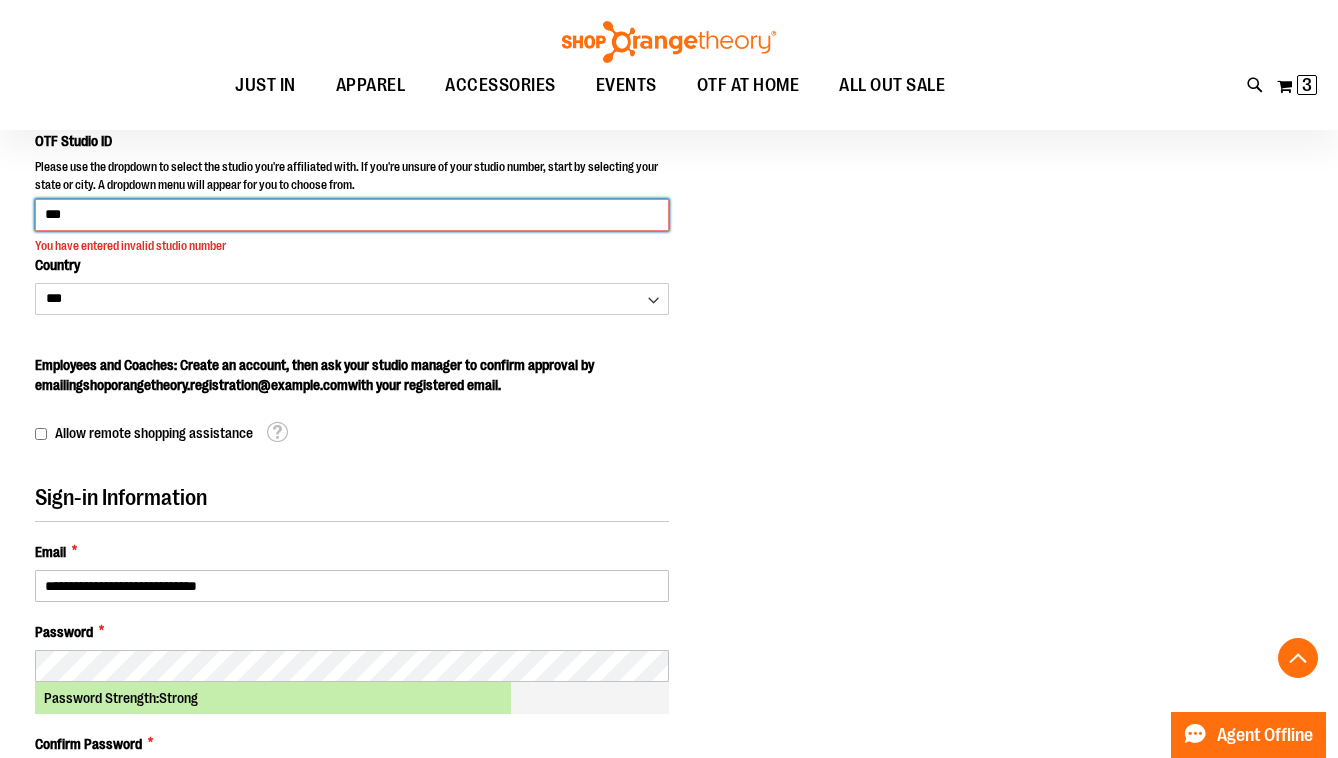 click on "***" at bounding box center [352, 215] 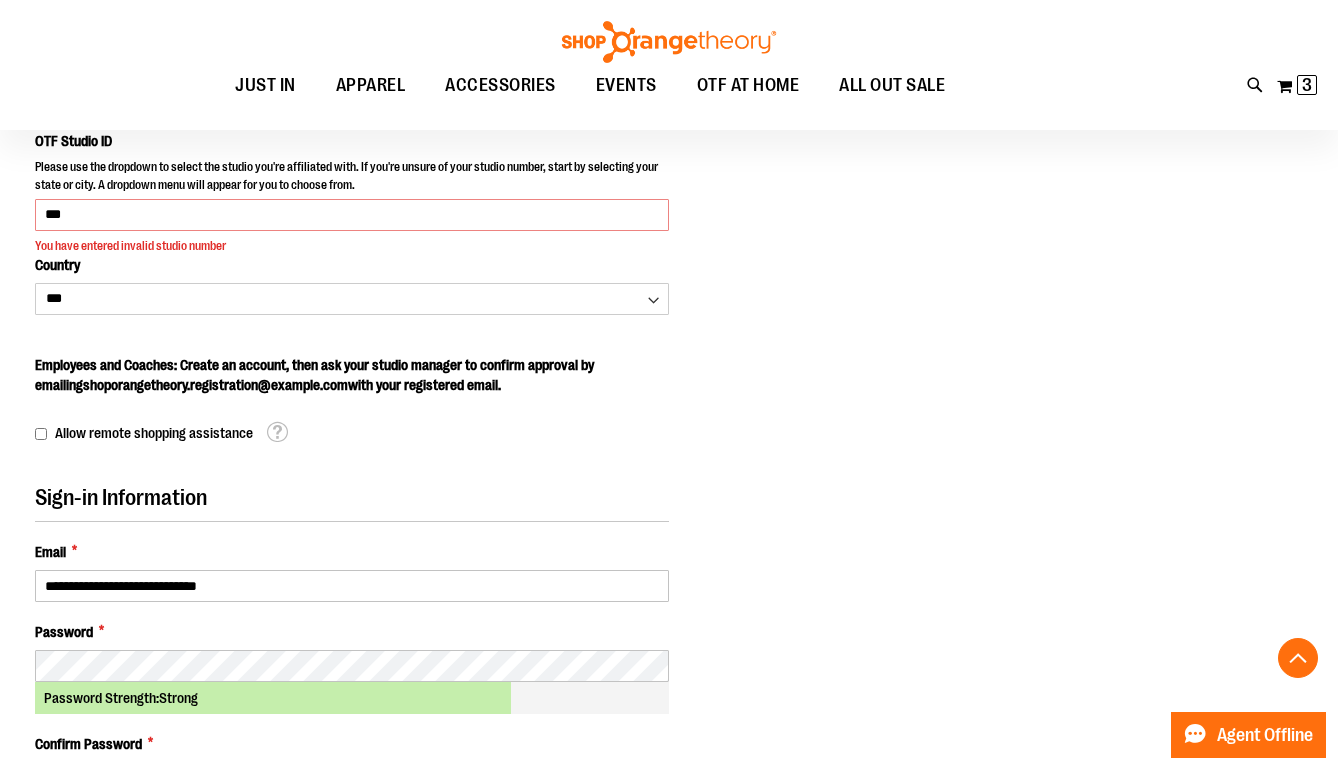 click on "OTF Studio ID
Please use the dropdown to select the studio you're affiliated with. If you're unsure of your studio number, start by selecting your state or city. A dropdown menu will appear for you to choose from.
***
You have entered invalid studio number
Country
***
***
*******
***
***
***
**
***
***
***
***
***
***
***
***
***
***
***
*** ** ***" at bounding box center (352, 222) 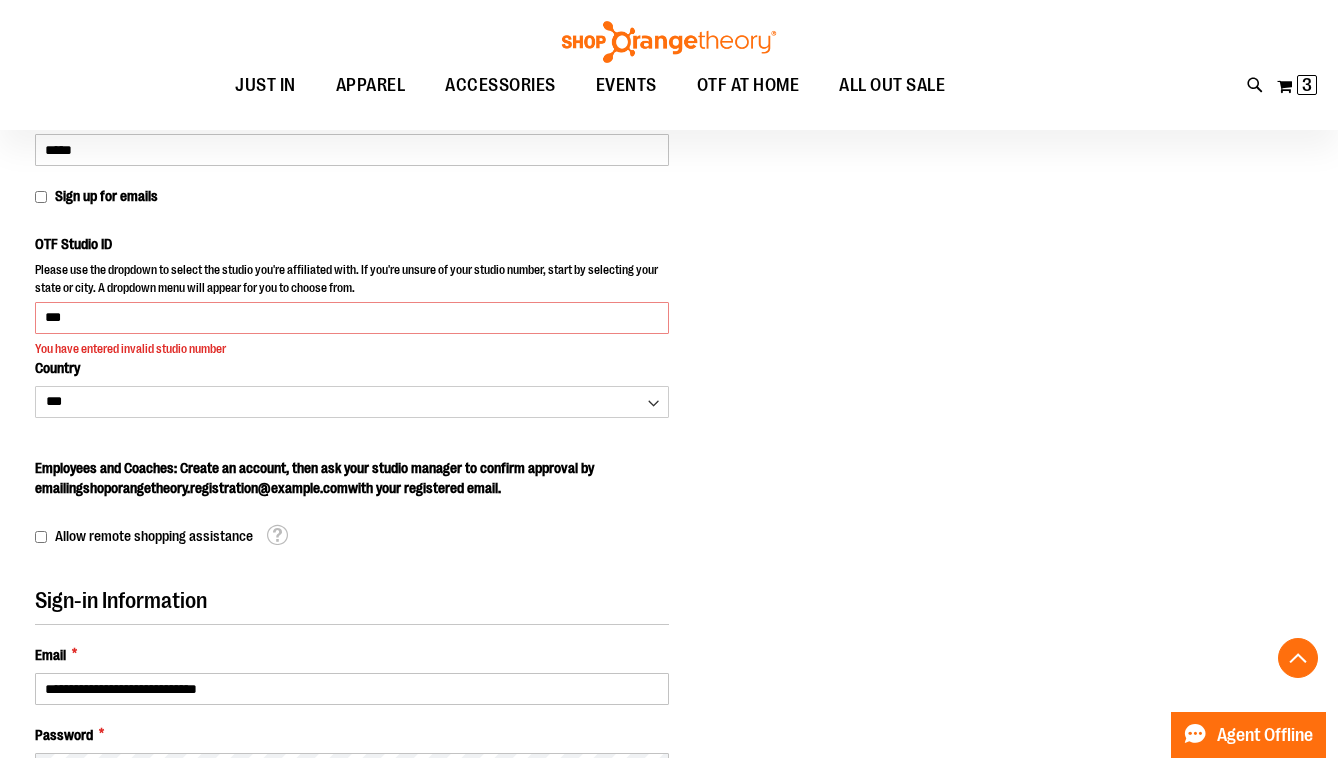 scroll, scrollTop: 313, scrollLeft: 0, axis: vertical 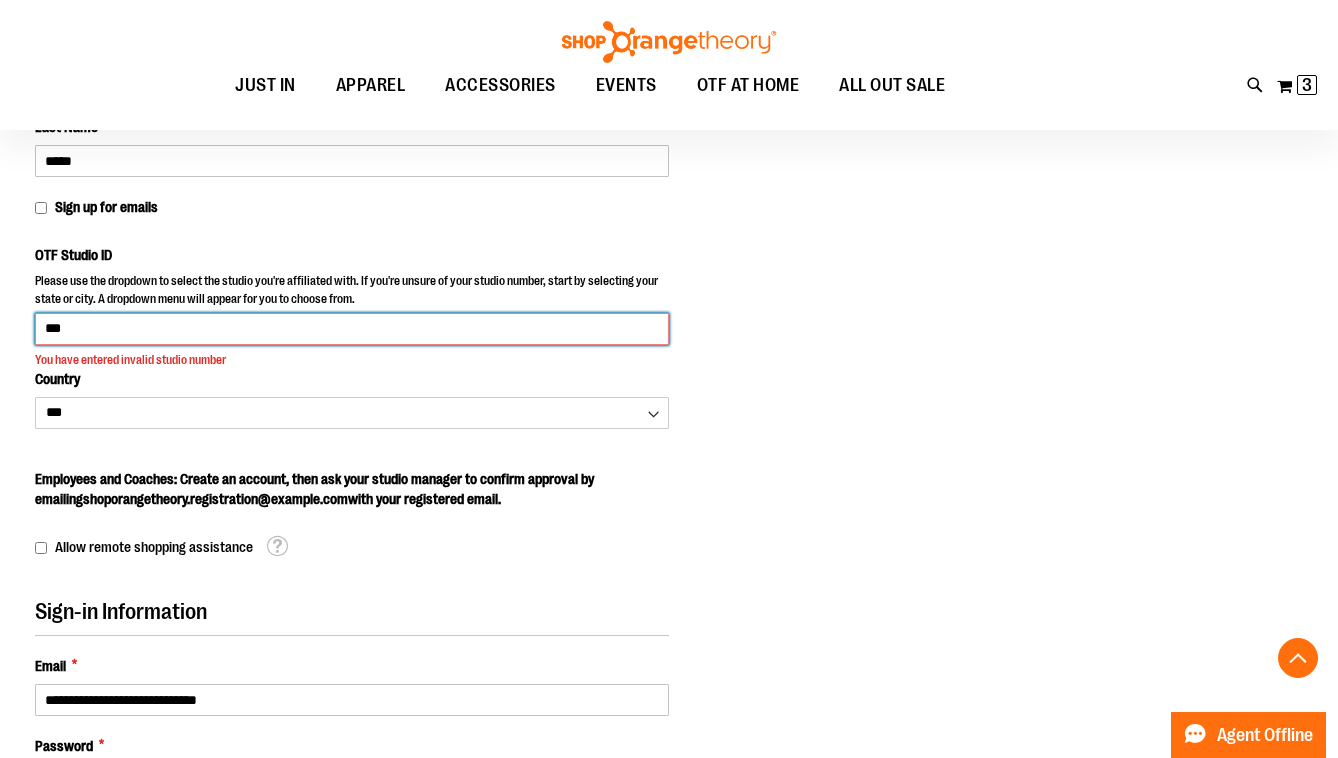 click on "***" at bounding box center [352, 329] 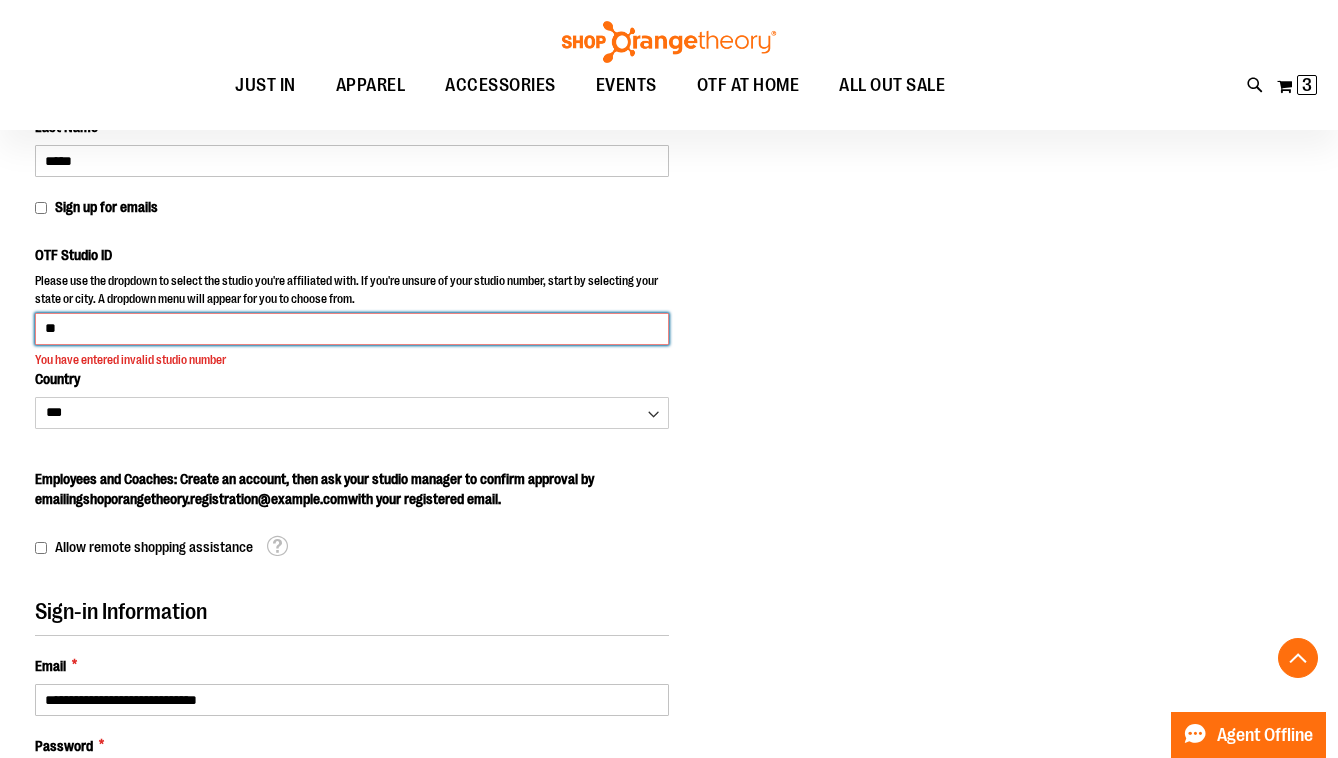 type on "*" 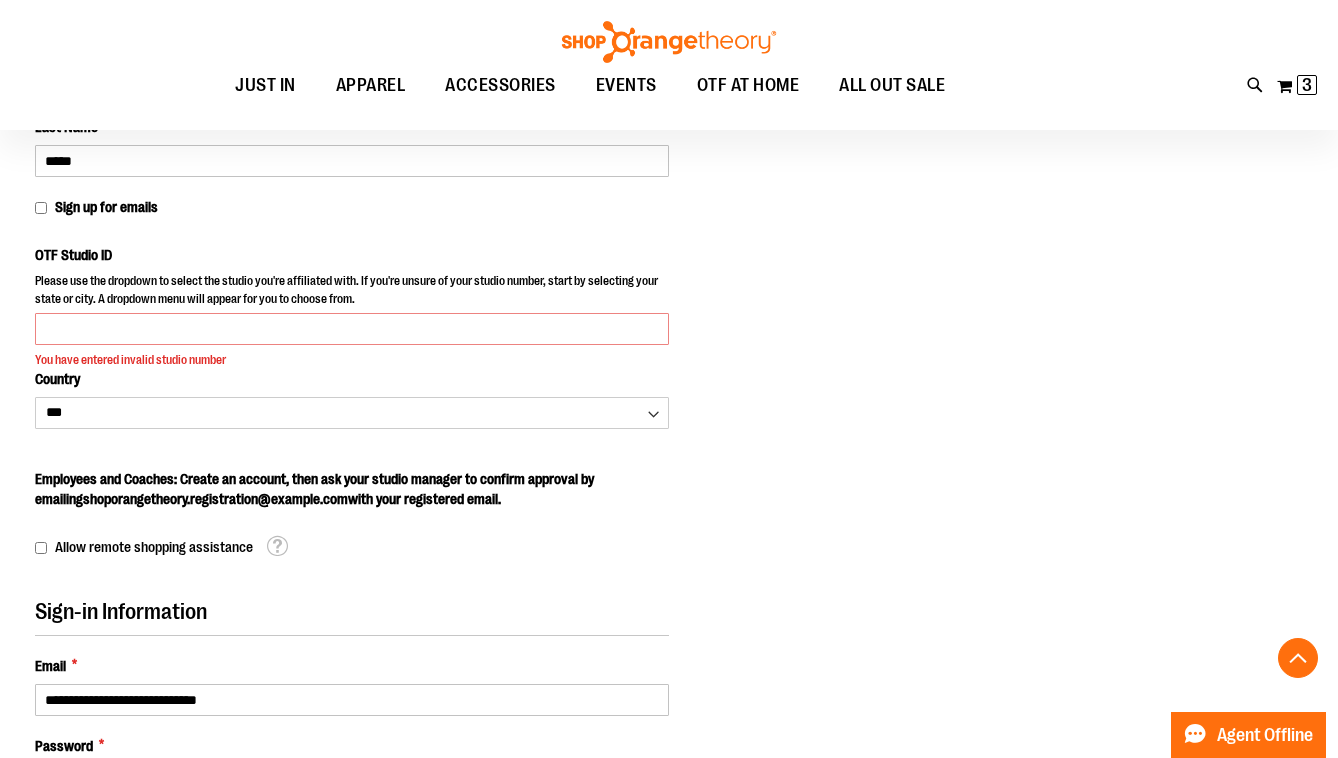 click on "Personal Information
First Name *
***
Last Name *
*****
Sign up for emails
OTF Studio ID
You have entered invalid studio number
Country
**" at bounding box center [669, 607] 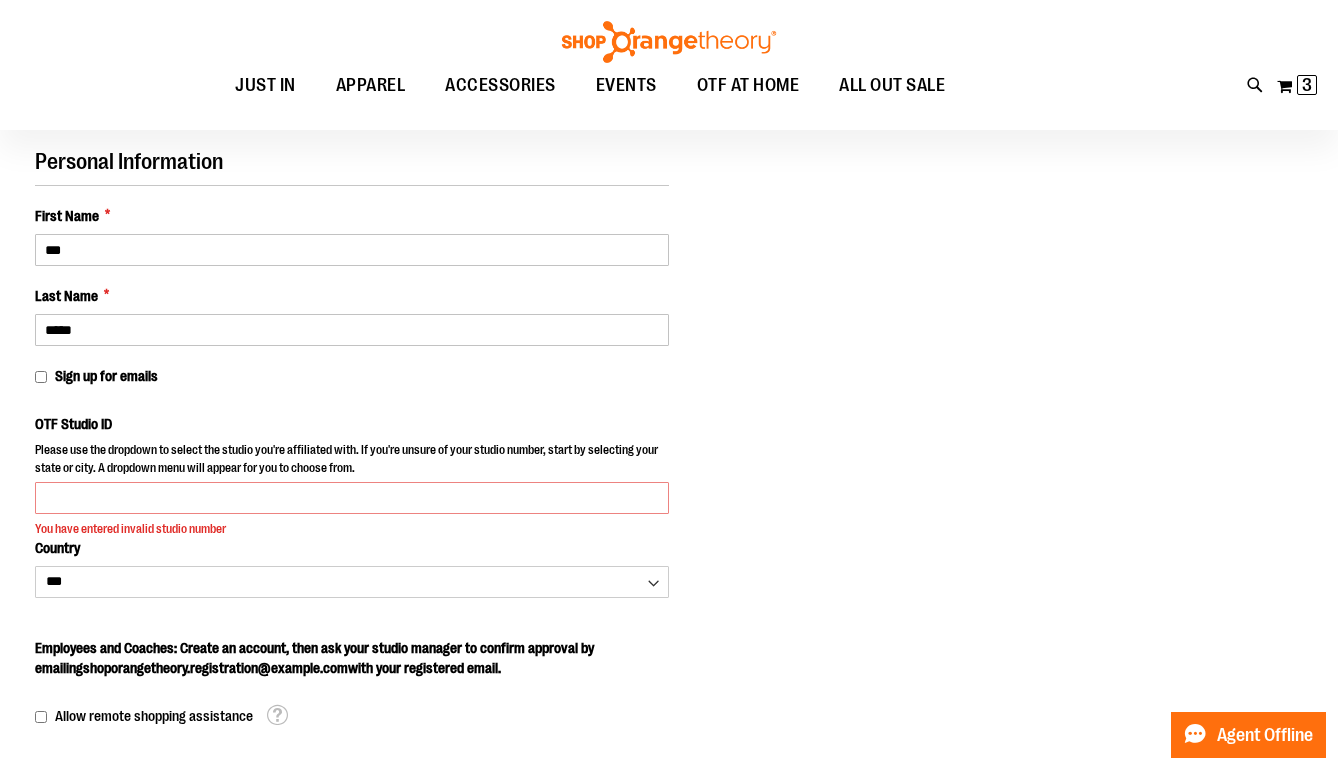 scroll, scrollTop: 146, scrollLeft: 0, axis: vertical 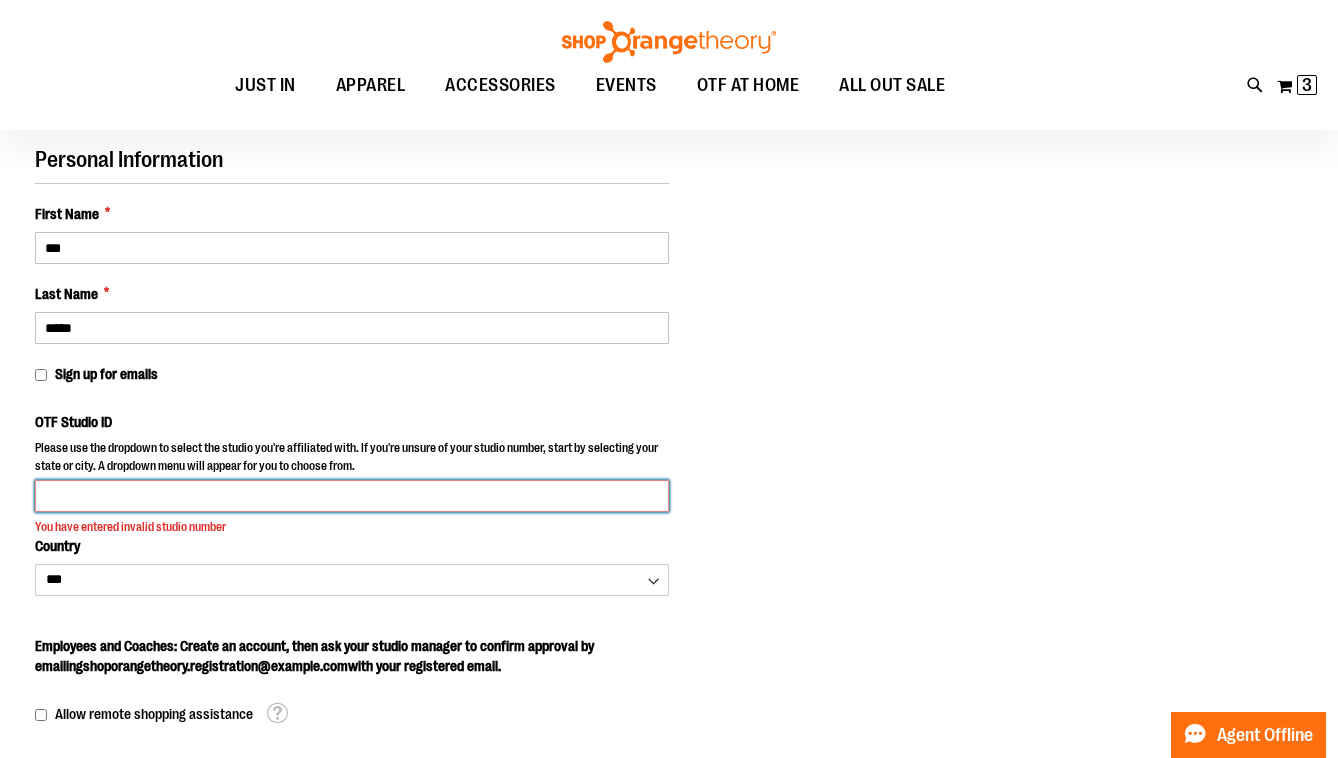 click on "OTF Studio ID" at bounding box center [352, 496] 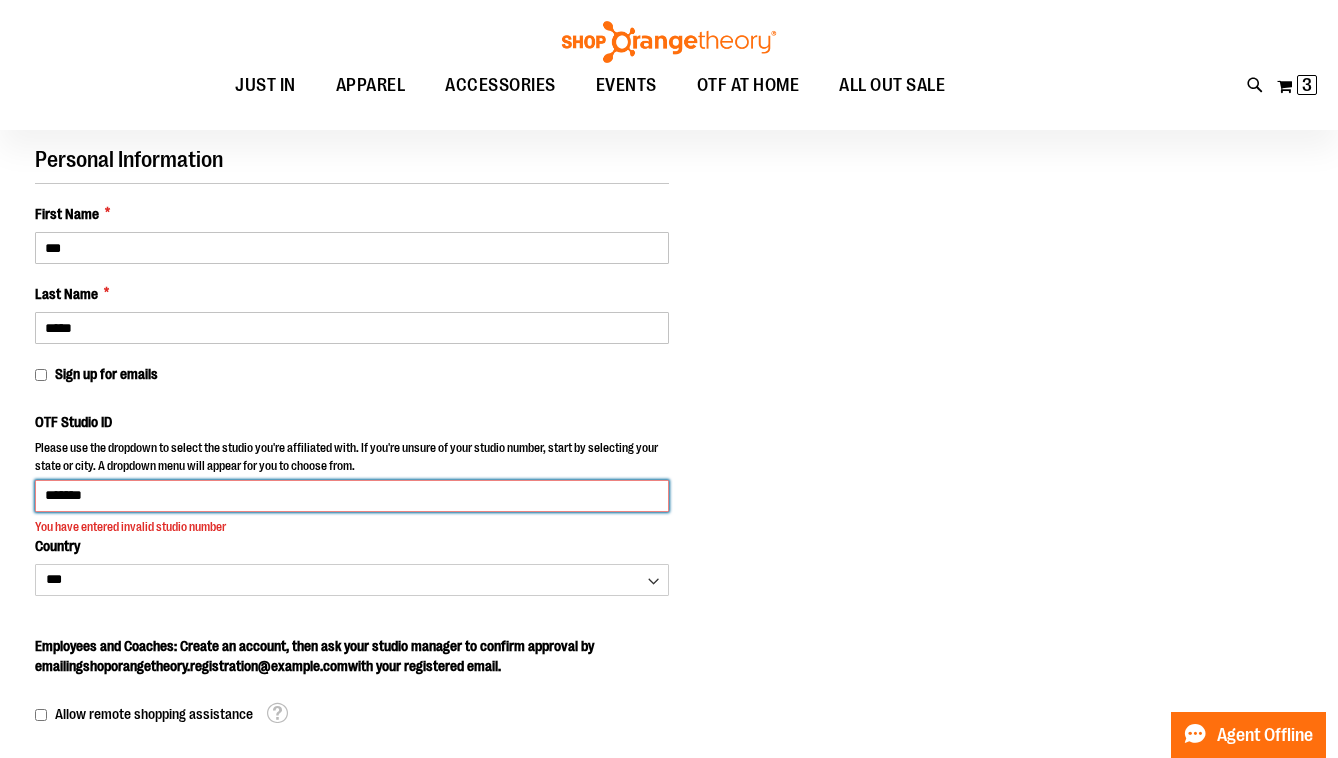 click on "Create an Account" at bounding box center (149, 1338) 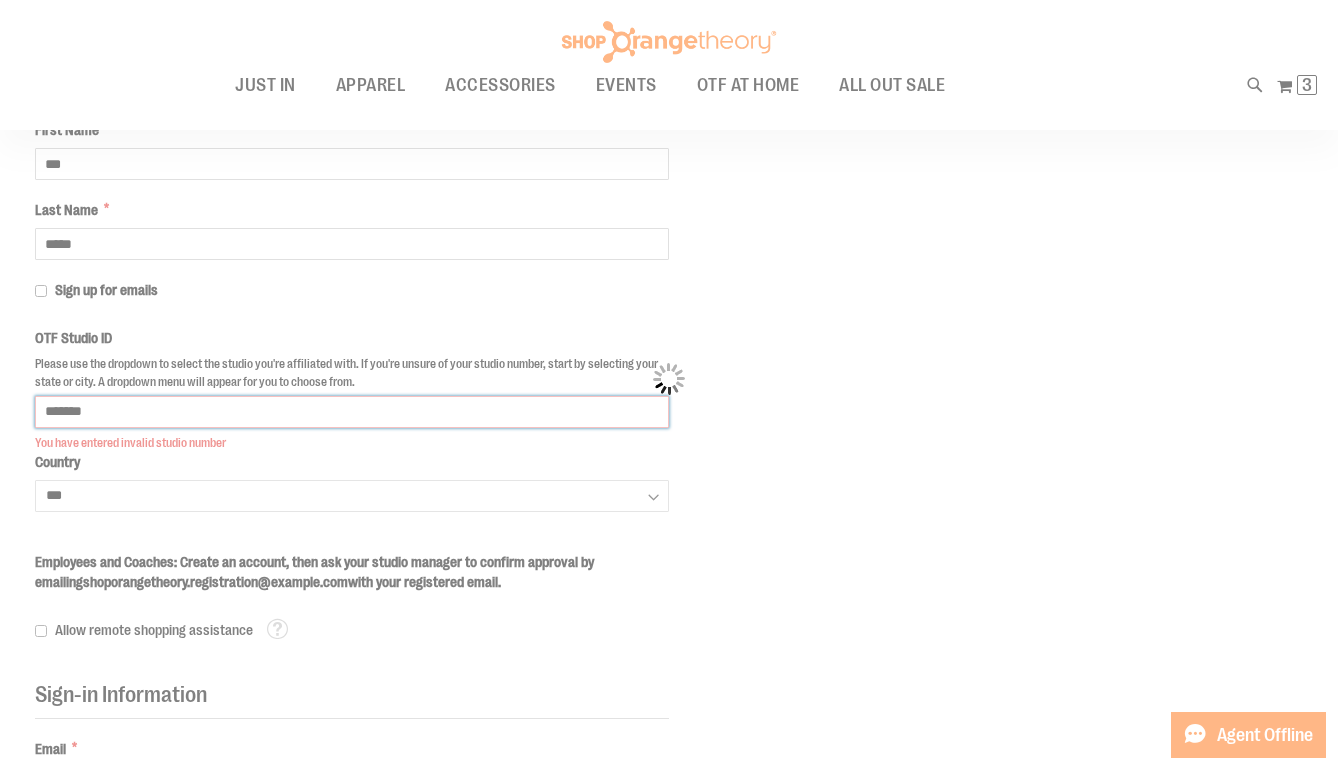 scroll, scrollTop: 246, scrollLeft: 0, axis: vertical 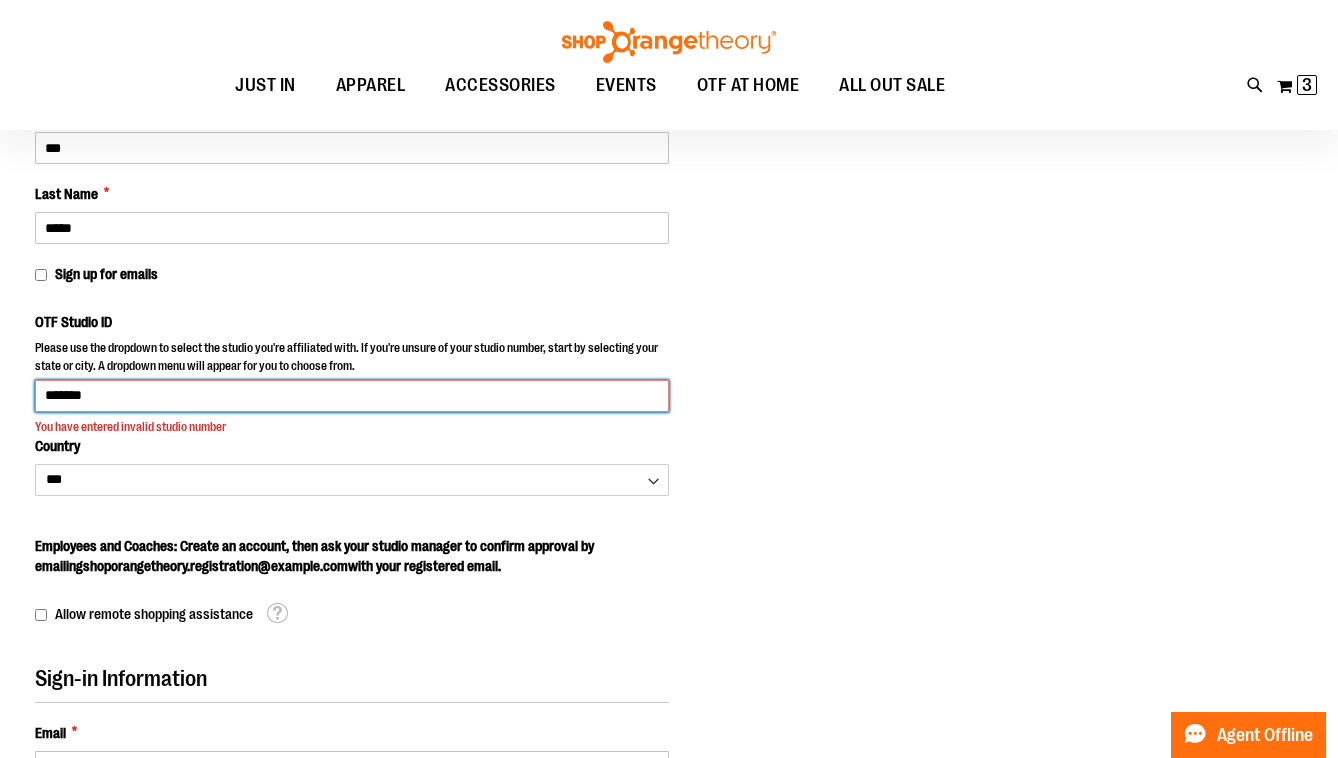 click on "*******" at bounding box center [352, 396] 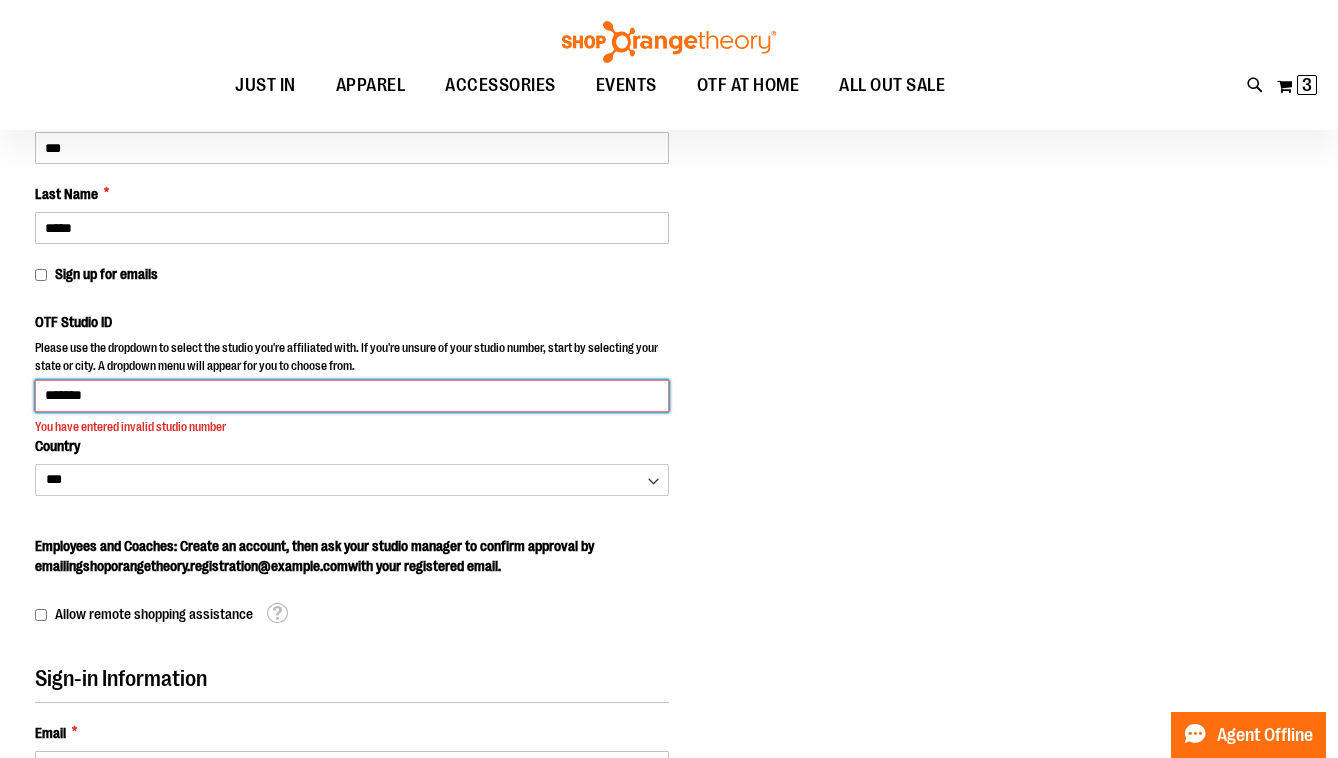 click on "*******" at bounding box center (352, 396) 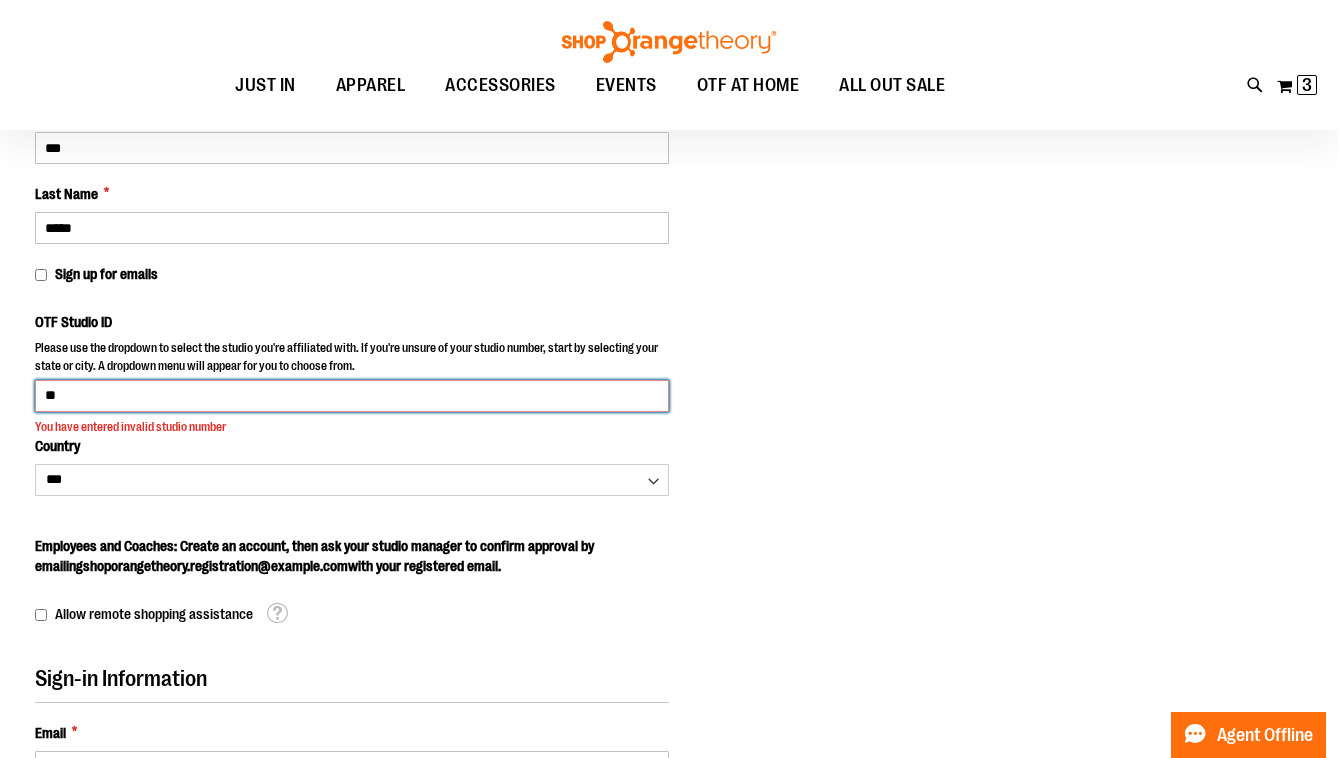 type on "*" 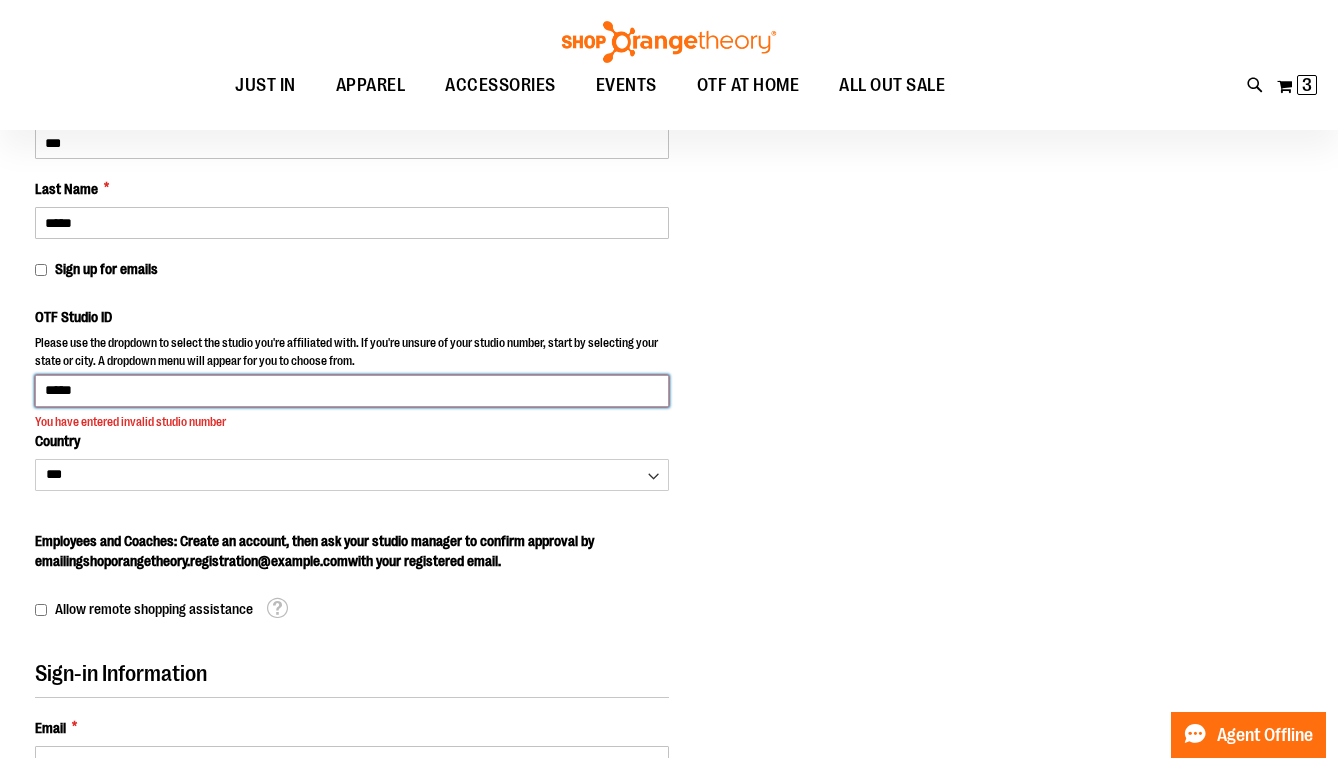 scroll, scrollTop: 249, scrollLeft: 0, axis: vertical 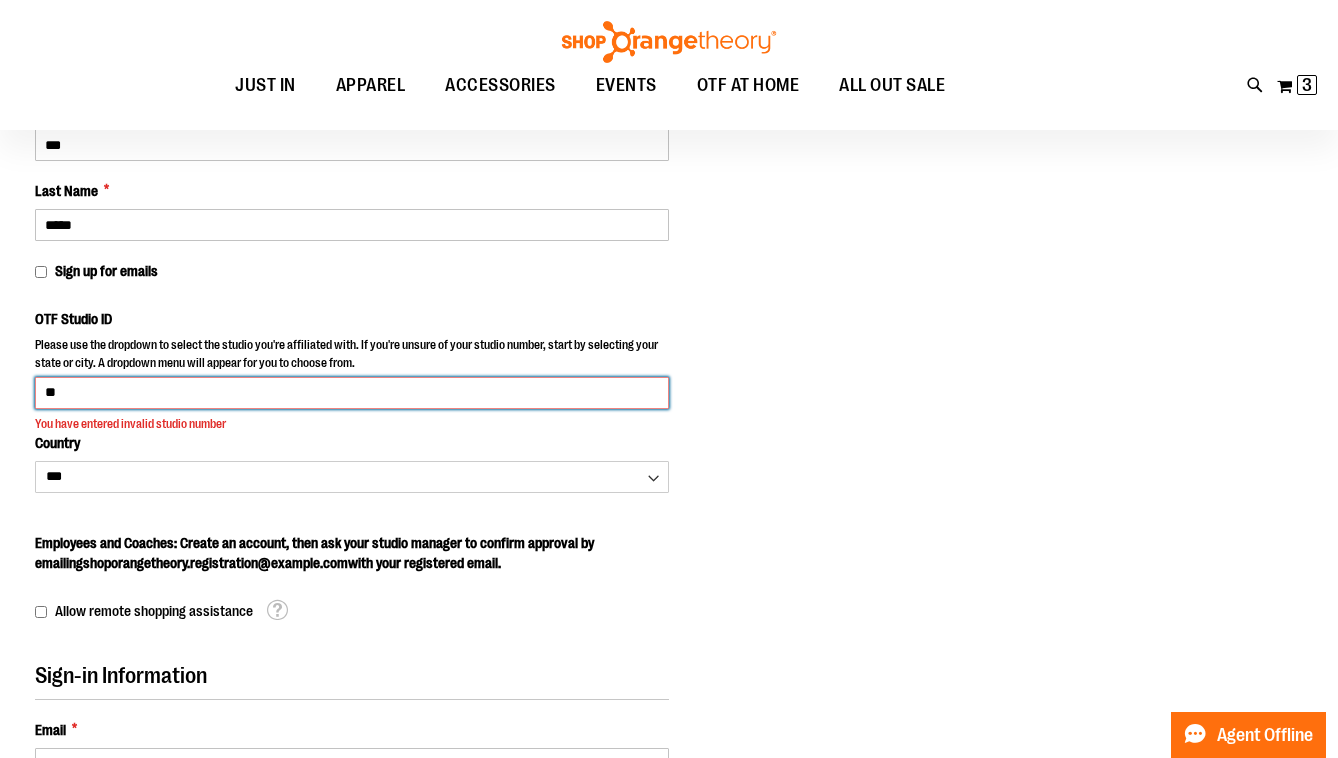 type on "*" 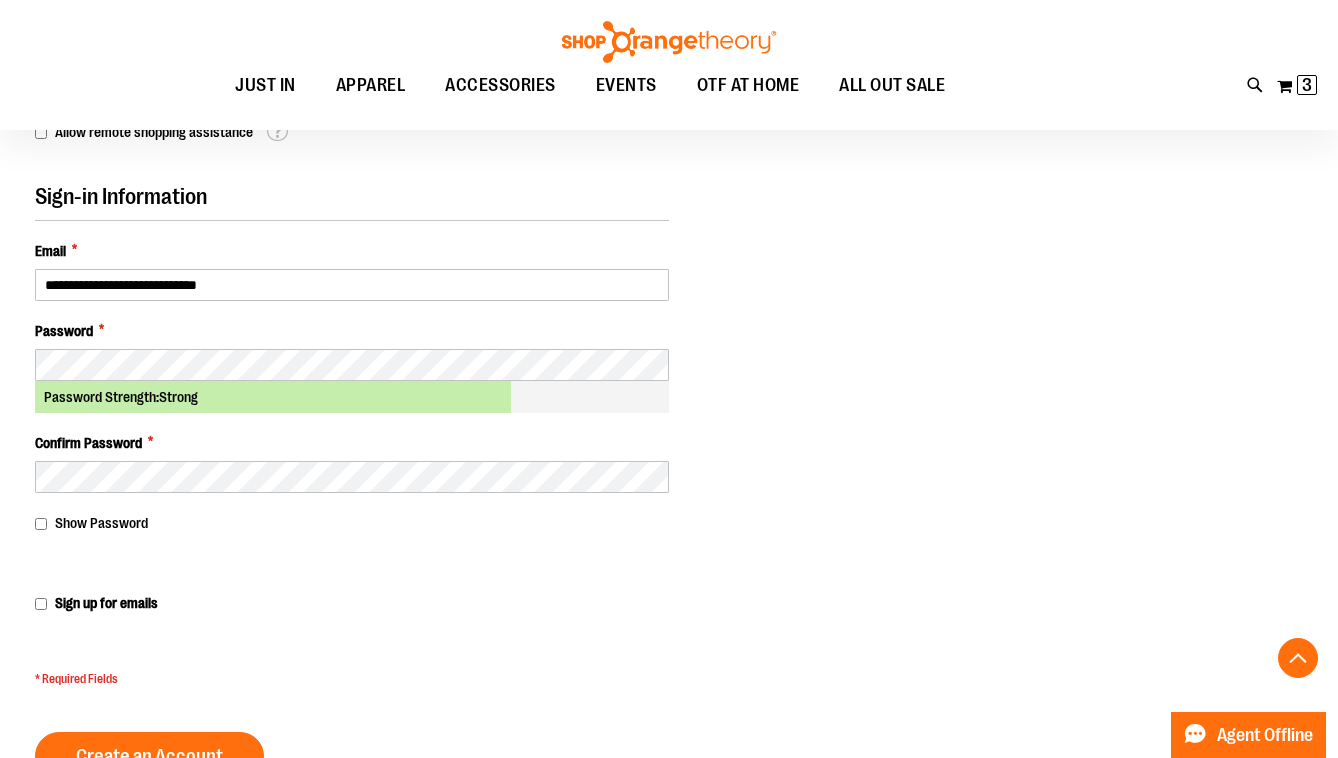 scroll, scrollTop: 867, scrollLeft: 0, axis: vertical 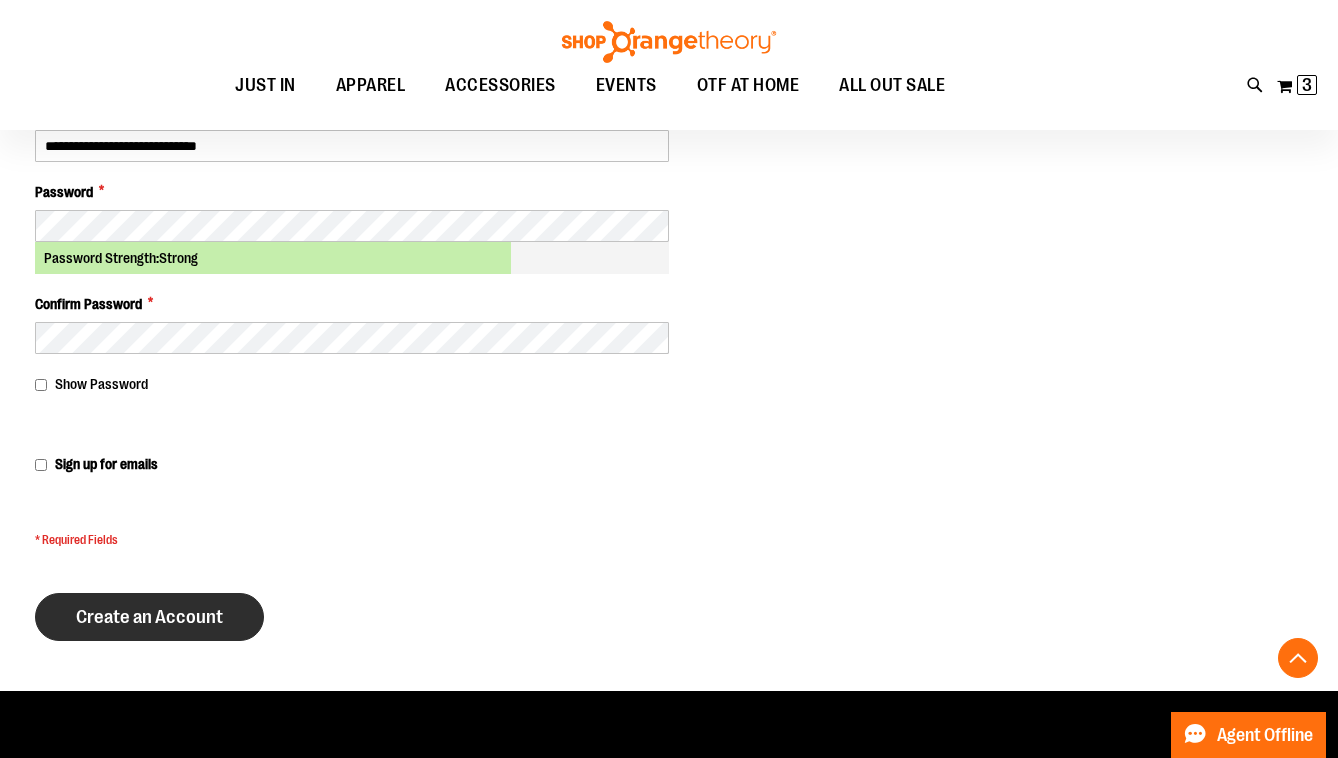 click on "Please wait...
Skip to Content
The store will not work correctly when cookies are disabled.
FREE Shipping, orders over $150.  Details
To order the Spring Dri Tri event bundle please email  shoporangetheory@bdainc.com .
Tracking Info
Sign In
Return to Procurement
Create an Account
Toggle Nav
Search" at bounding box center (669, -488) 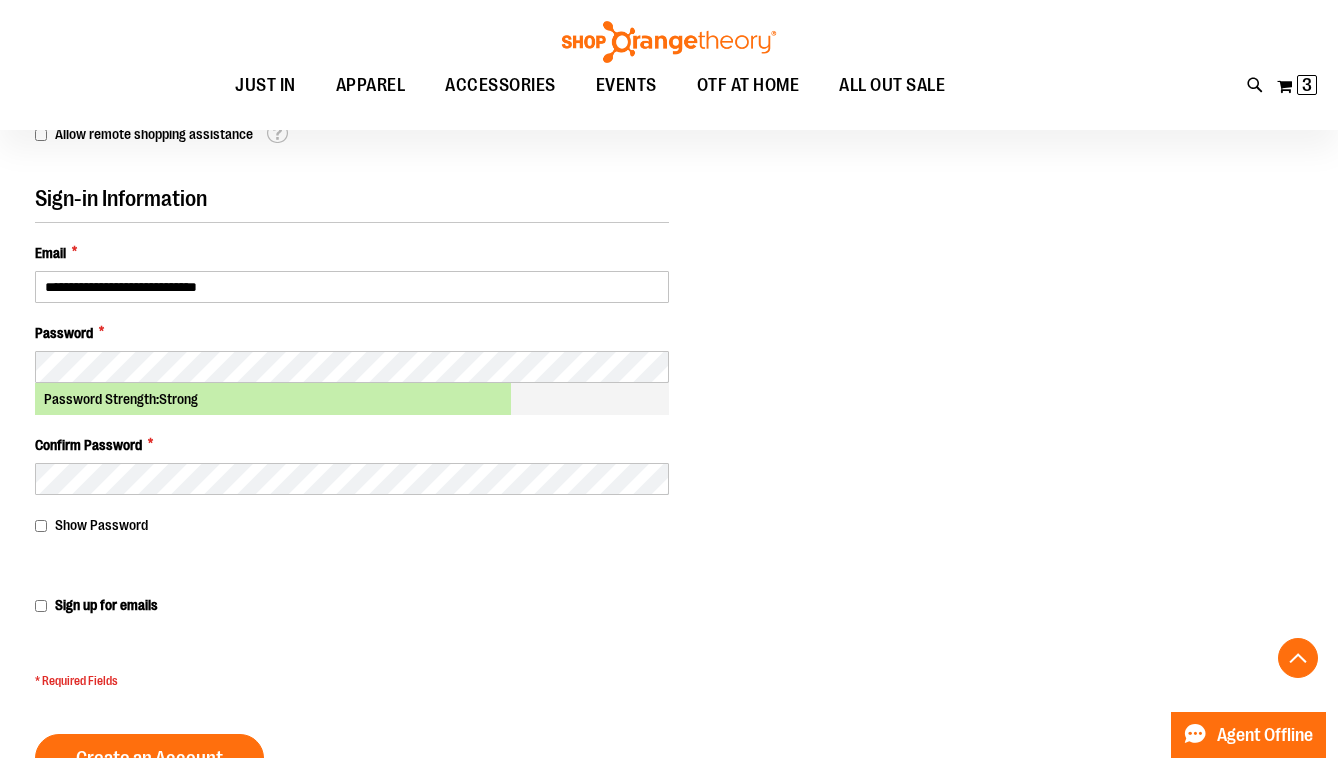 scroll, scrollTop: 777, scrollLeft: 0, axis: vertical 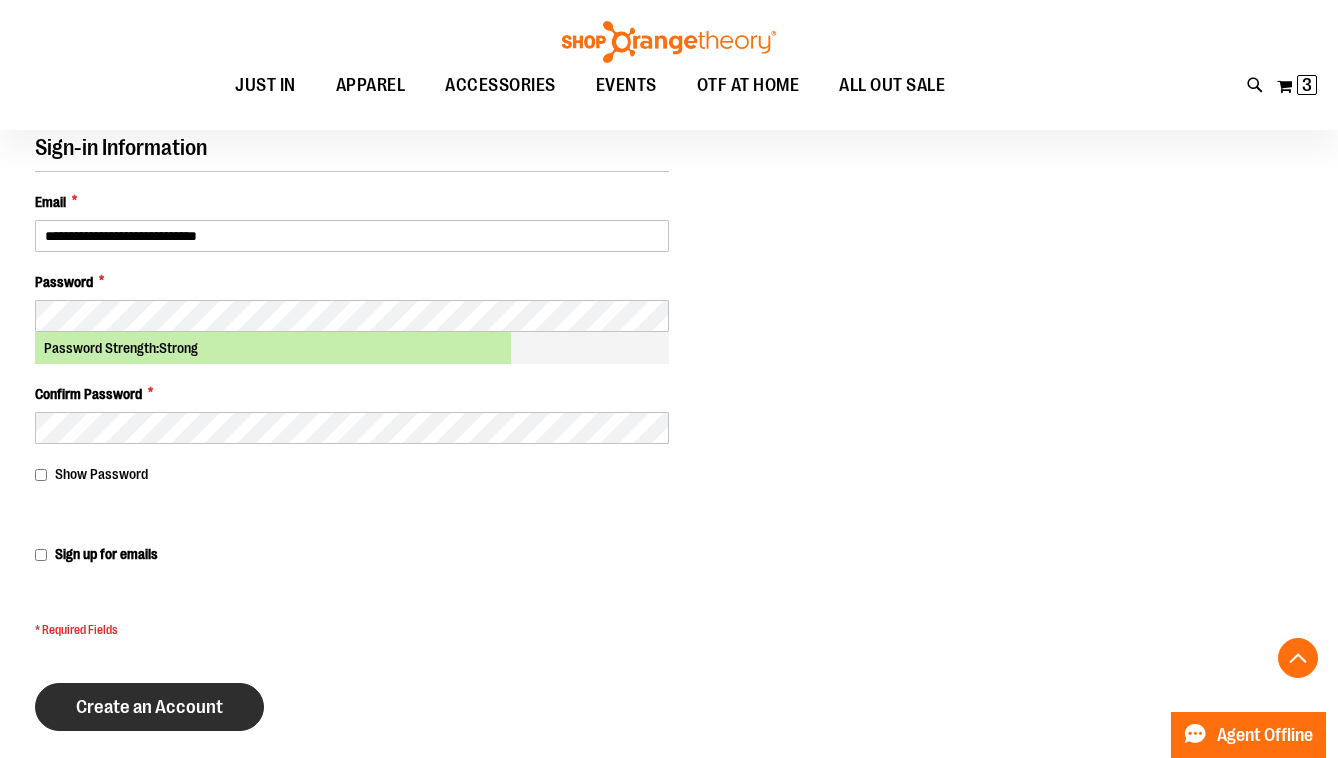 click on "Create an Account" at bounding box center (149, 707) 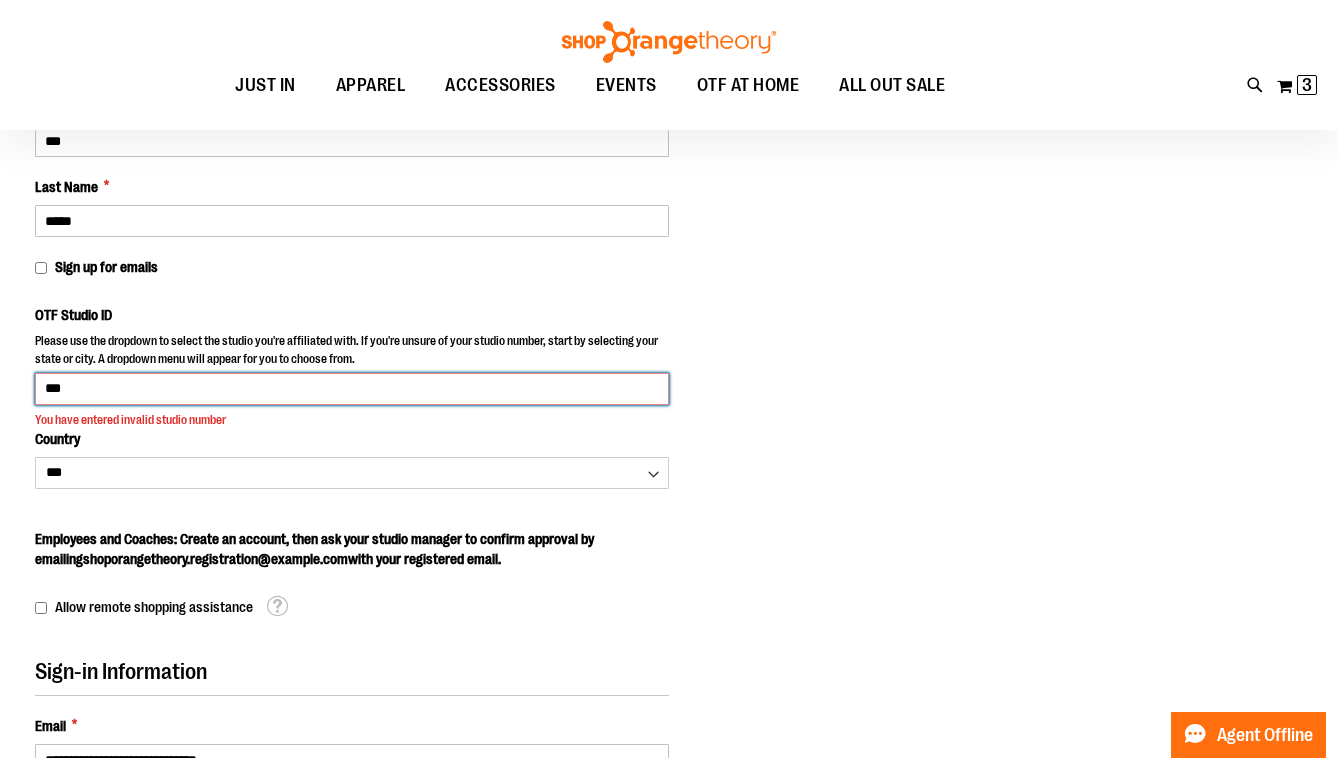 scroll, scrollTop: 246, scrollLeft: 0, axis: vertical 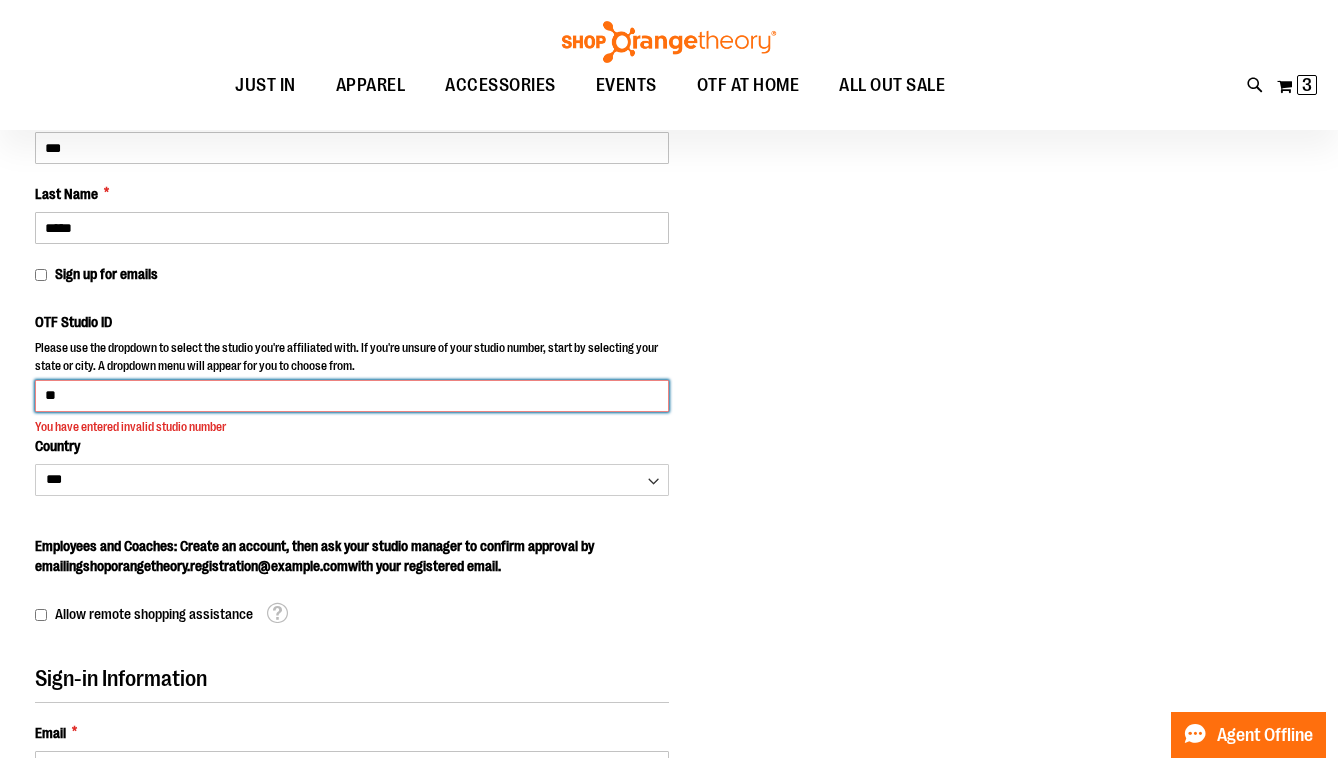 type on "*" 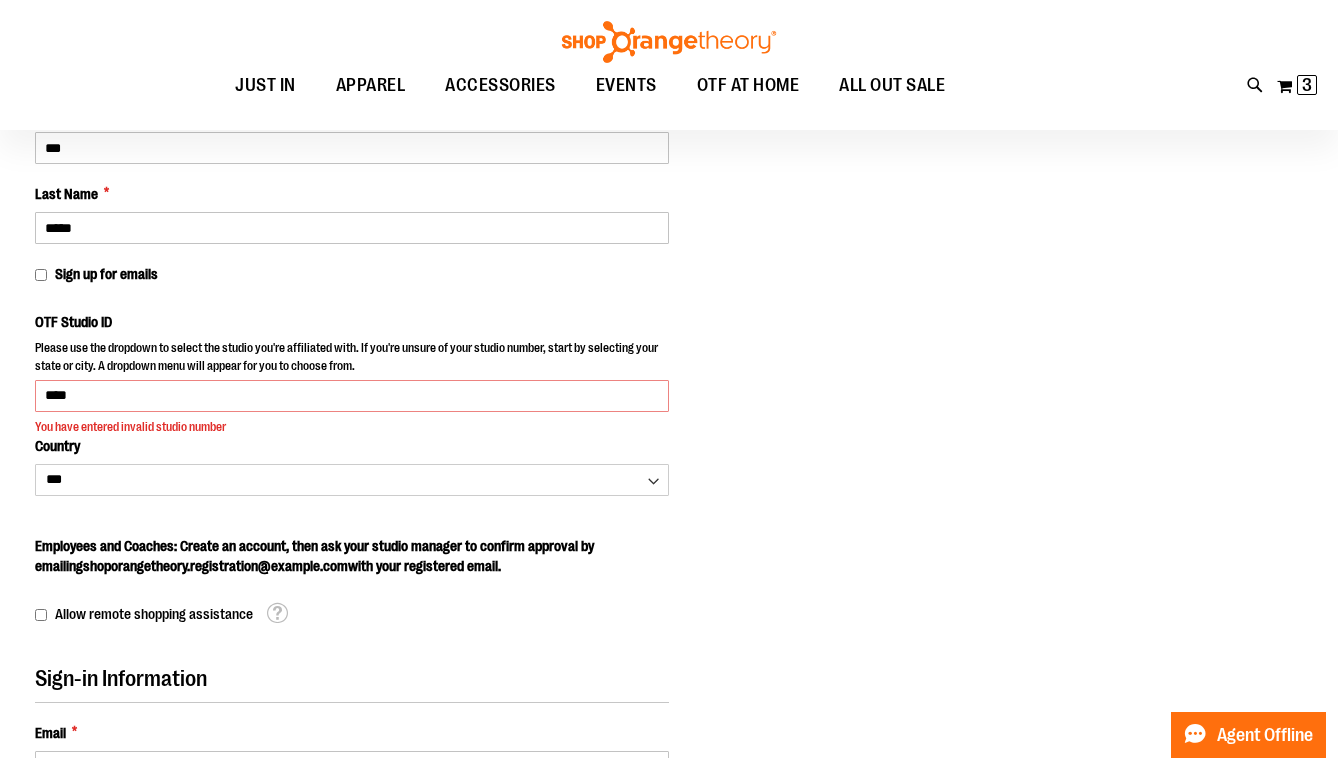 click on "Please wait...
Skip to Content
The store will not work correctly when cookies are disabled.
FREE Shipping, orders over $150.  Details
To order the Spring Dri Tri event bundle please email  shoporangetheory@bdainc.com .
Tracking Info
Sign In
Return to Procurement
Create an Account
Toggle Nav
Search" at bounding box center (669, 133) 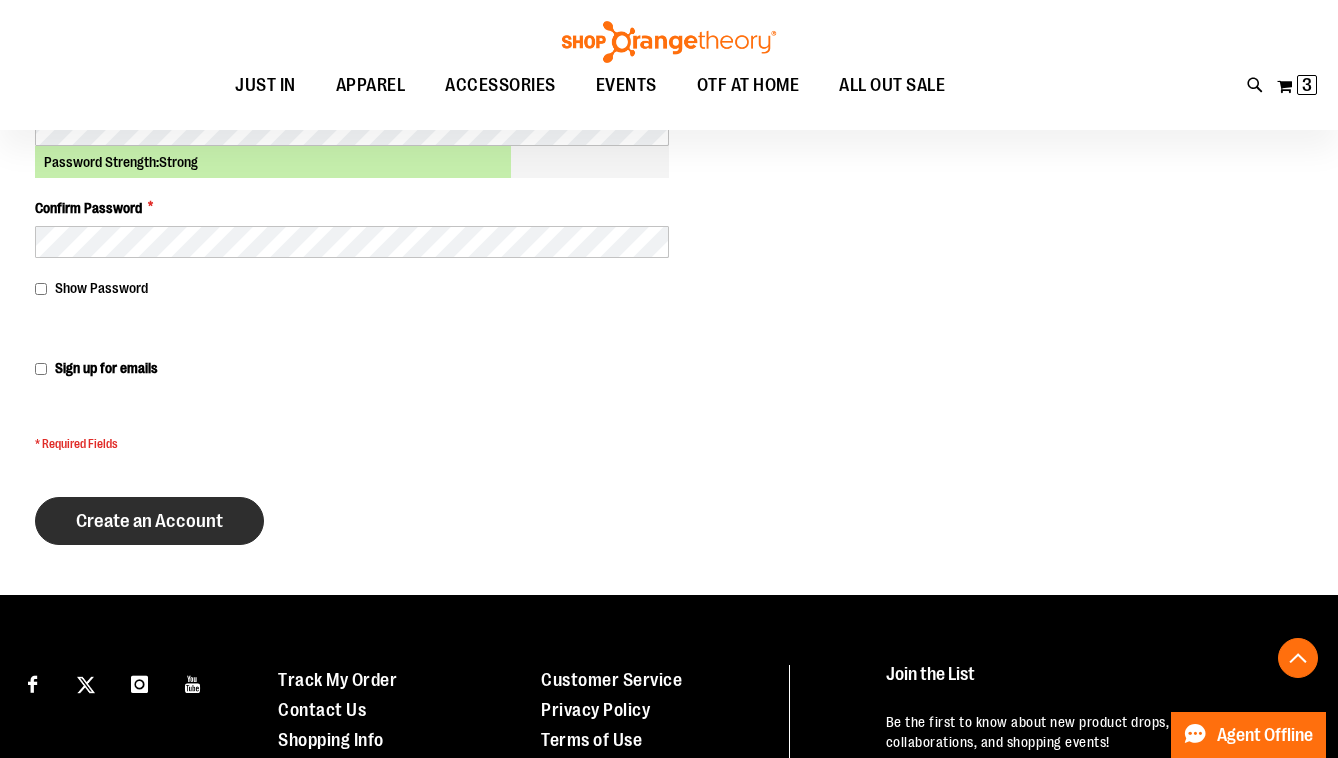 click on "Create an Account" at bounding box center (149, 521) 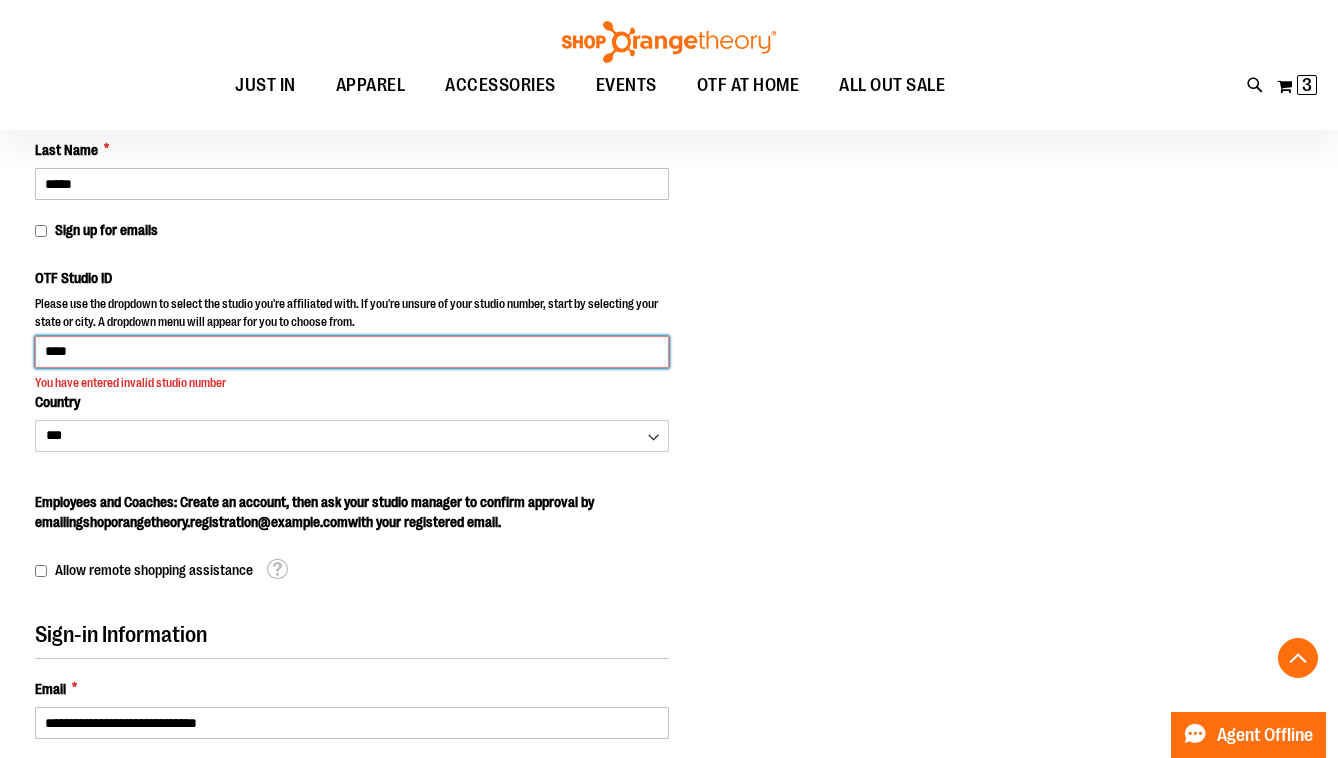 scroll, scrollTop: 246, scrollLeft: 0, axis: vertical 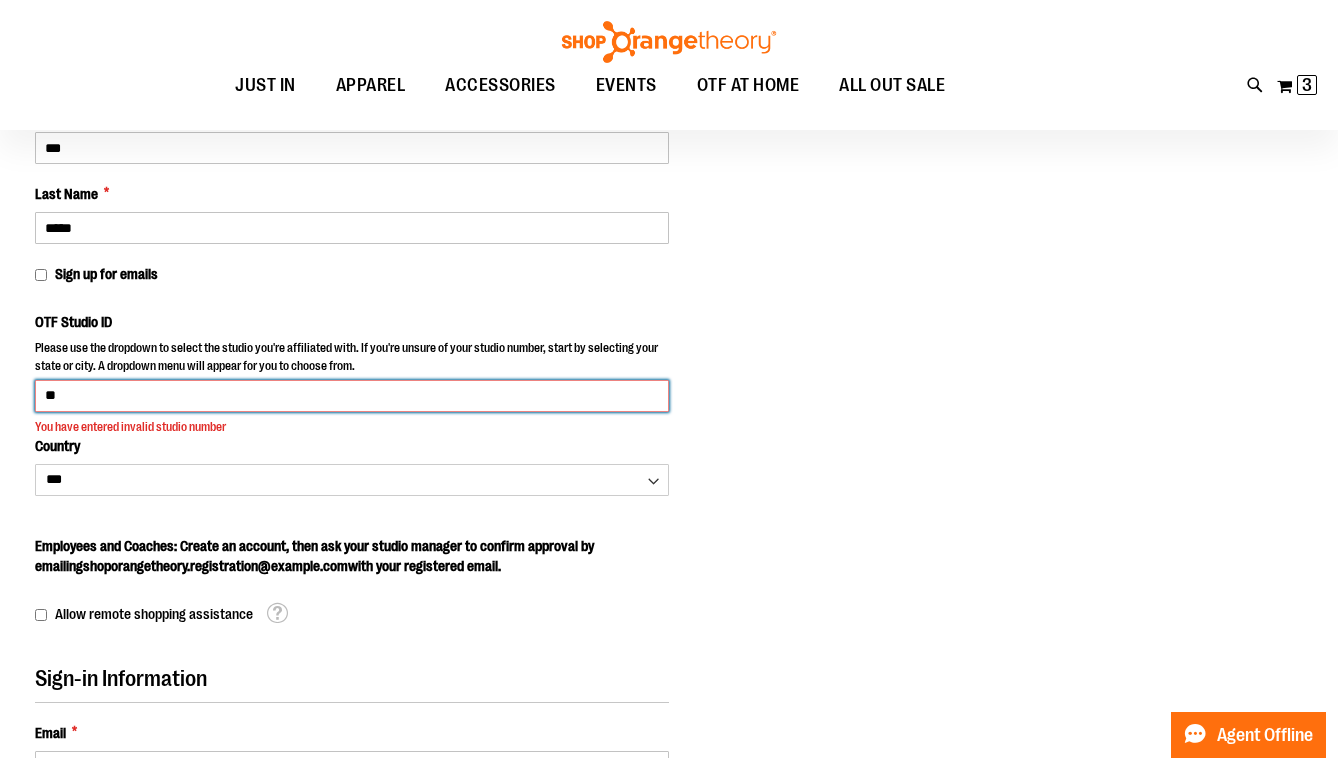 type on "*" 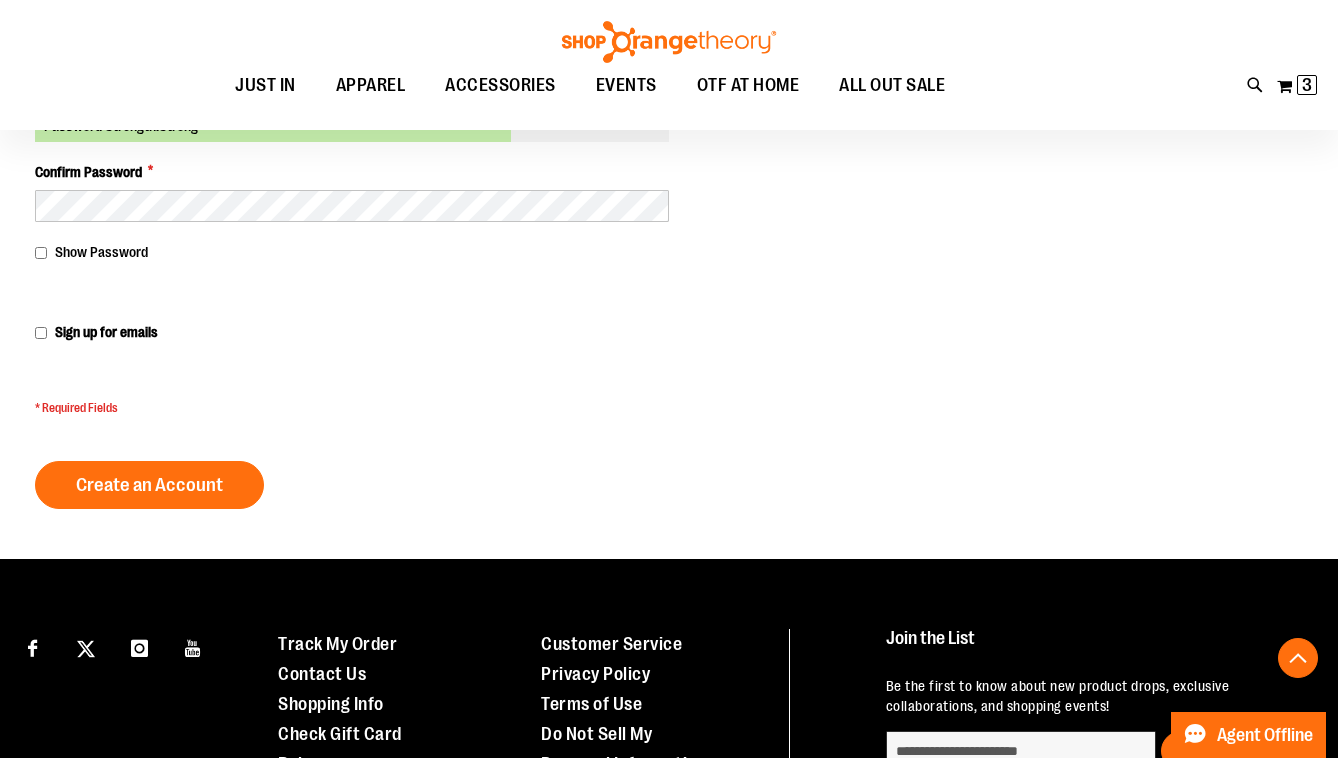 scroll, scrollTop: 1001, scrollLeft: 0, axis: vertical 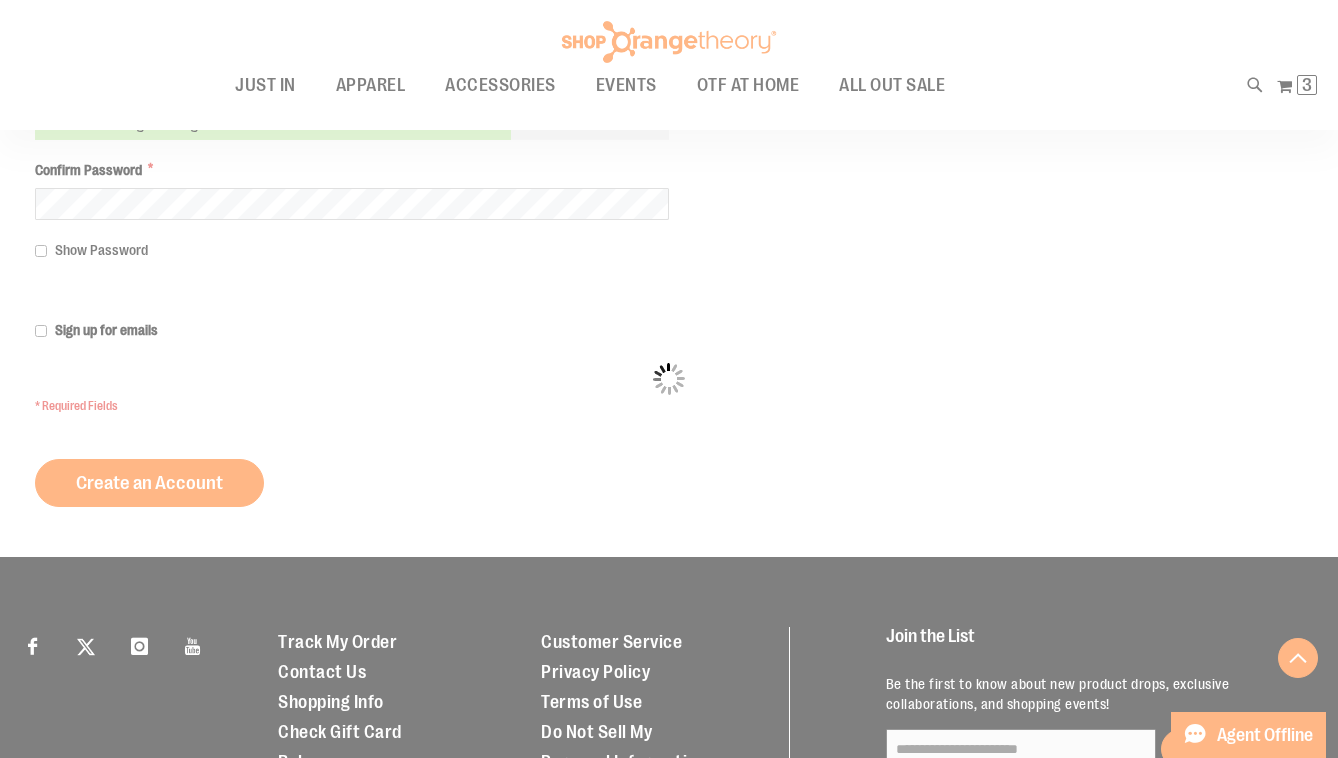 click on "Please wait...
Skip to Content
The store will not work correctly when cookies are disabled.
FREE Shipping, orders over $150.  Details
To order the Spring Dri Tri event bundle please email  shoporangetheory@bdainc.com .
Tracking Info
Sign In
Return to Procurement
Create an Account
Toggle Nav
Search" at bounding box center (669, -622) 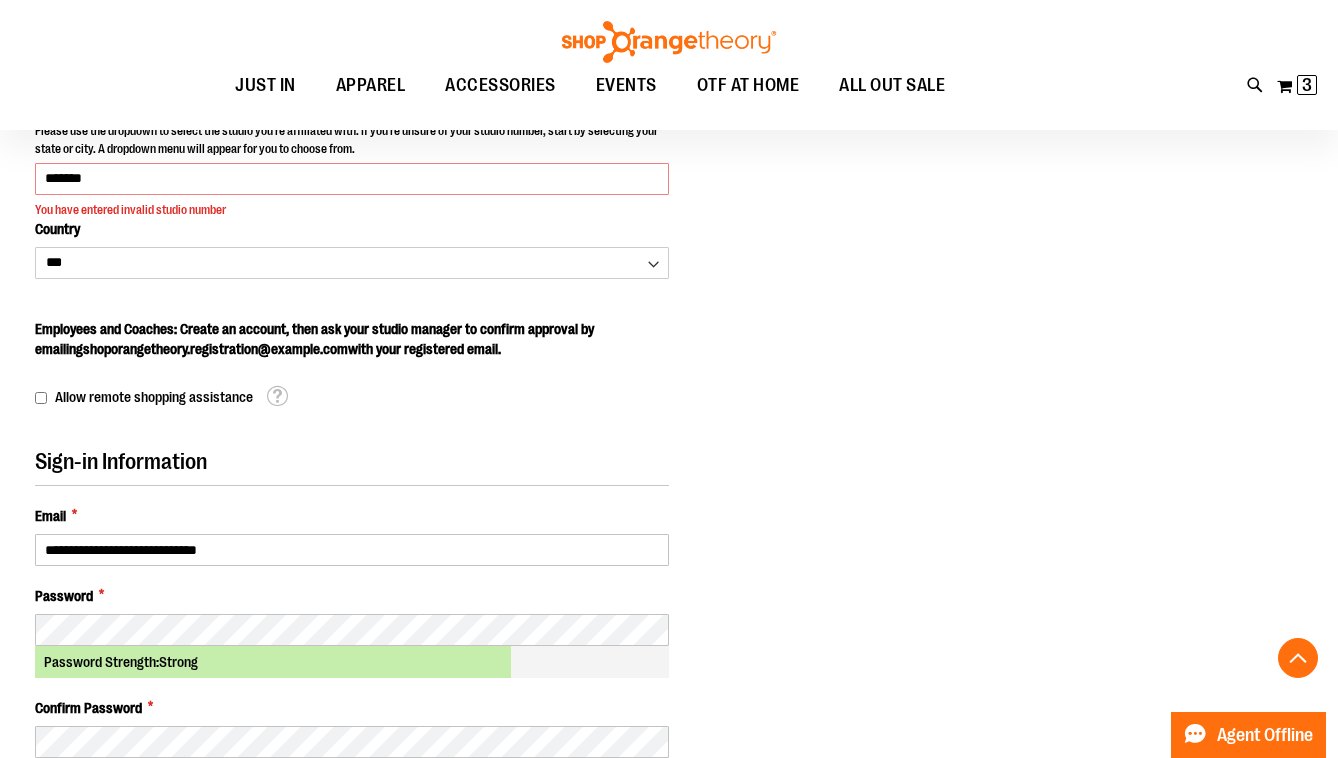 scroll, scrollTop: 413, scrollLeft: 0, axis: vertical 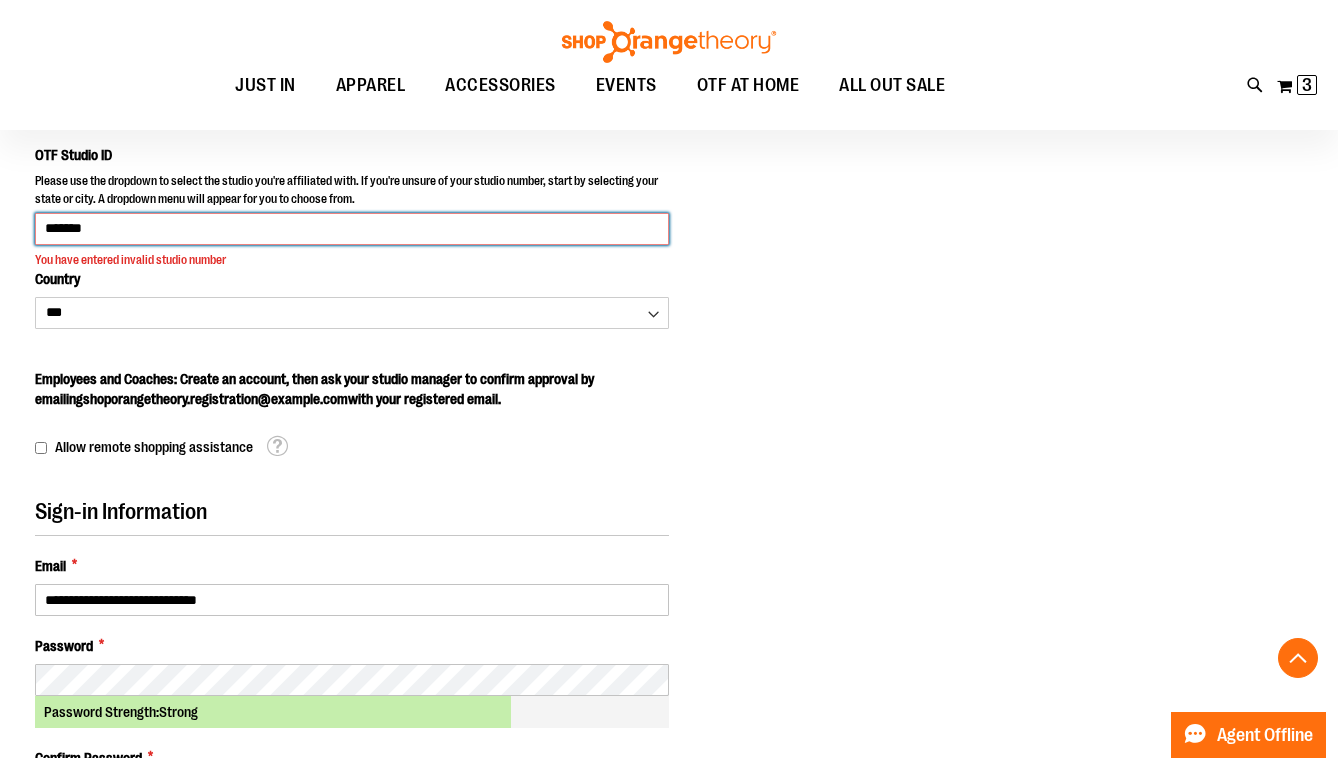 click on "*******" at bounding box center [352, 229] 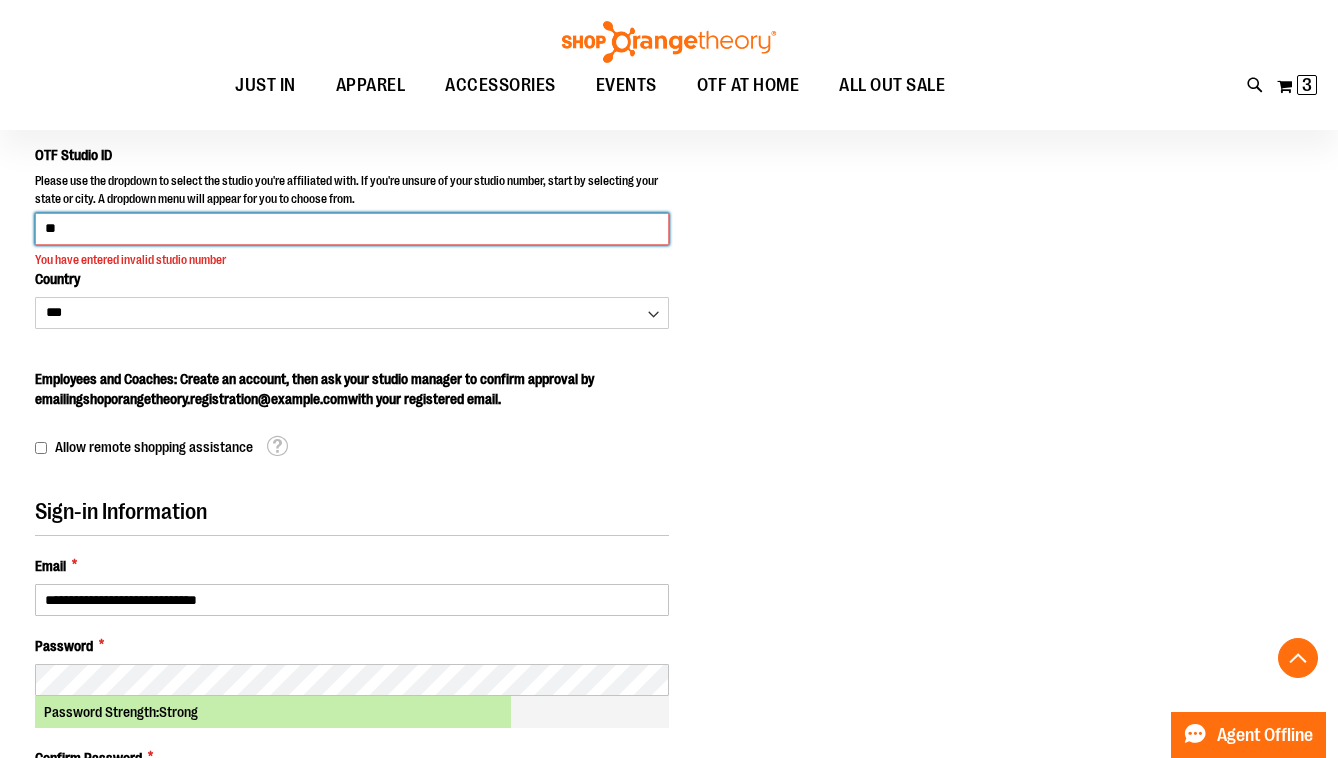 type on "*" 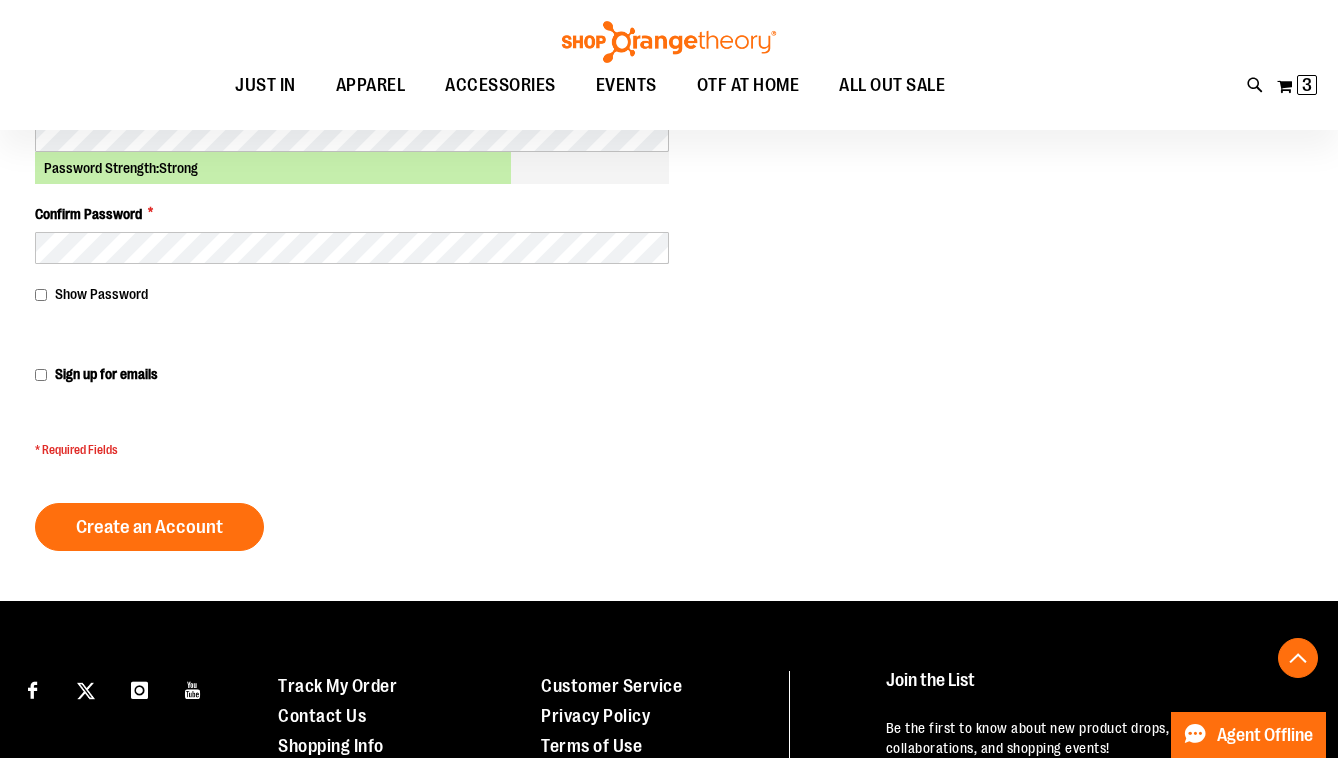 scroll, scrollTop: 998, scrollLeft: 0, axis: vertical 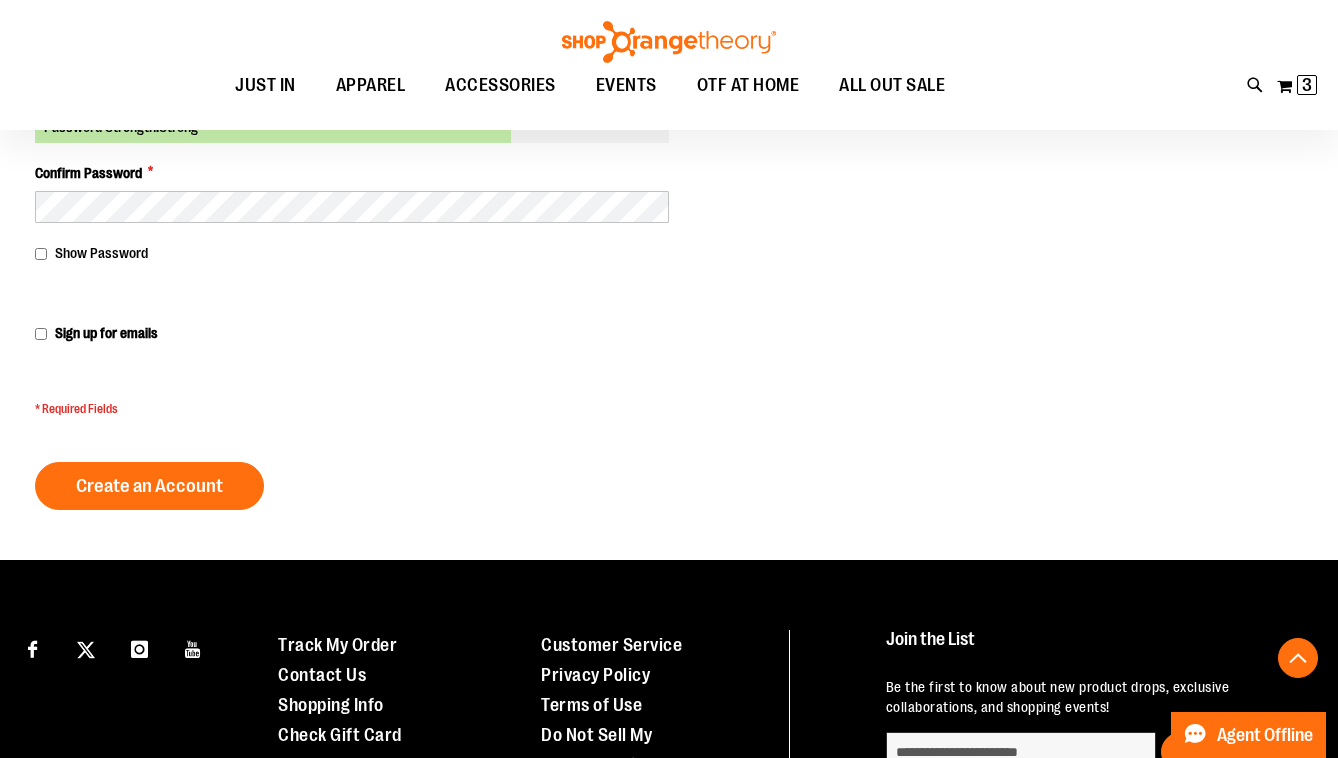 type on "****" 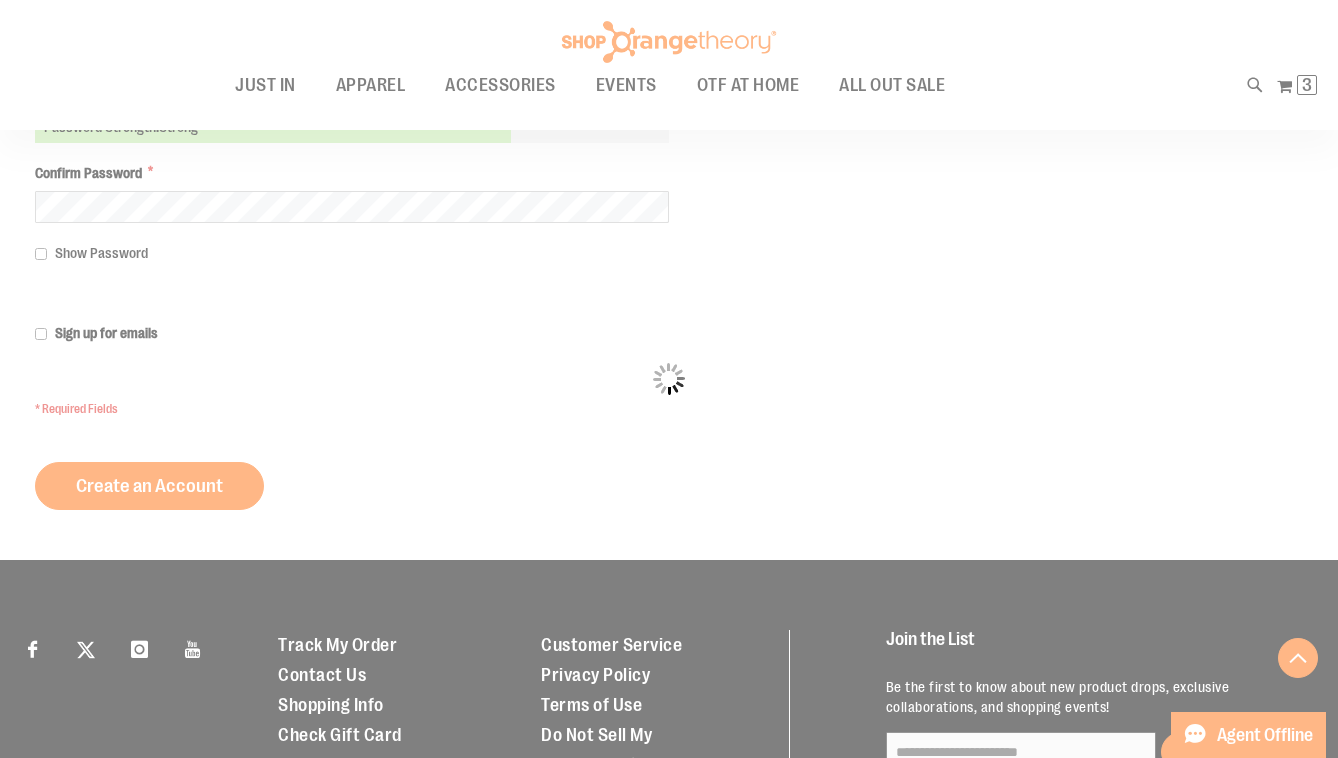 click on "Please wait...
Skip to Content
The store will not work correctly when cookies are disabled.
FREE Shipping, orders over $150.  Details
To order the Spring Dri Tri event bundle please email  shoporangetheory@bdainc.com .
Tracking Info
Sign In
Return to Procurement
Create an Account
Toggle Nav
Search" at bounding box center [669, -619] 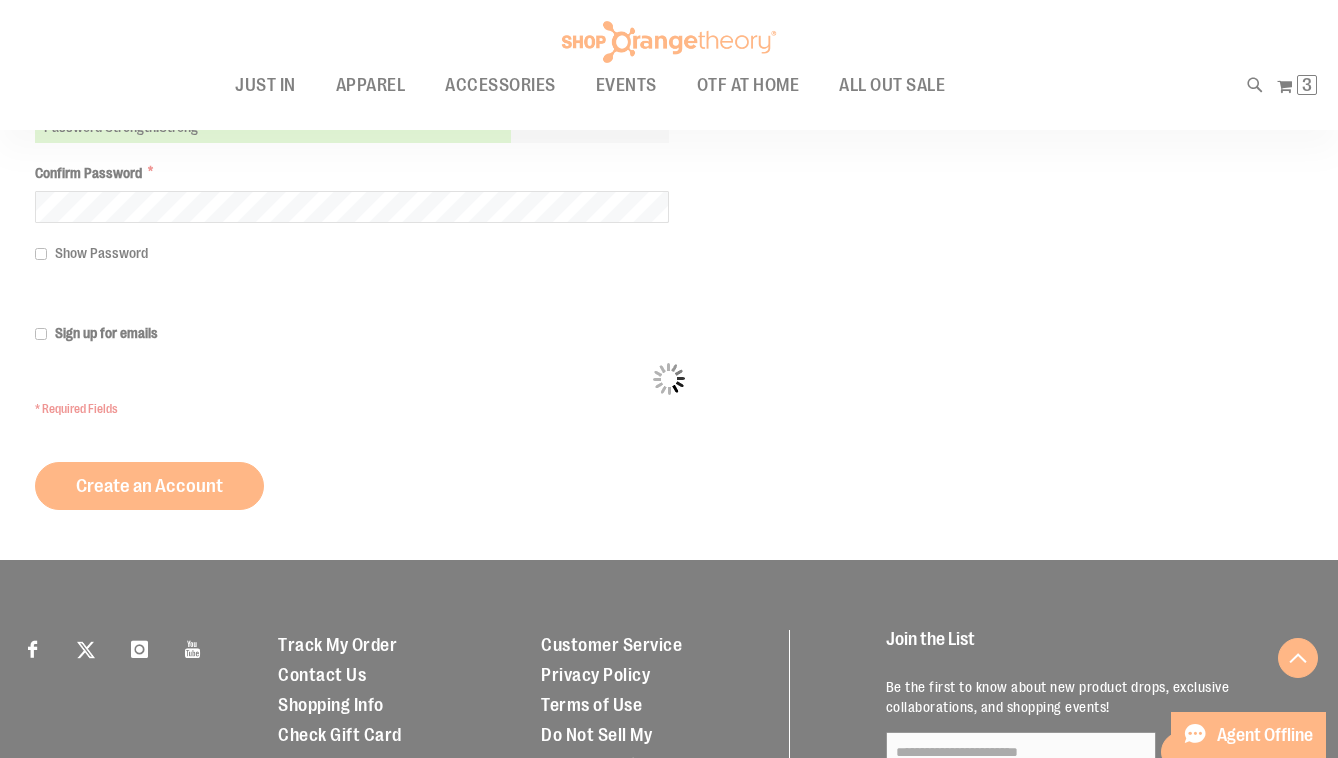 select on "******" 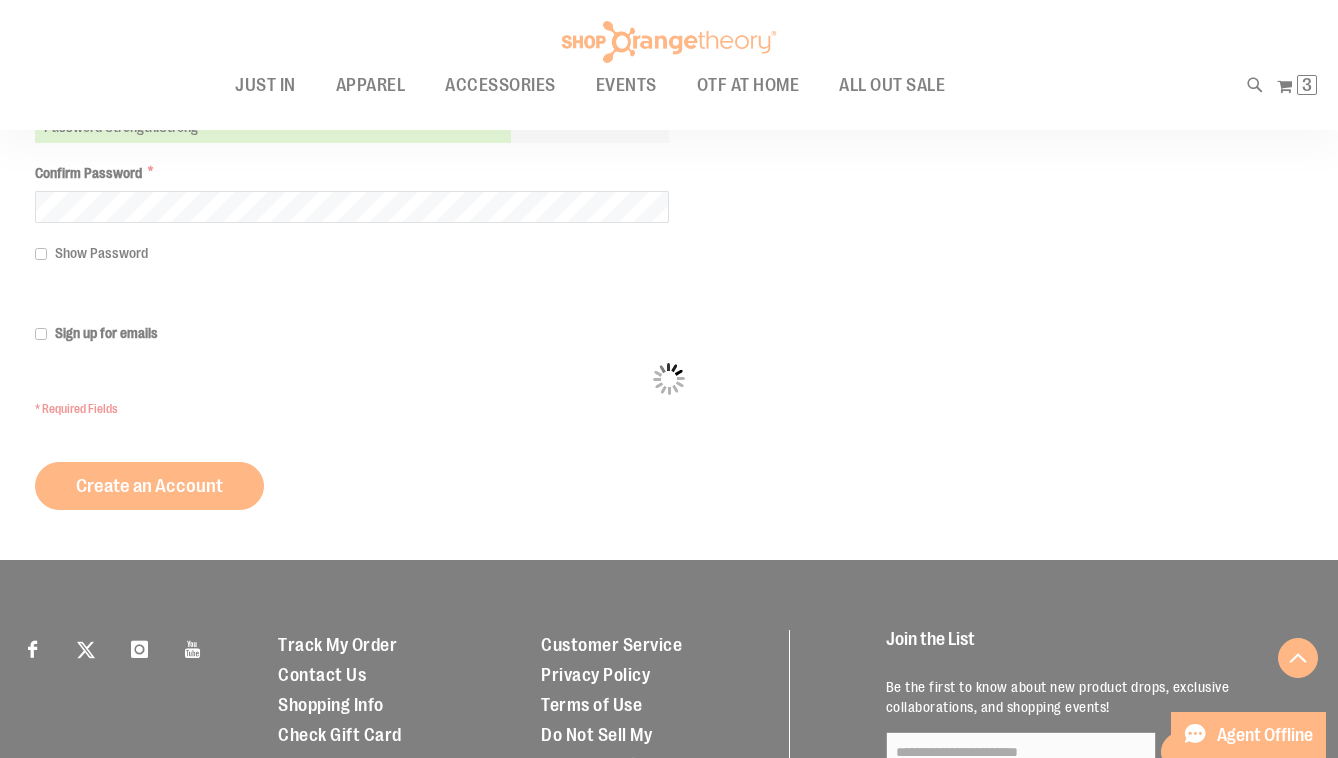 select on "*******" 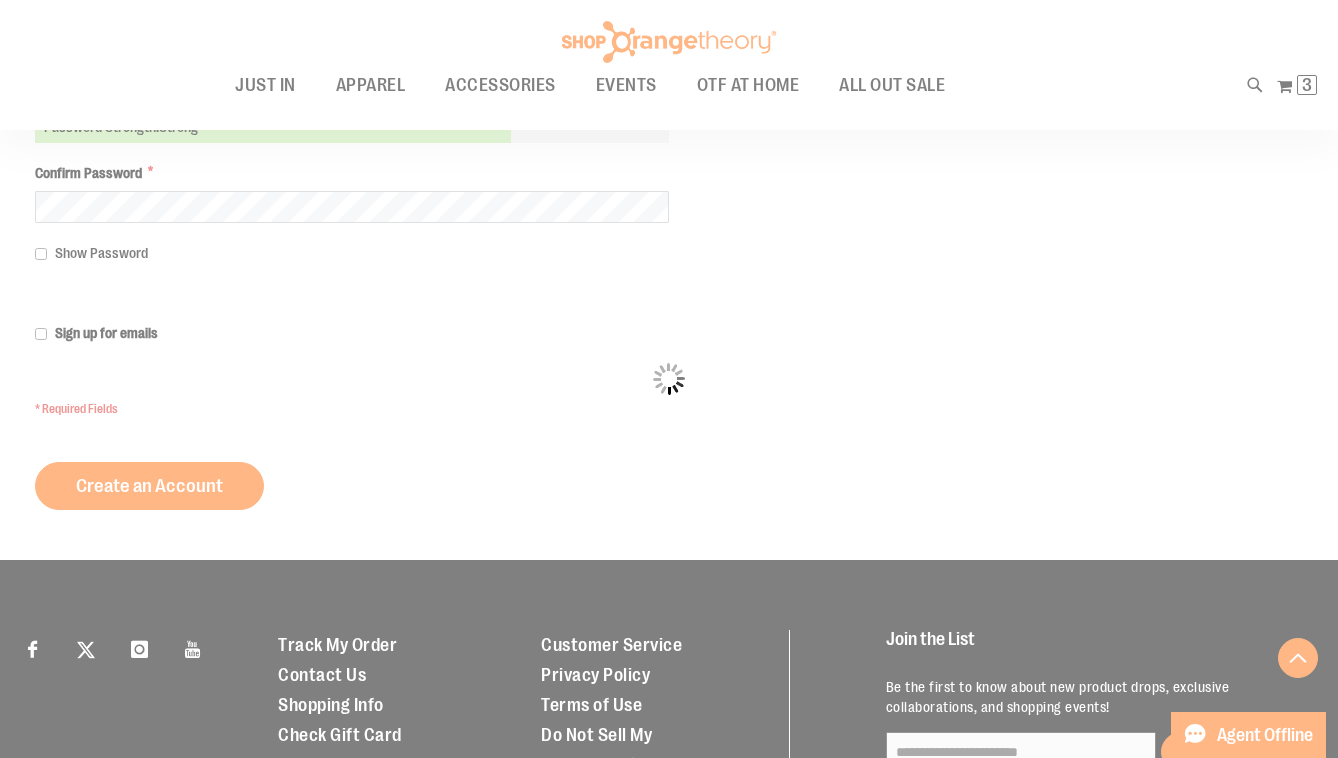 select on "****" 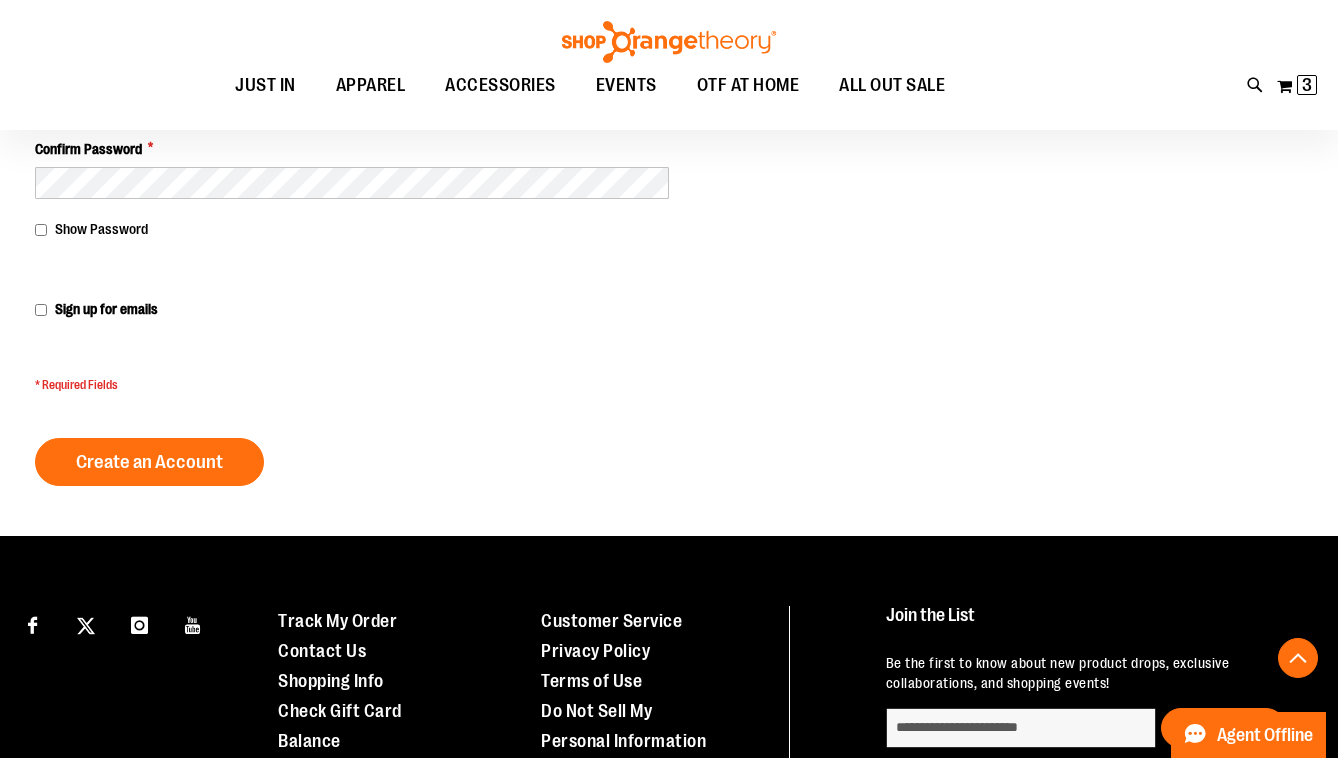 scroll, scrollTop: 1212, scrollLeft: 0, axis: vertical 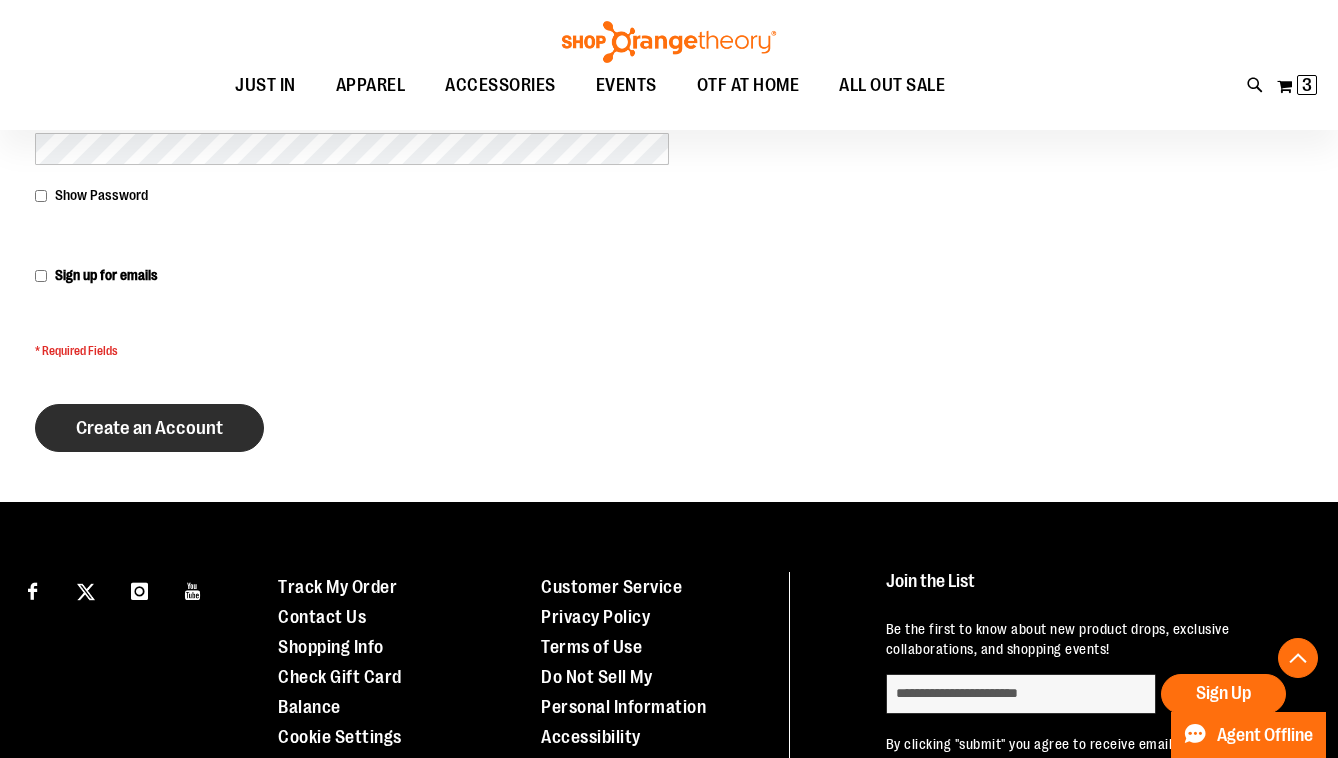 click on "Create an Account" at bounding box center (149, 428) 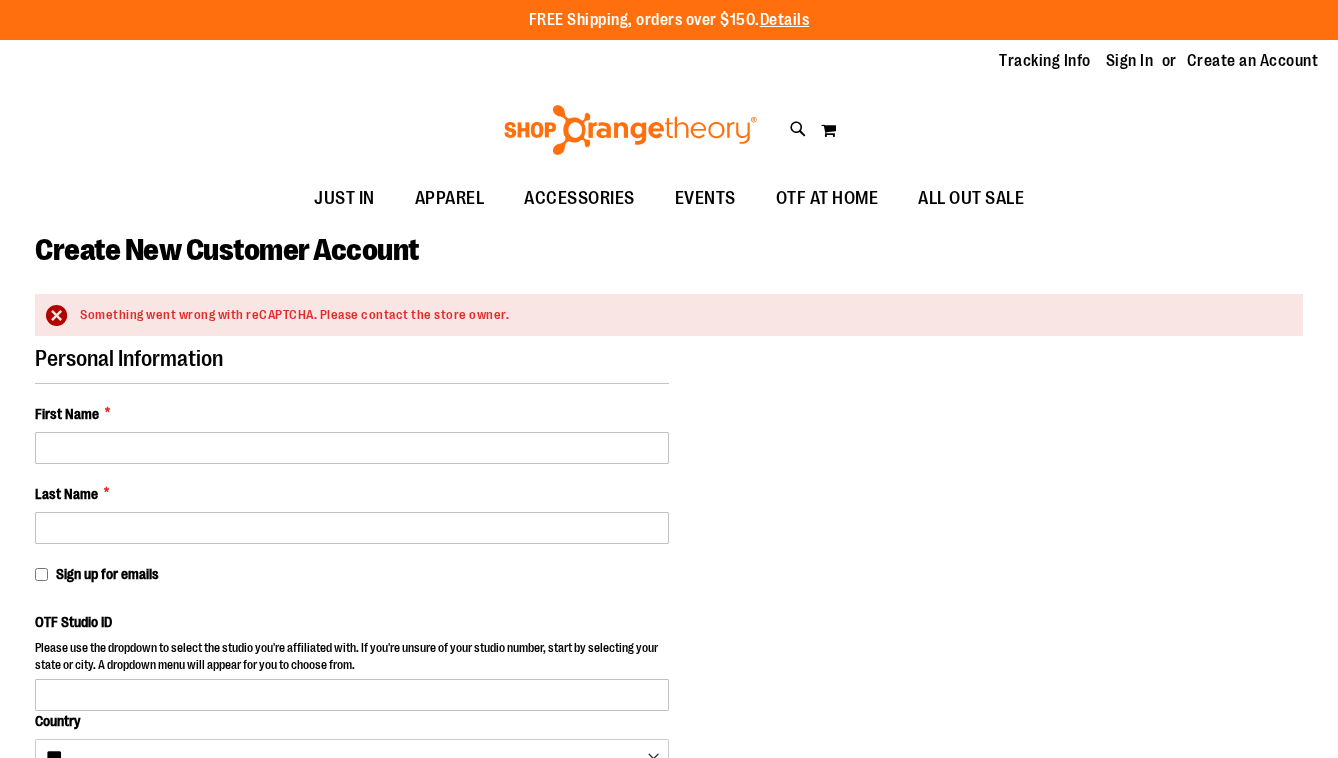 select on "***" 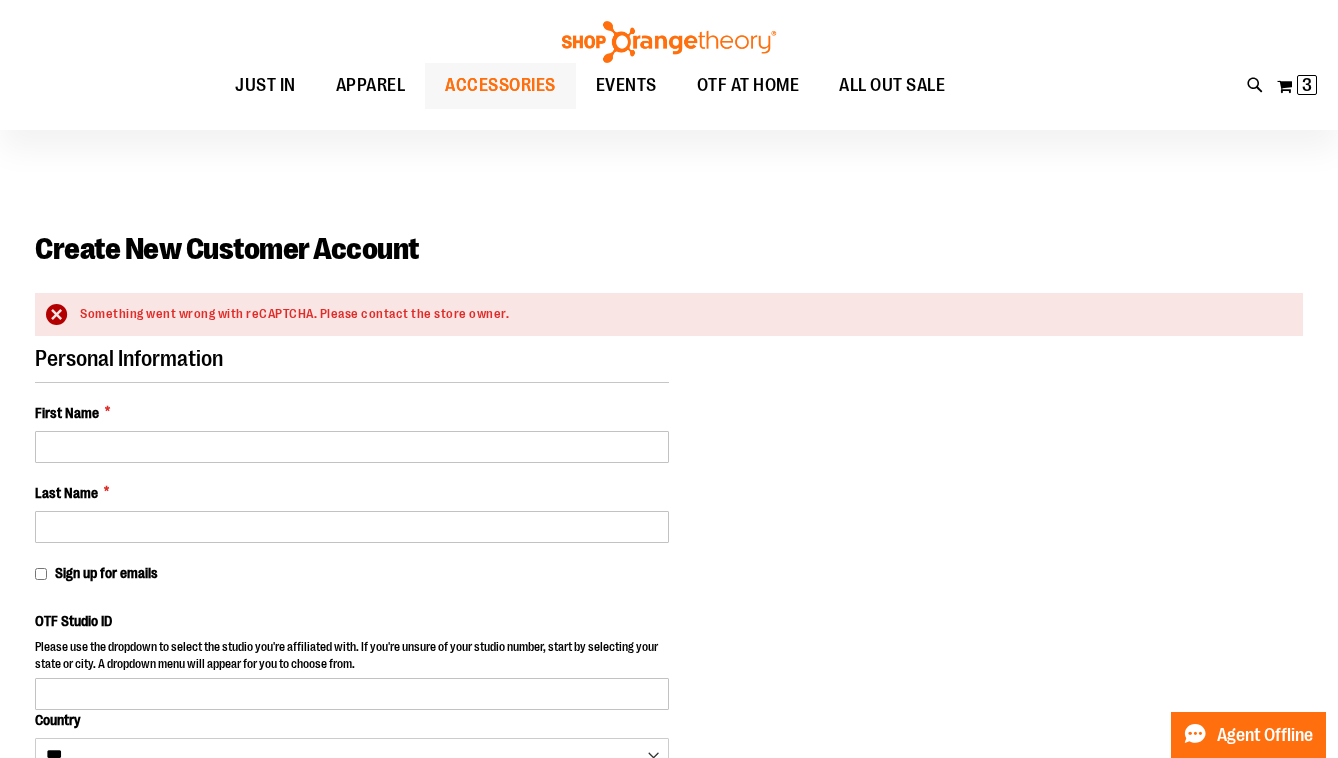 scroll, scrollTop: 0, scrollLeft: 0, axis: both 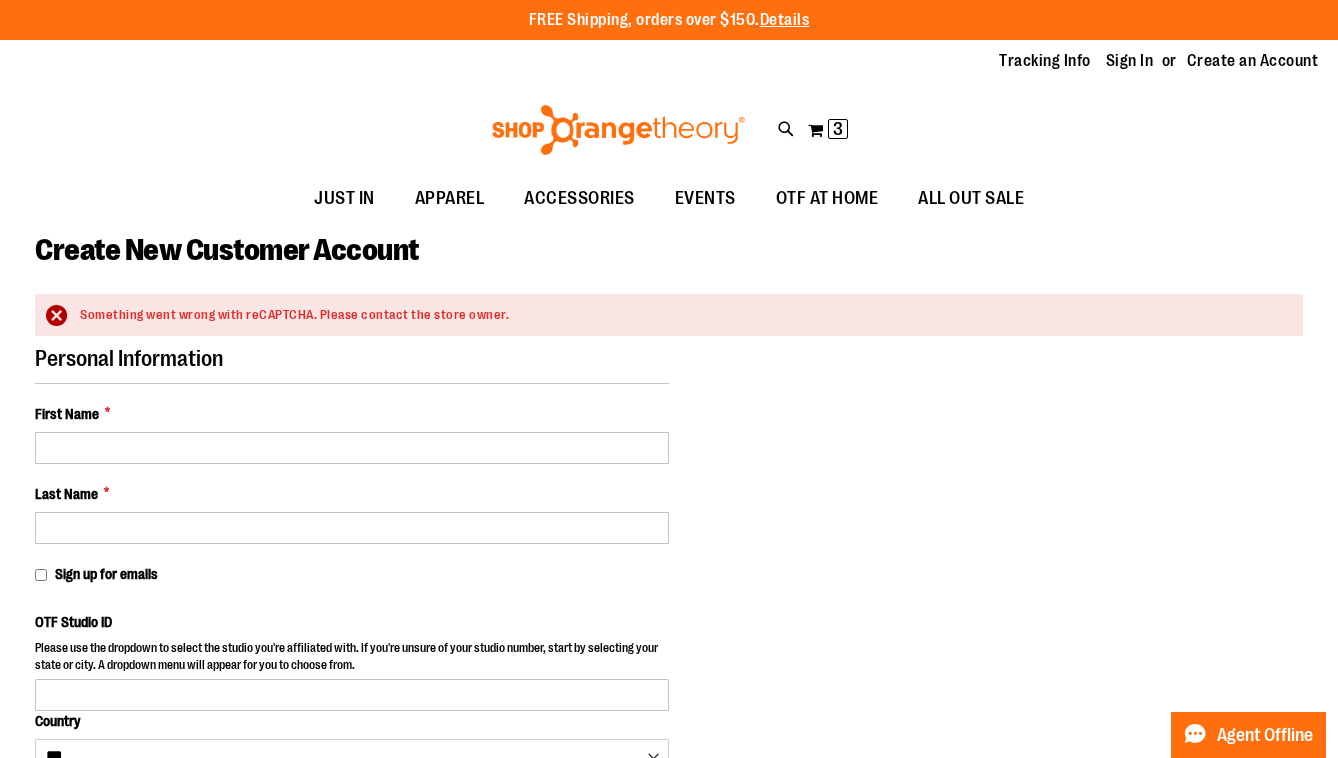 click on "Something went wrong with reCAPTCHA. Please contact the store owner." at bounding box center (681, 315) 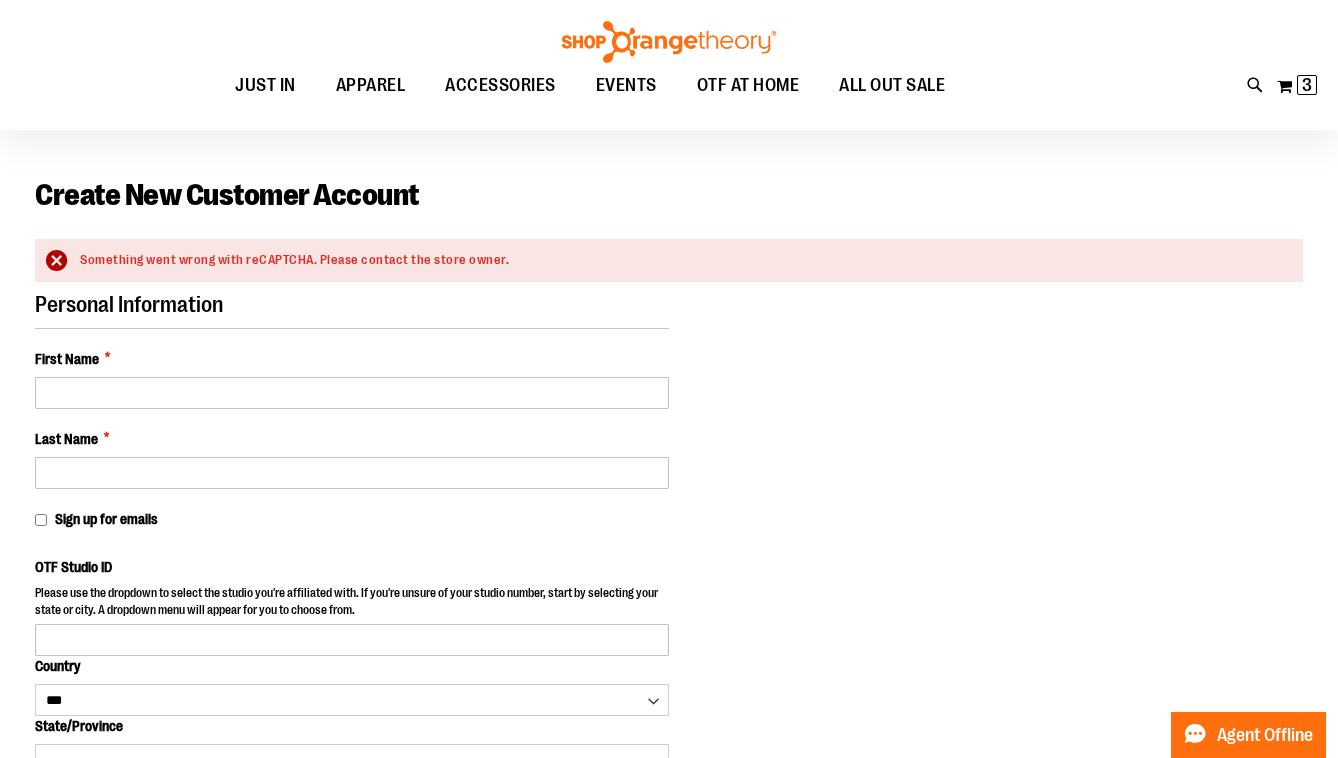 scroll, scrollTop: 58, scrollLeft: 0, axis: vertical 